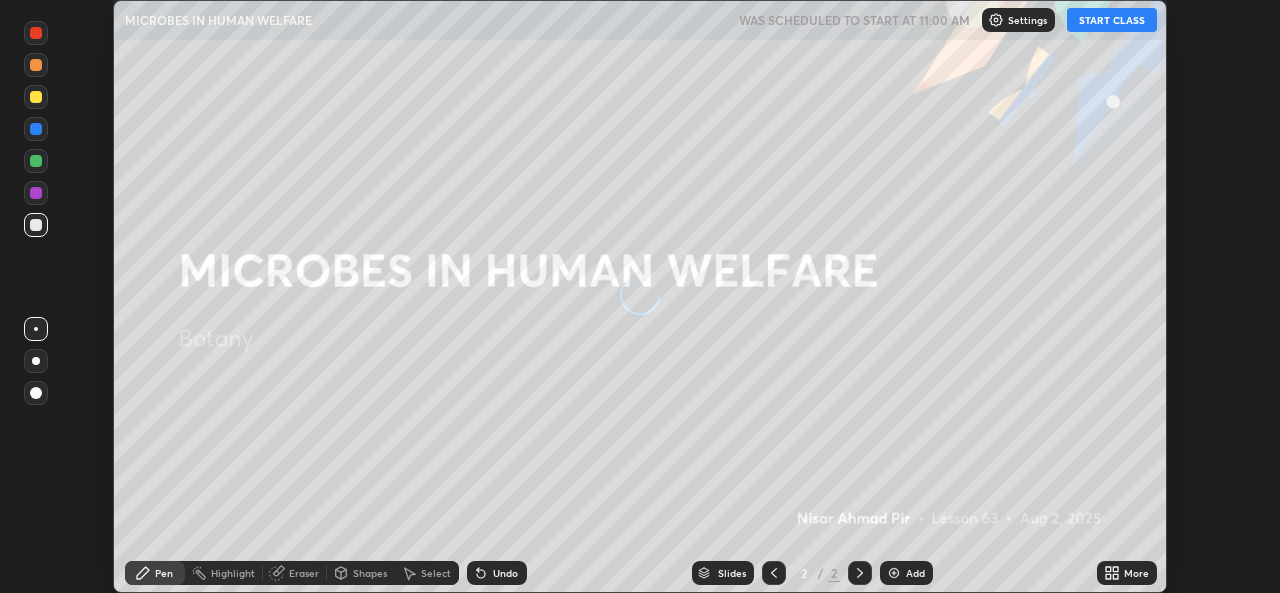 scroll, scrollTop: 0, scrollLeft: 0, axis: both 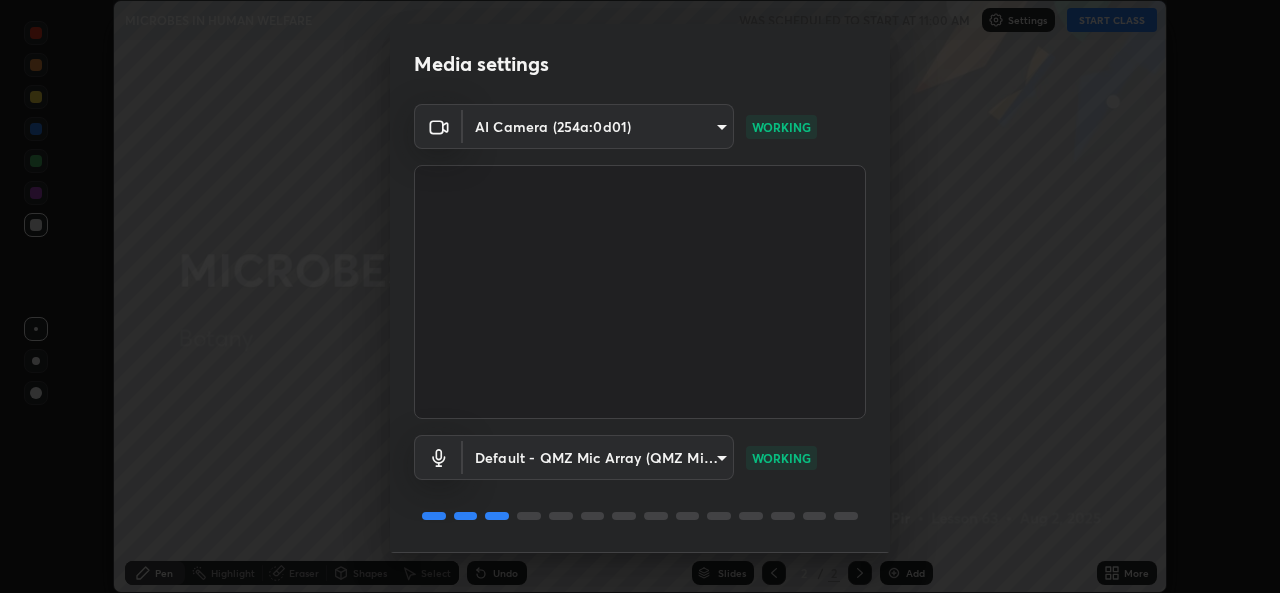 click on "Erase all MICROBES IN HUMAN WELFARE WAS SCHEDULED TO START AT  11:00 AM Settings START CLASS Setting up your live class MICROBES IN HUMAN WELFARE • [NUMBER] of Botany [FIRST] [LAST] Pen Highlight Eraser Shapes Select Undo Slides 2 / 2 Add More Enable hand raising Enable raise hand to speak to learners. Once enabled, chat will be turned off temporarily. Enable x   No doubts shared Encourage your learners to ask a doubt for better clarity Report an issue Reason for reporting Buffering Chat not working Audio - Video sync issue Educator video quality low ​ Attach an image Report Media settings AI Camera (254a:0d01) [HASH] WORKING Default - QMZ Mic Array (QMZ Mic Array) default WORKING 1 / 5 Next" at bounding box center (640, 296) 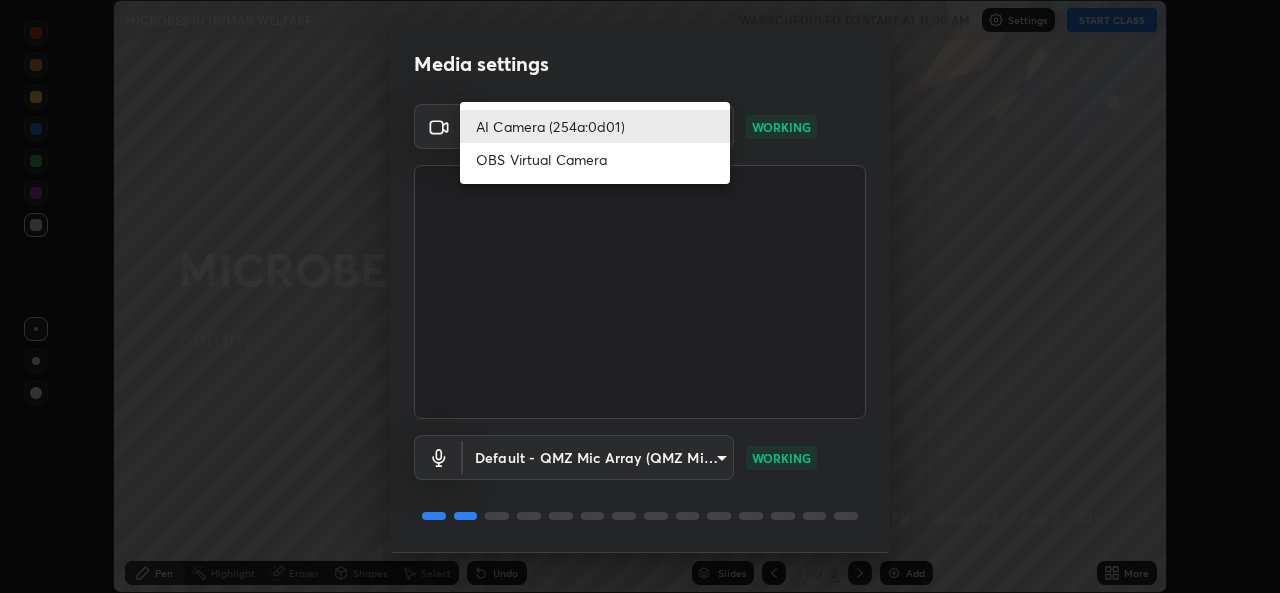 click on "OBS Virtual Camera" at bounding box center [595, 159] 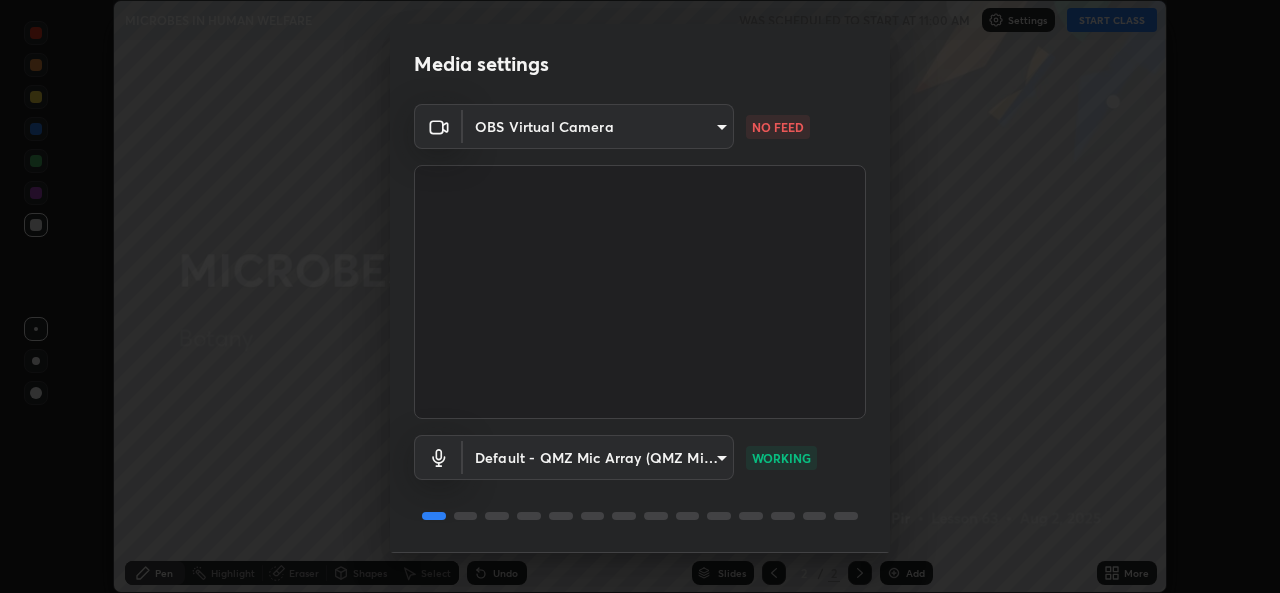 scroll, scrollTop: 63, scrollLeft: 0, axis: vertical 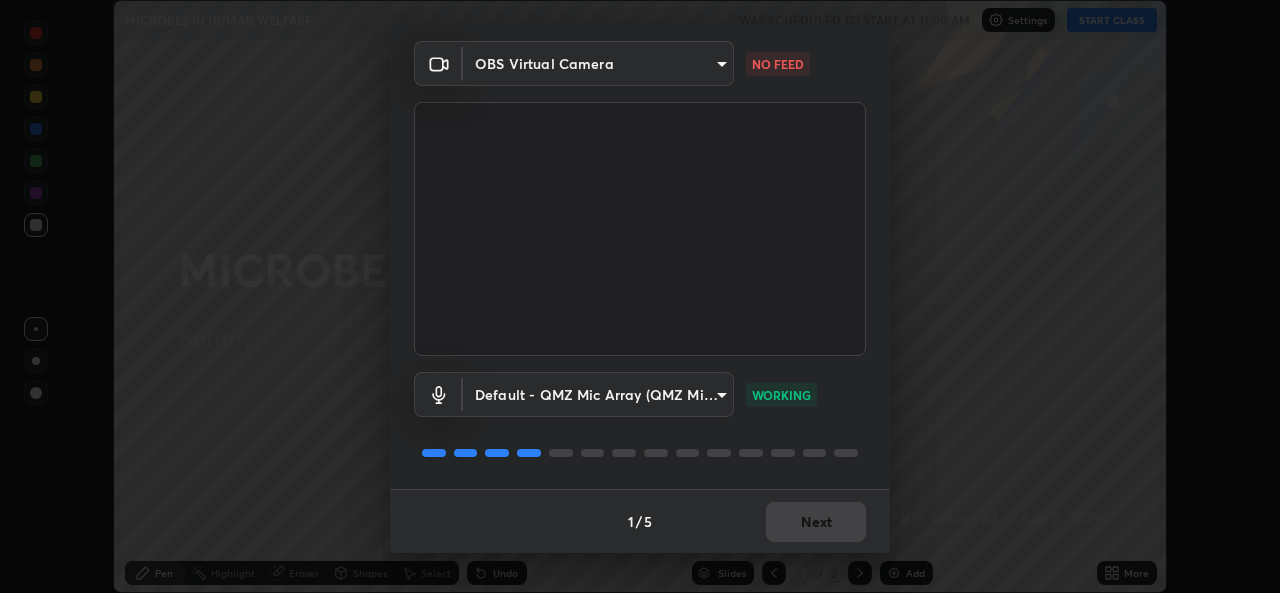 click on "Erase all MICROBES IN HUMAN WELFARE WAS SCHEDULED TO START AT  11:00 AM Settings START CLASS Setting up your live class MICROBES IN HUMAN WELFARE • [NUMBER] of Botany [FIRST] [LAST] Pen Highlight Eraser Shapes Select Undo Slides 2 / 2 Add More Enable hand raising Enable raise hand to speak to learners. Once enabled, chat will be turned off temporarily. Enable x   No doubts shared Encourage your learners to ask a doubt for better clarity Report an issue Reason for reporting Buffering Chat not working Audio - Video sync issue Educator video quality low ​ Attach an image Report Media settings OBS Virtual Camera [HASH] NO FEED Default - QMZ Mic Array (QMZ Mic Array) default WORKING 1 / 5 Next" at bounding box center (640, 296) 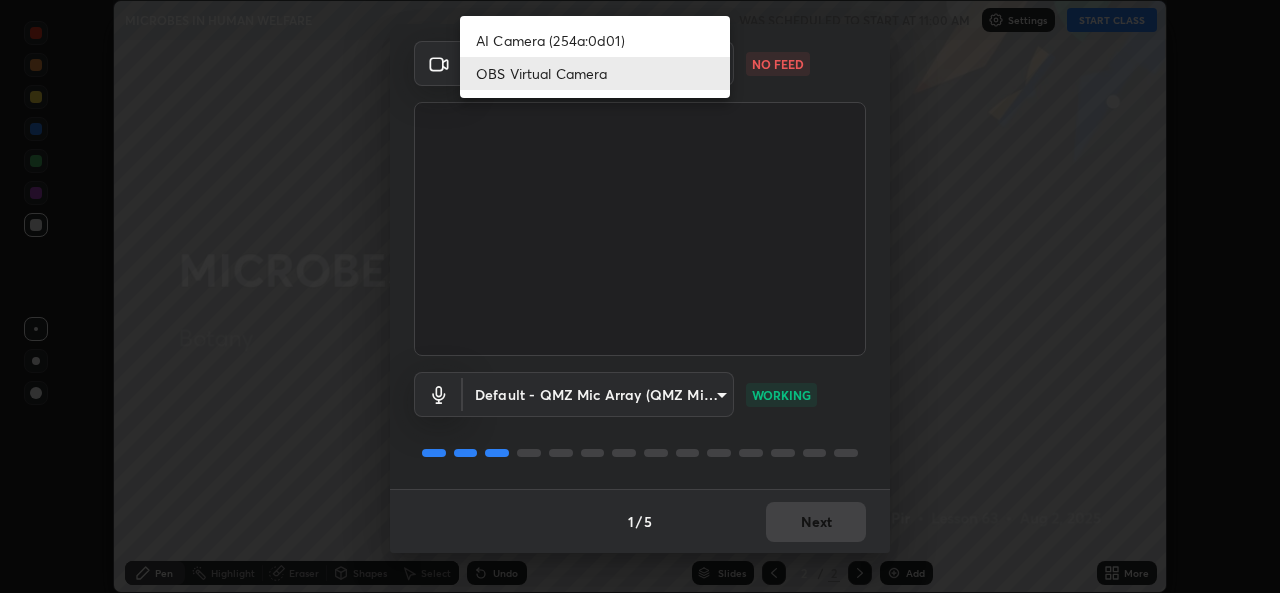 click on "AI Camera (254a:0d01)" at bounding box center (595, 40) 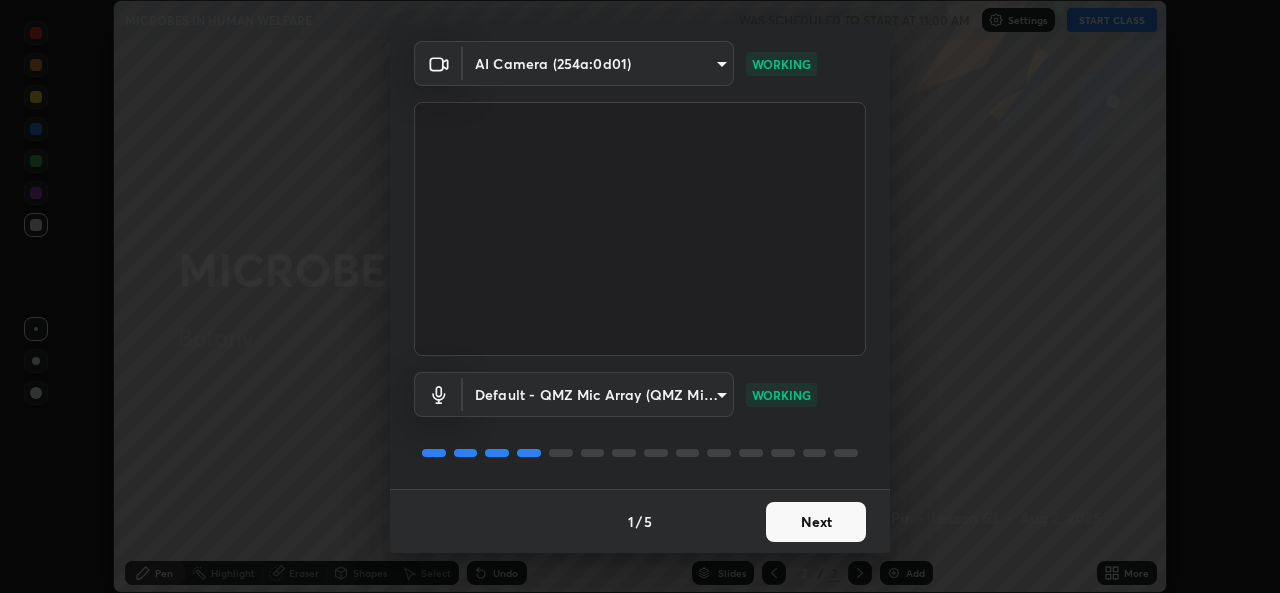 click on "Next" at bounding box center (816, 522) 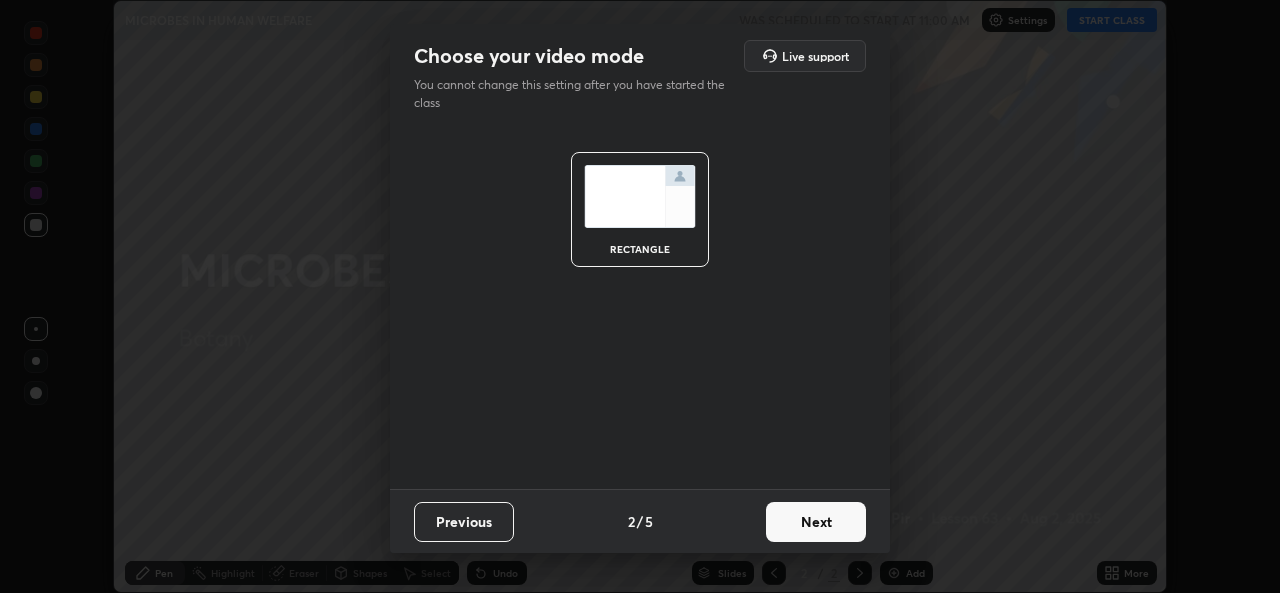 scroll, scrollTop: 0, scrollLeft: 0, axis: both 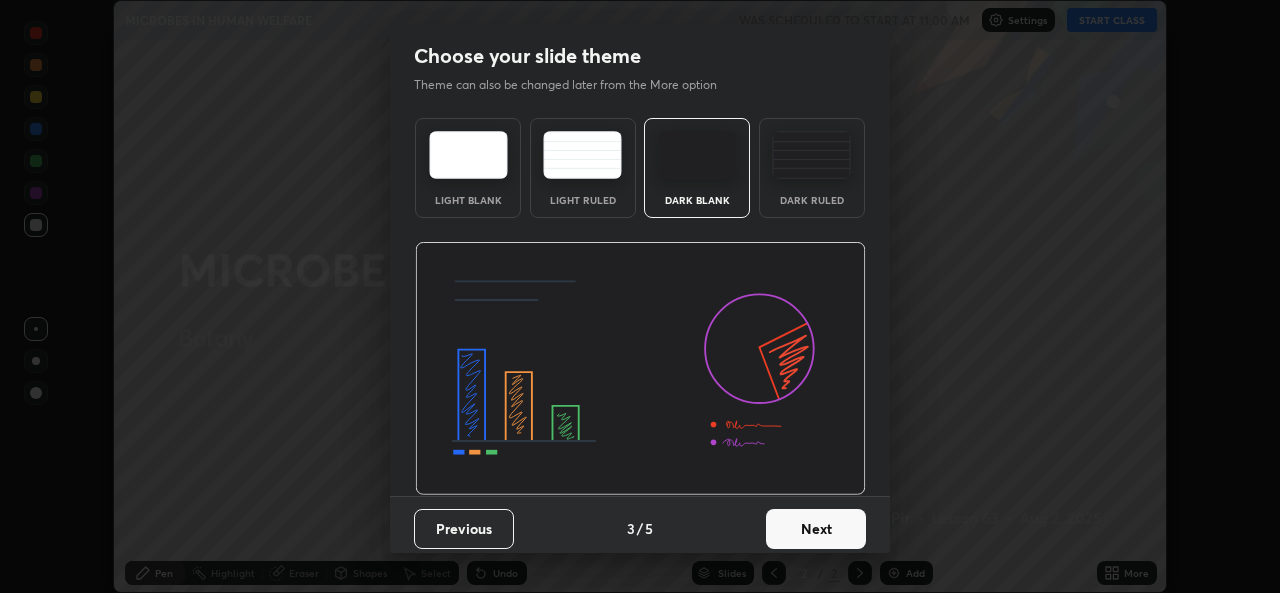 click on "Next" at bounding box center (816, 529) 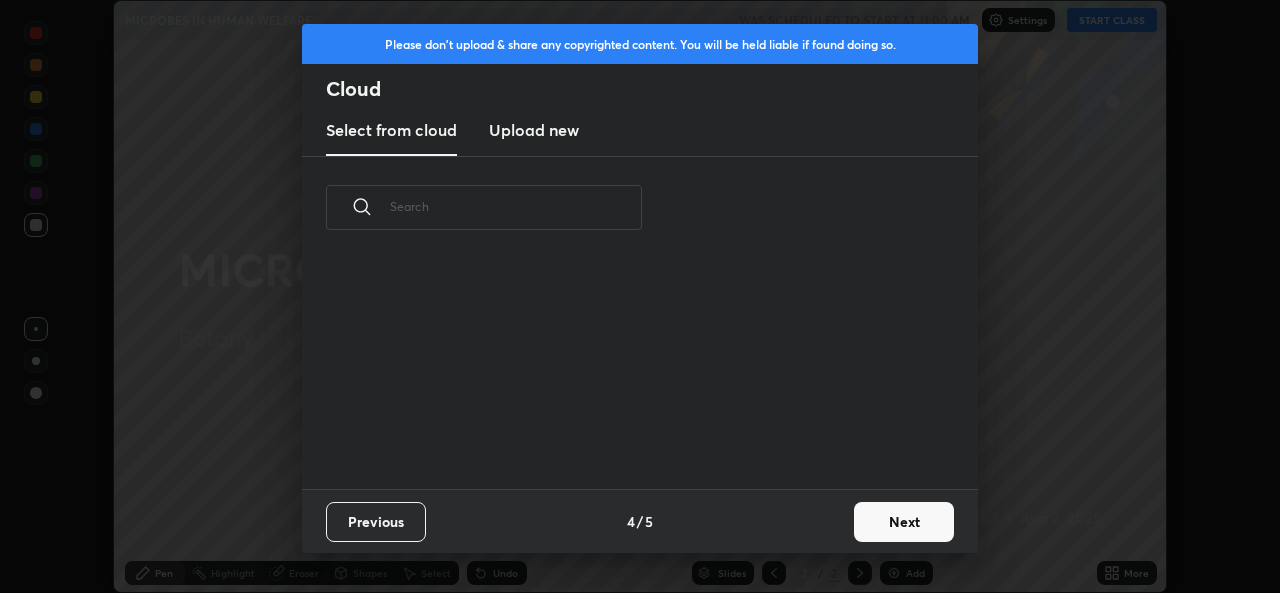 click on "Previous 4 / 5 Next" at bounding box center [640, 521] 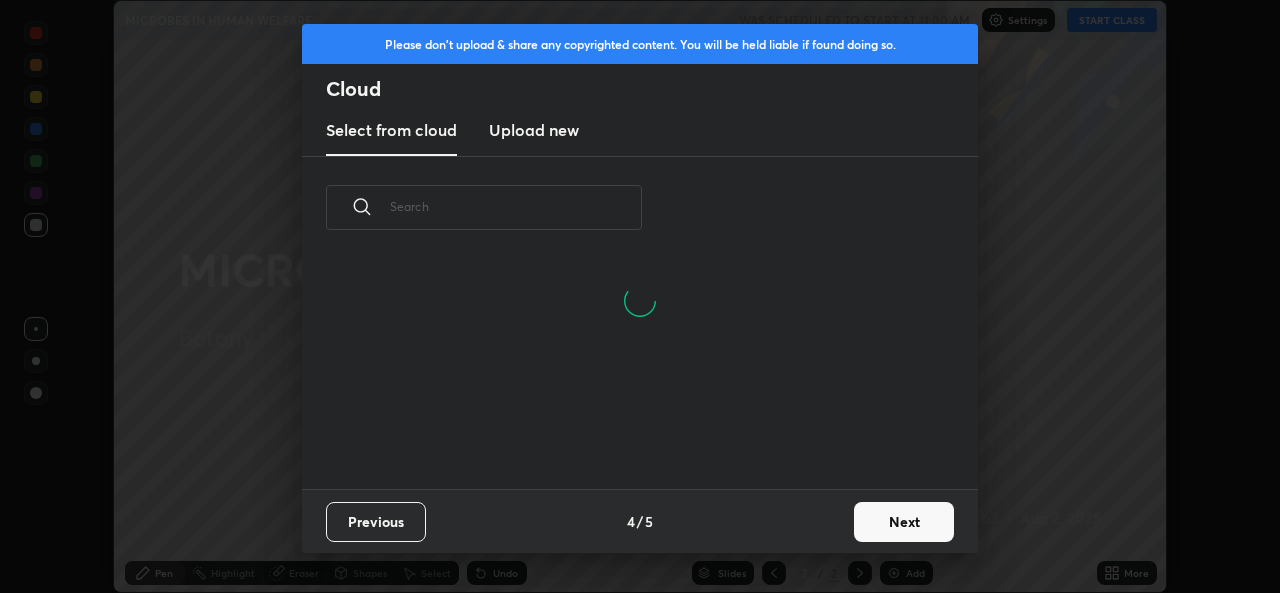 click on "Next" at bounding box center [904, 522] 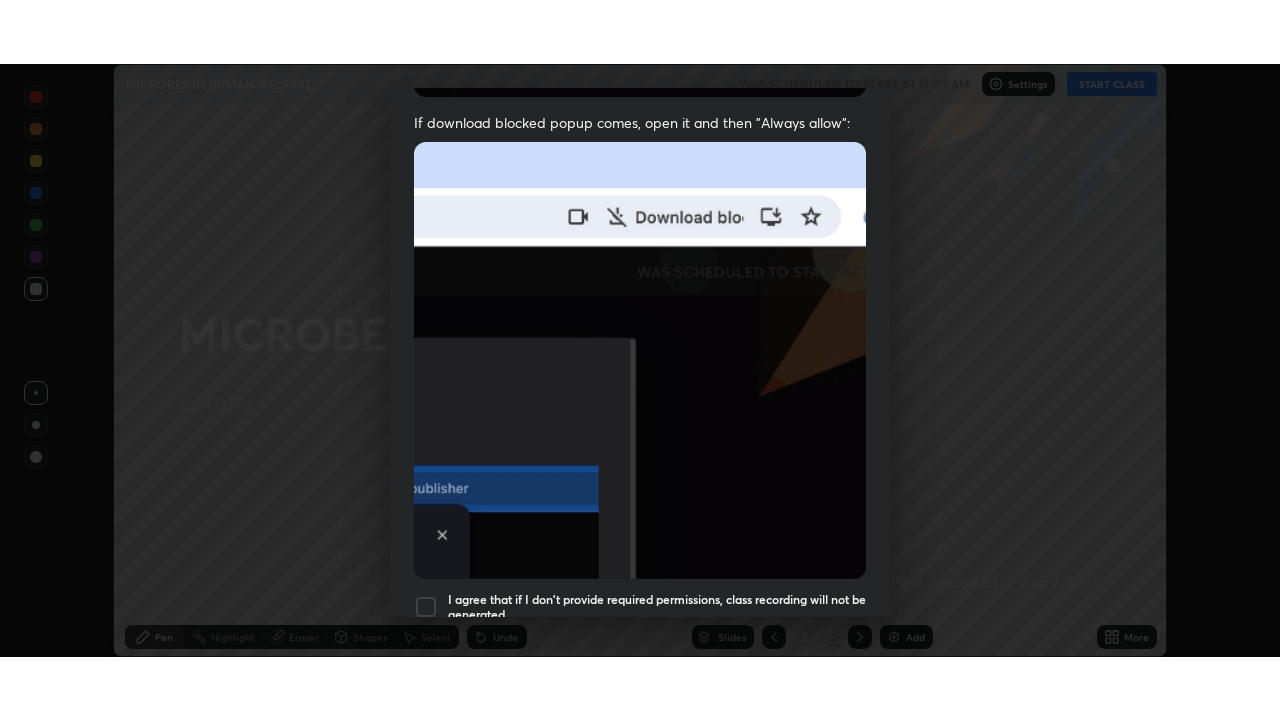 scroll, scrollTop: 471, scrollLeft: 0, axis: vertical 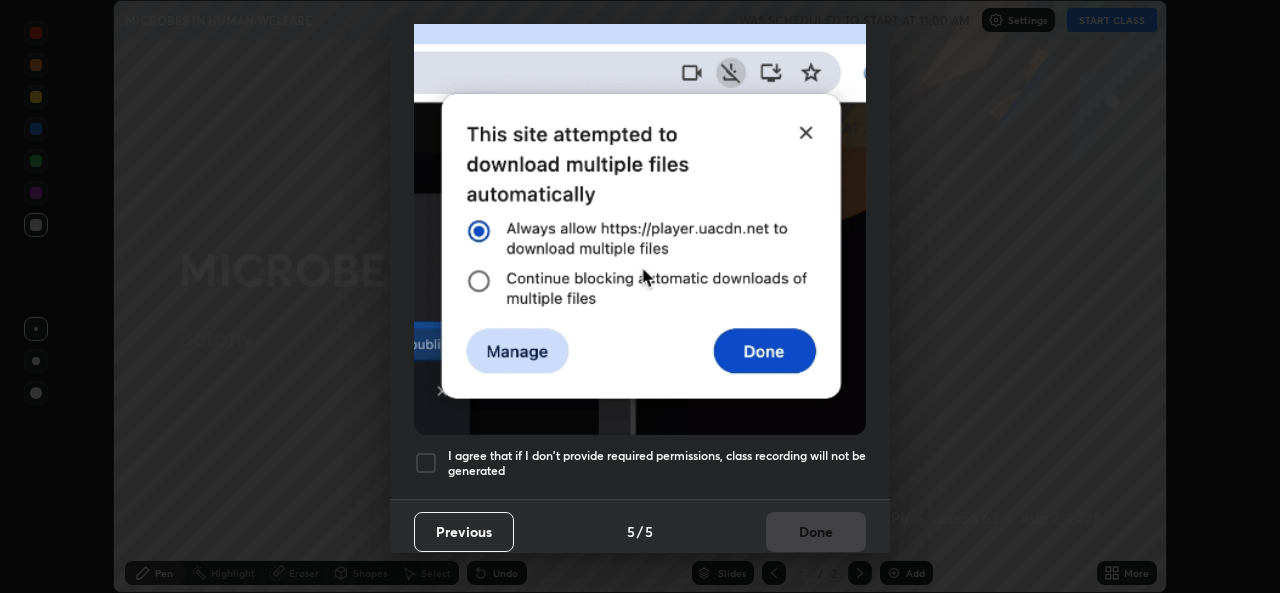 click at bounding box center [426, 463] 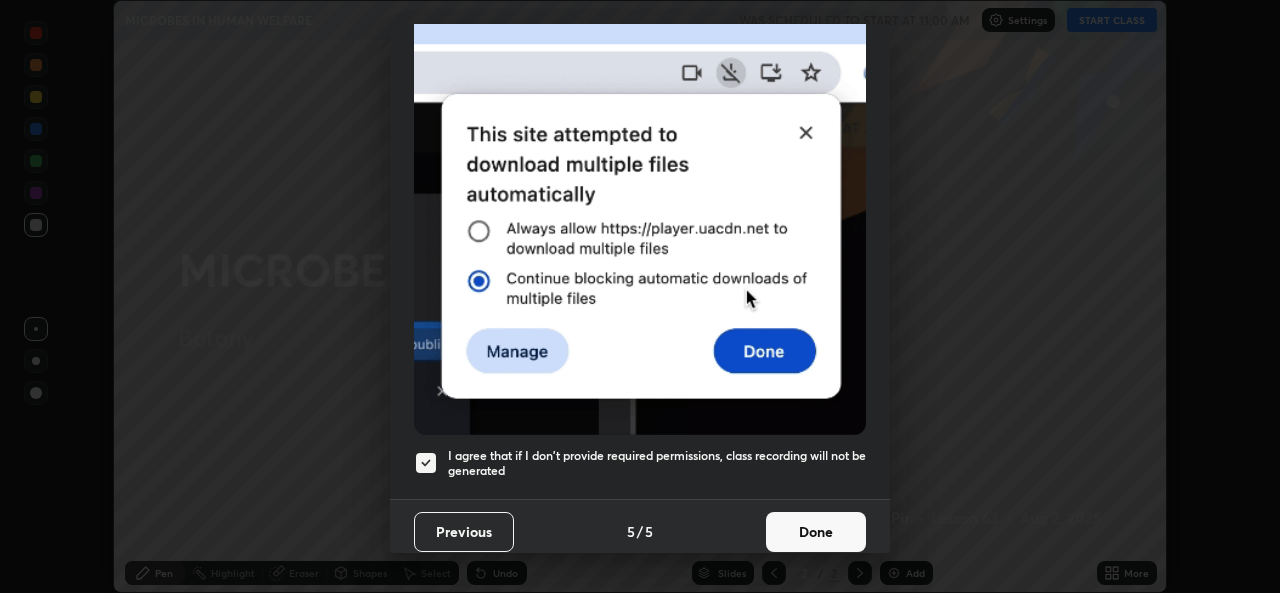 click on "Done" at bounding box center (816, 532) 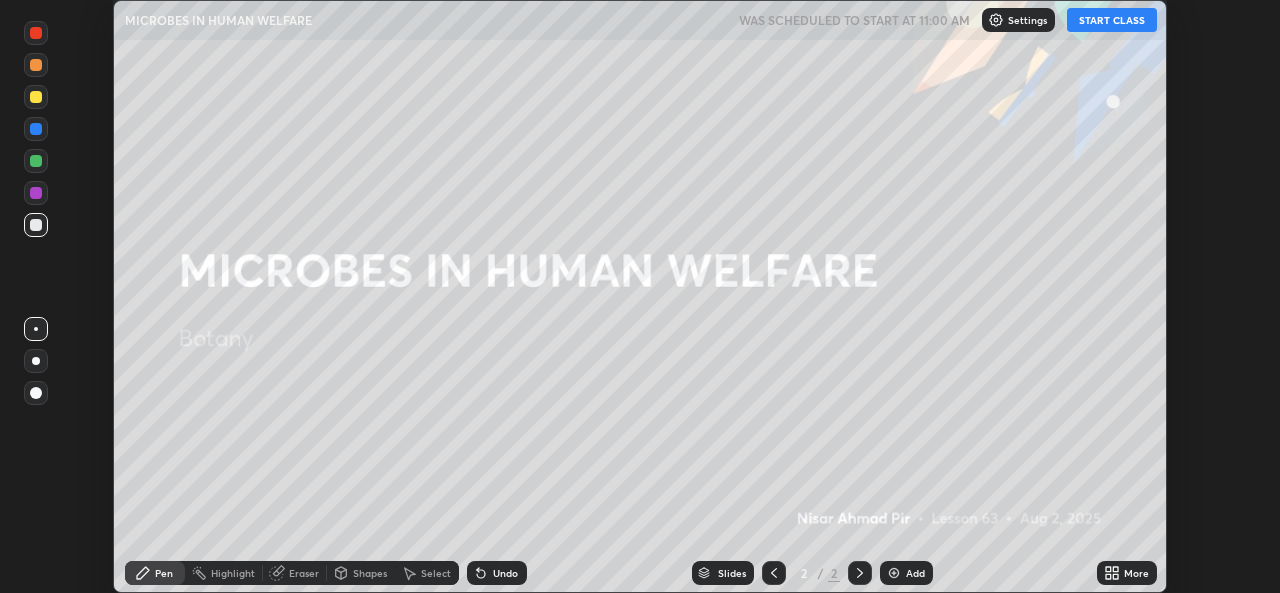 click on "START CLASS" at bounding box center [1112, 20] 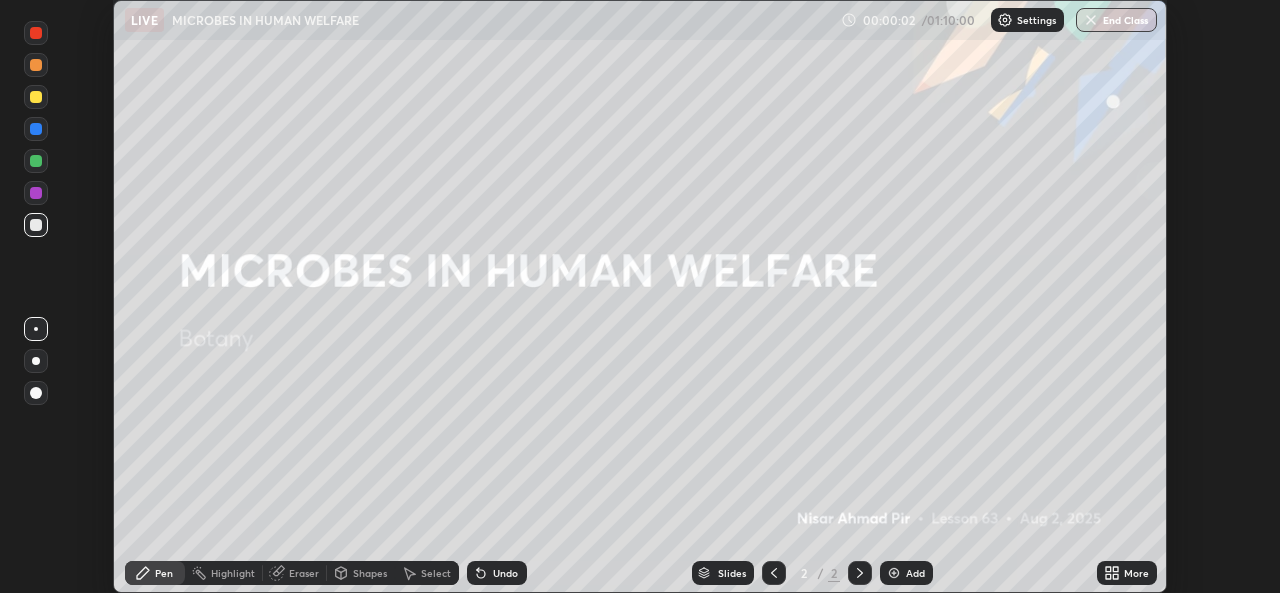 click 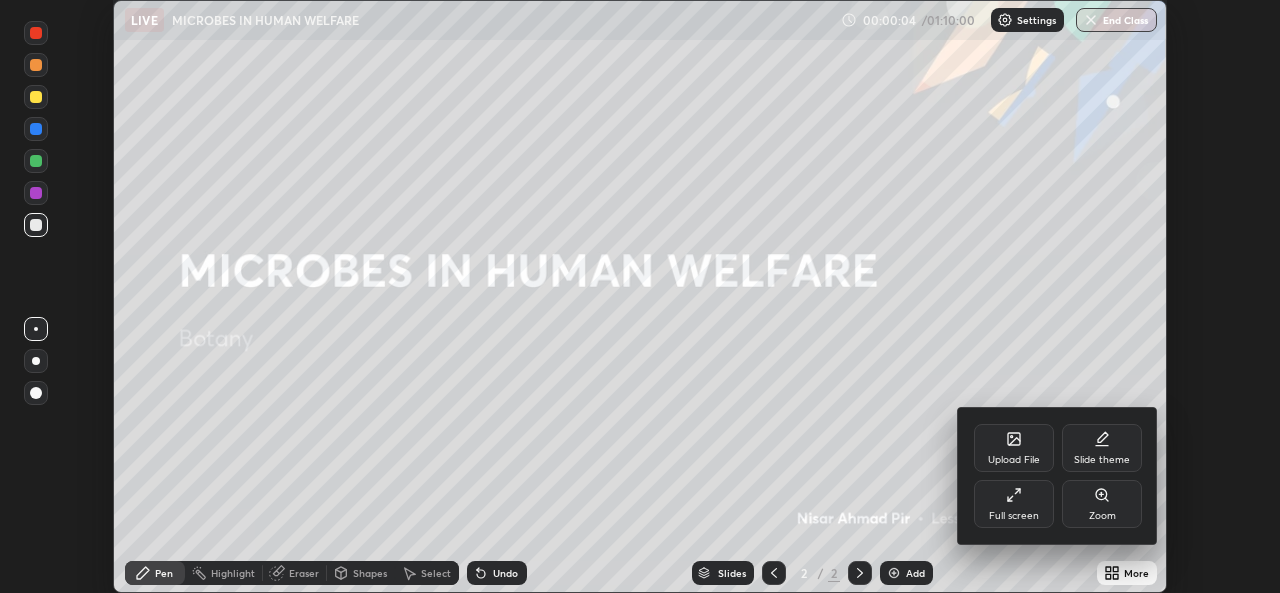 click on "Full screen" at bounding box center [1014, 504] 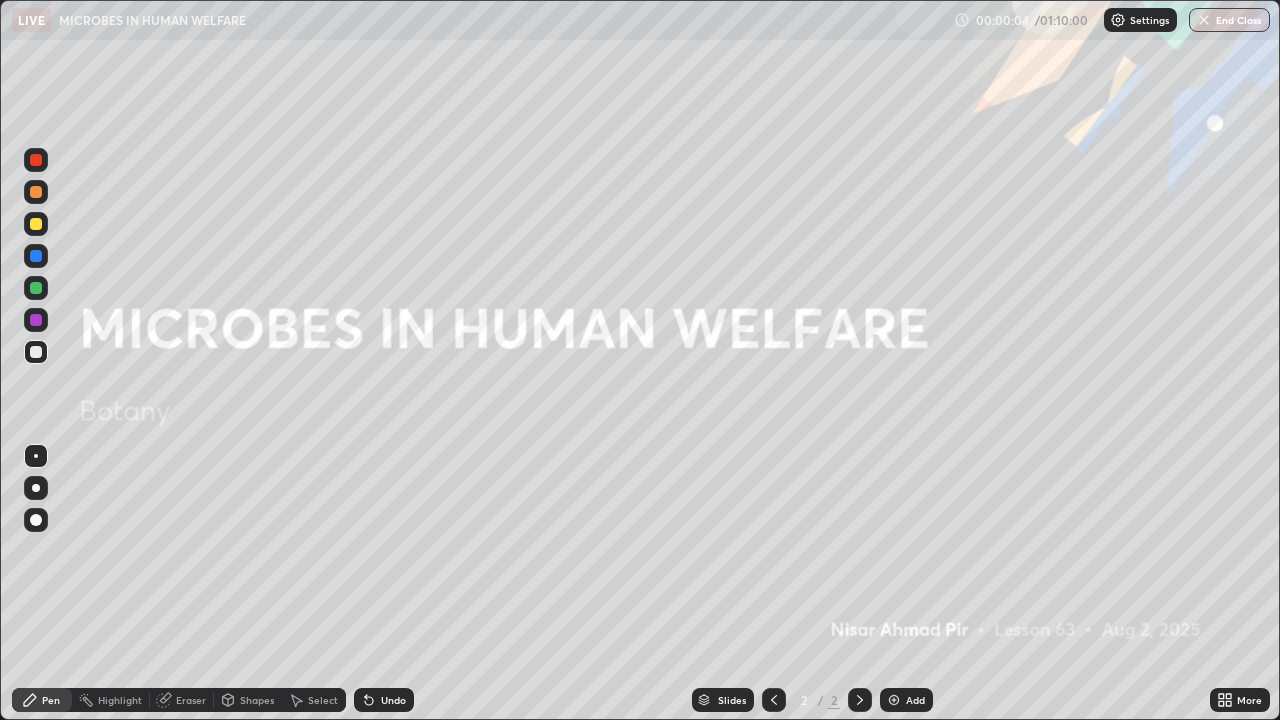 scroll, scrollTop: 99280, scrollLeft: 98720, axis: both 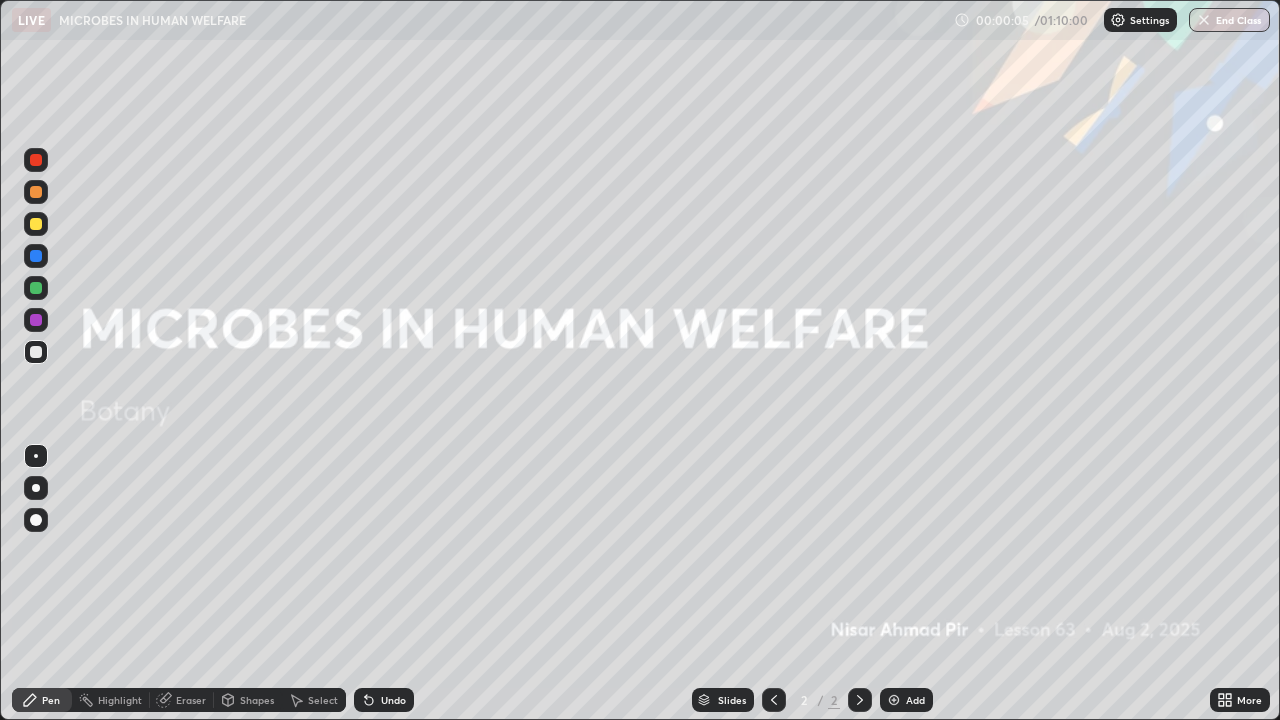 click on "Add" at bounding box center (915, 700) 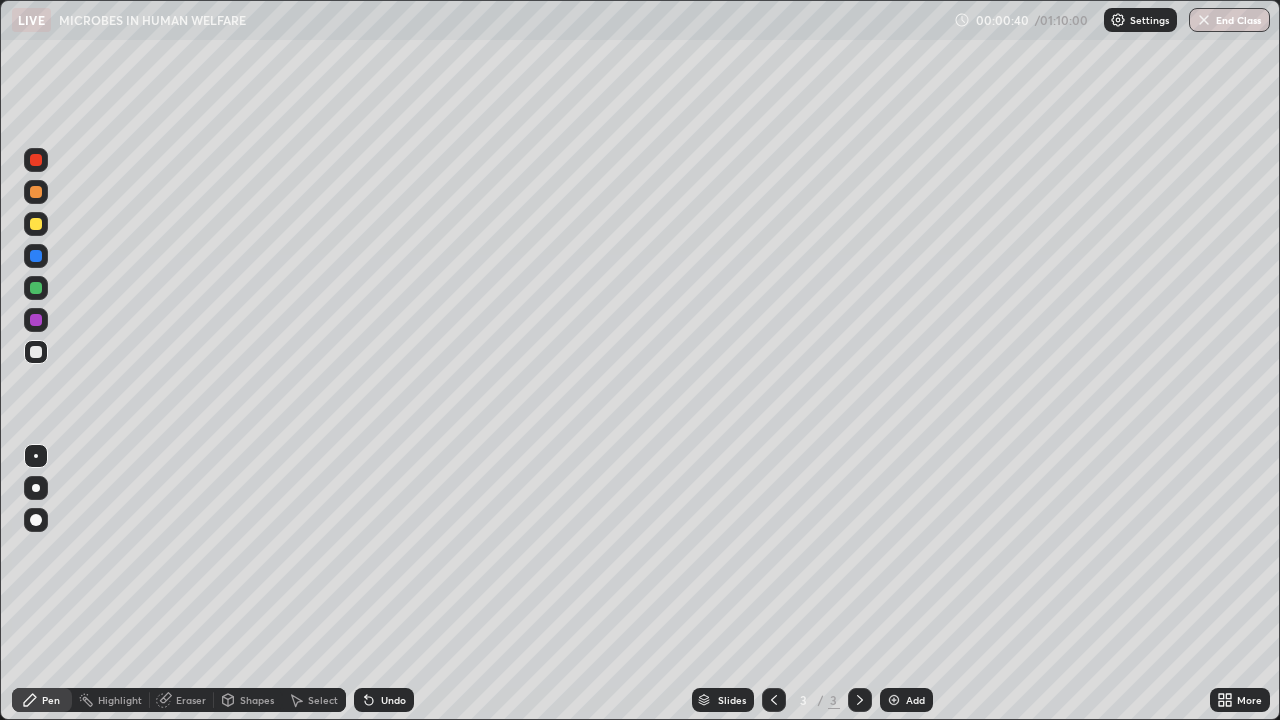 click on "Pen" at bounding box center [51, 700] 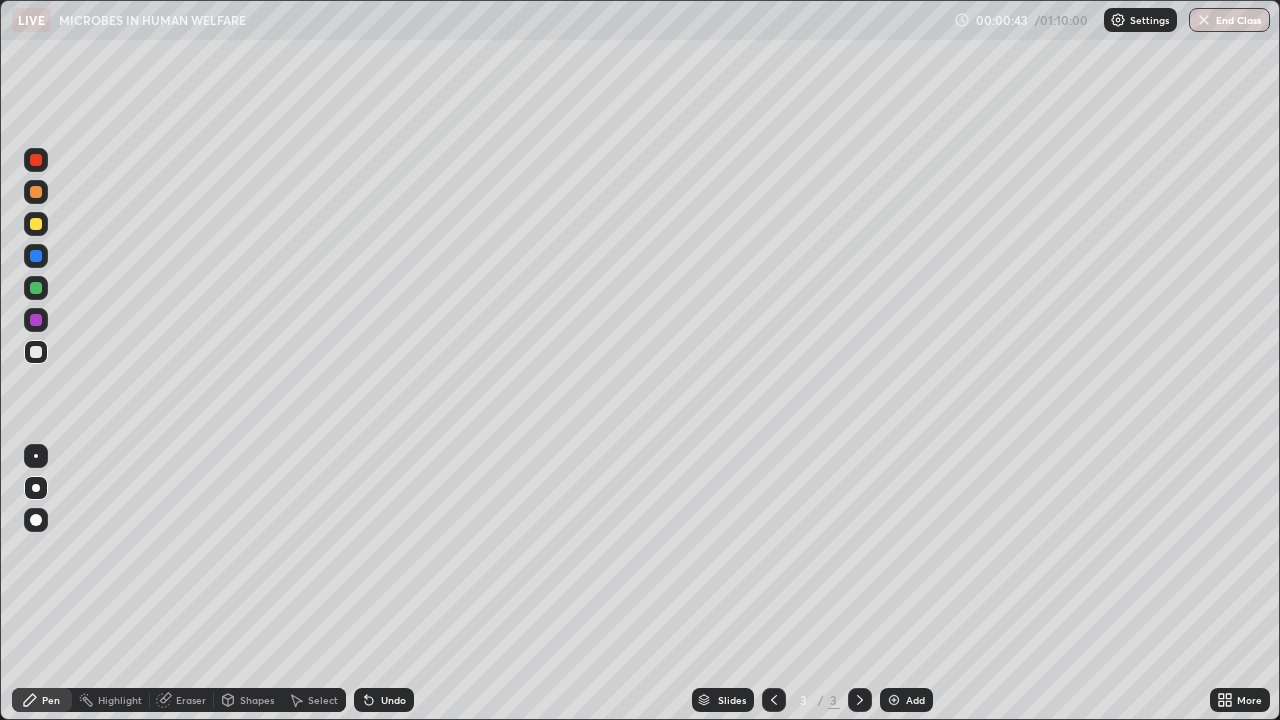 click at bounding box center [36, 224] 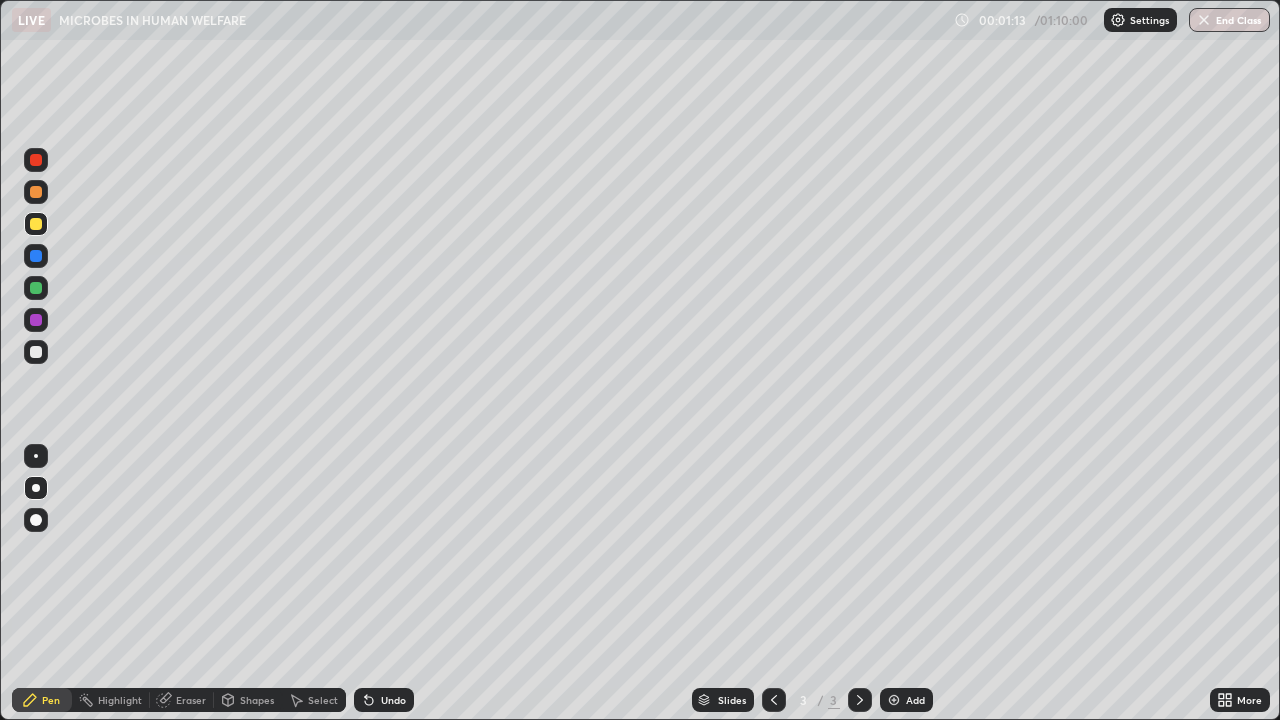click at bounding box center [36, 352] 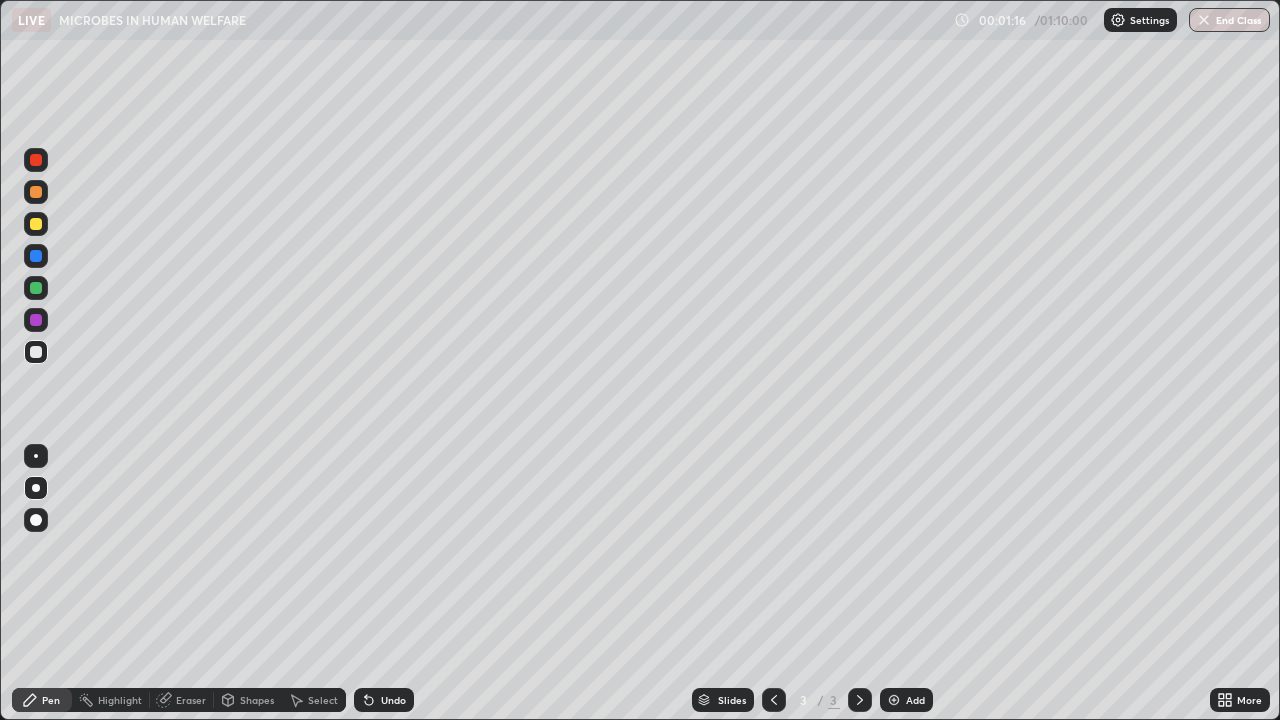click at bounding box center (36, 256) 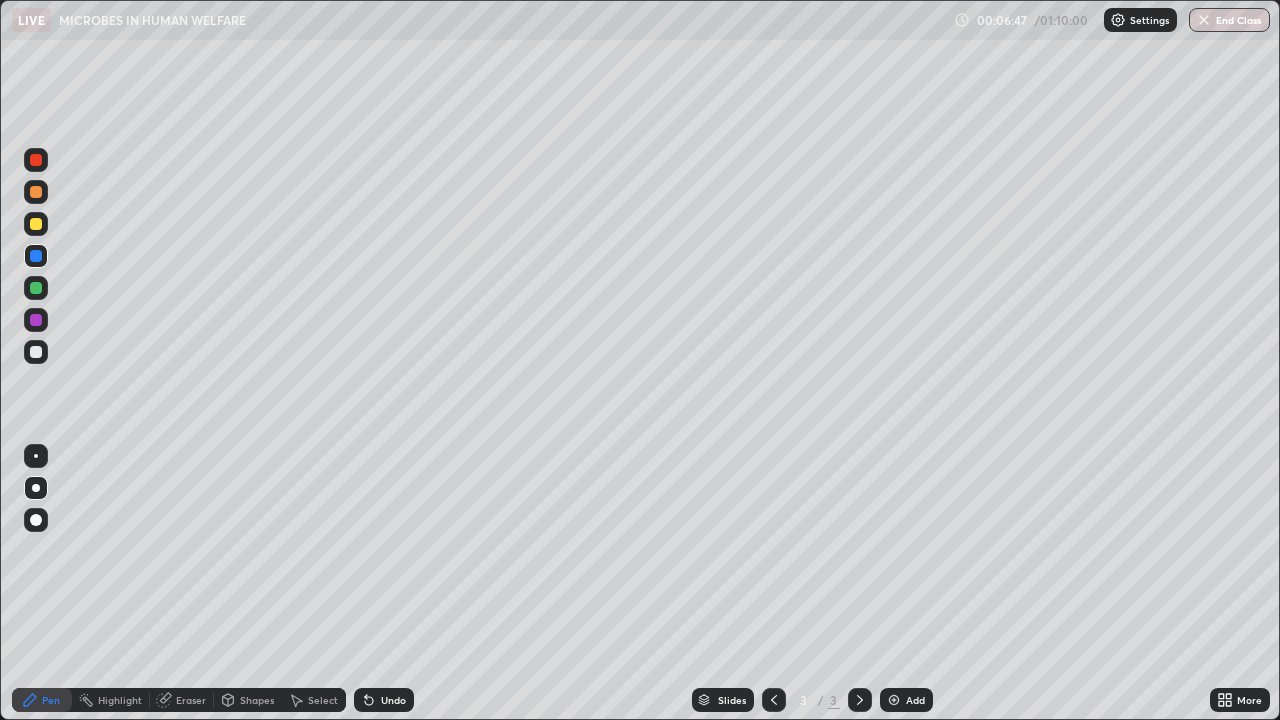 click at bounding box center [36, 352] 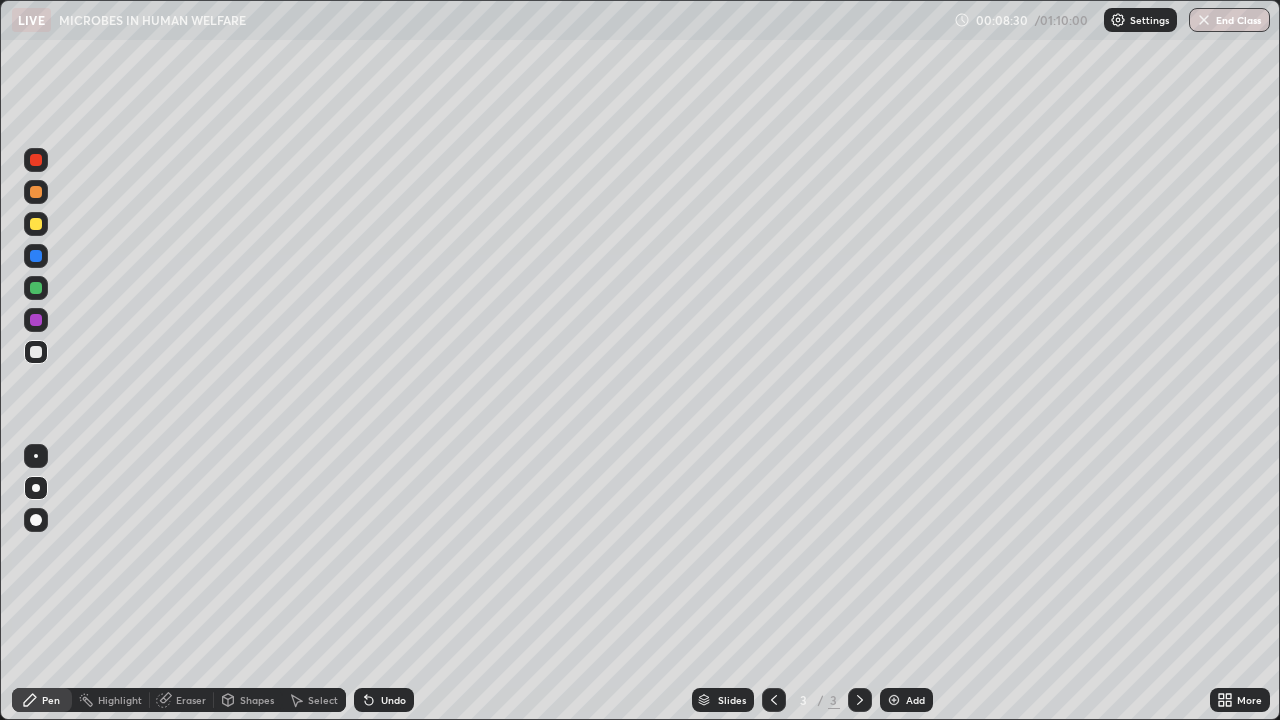 click at bounding box center (36, 352) 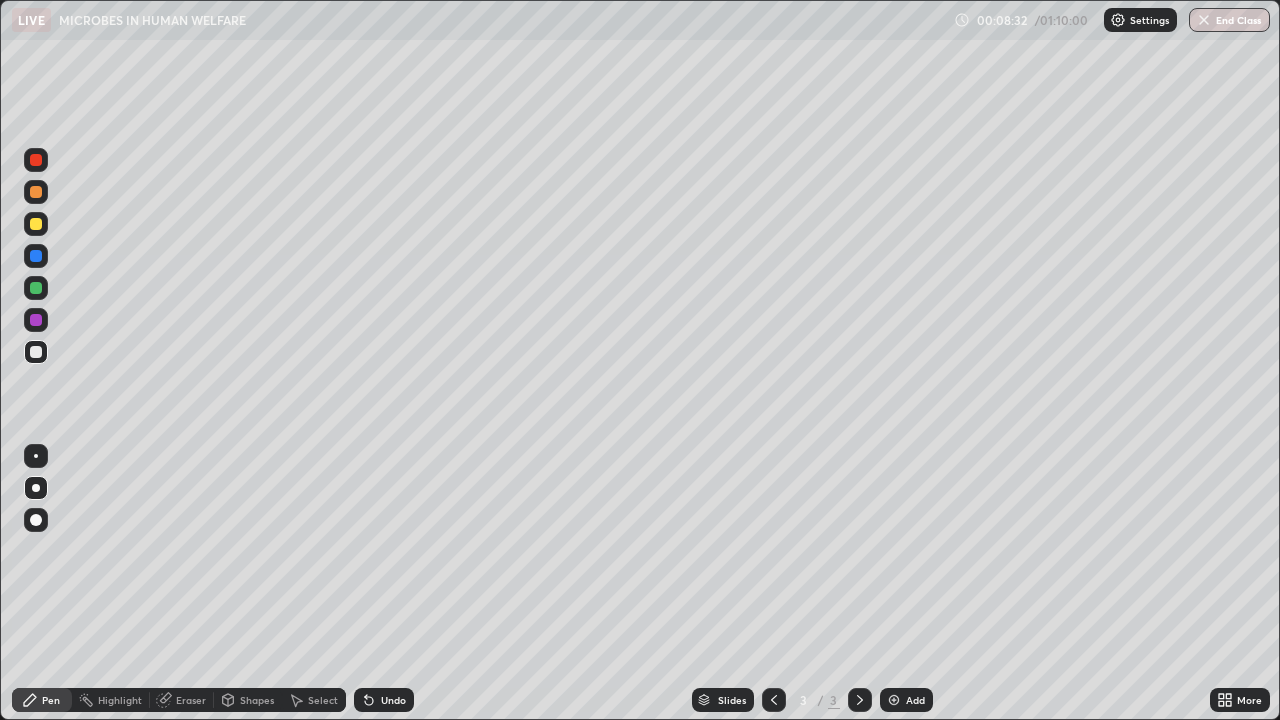 click at bounding box center (36, 488) 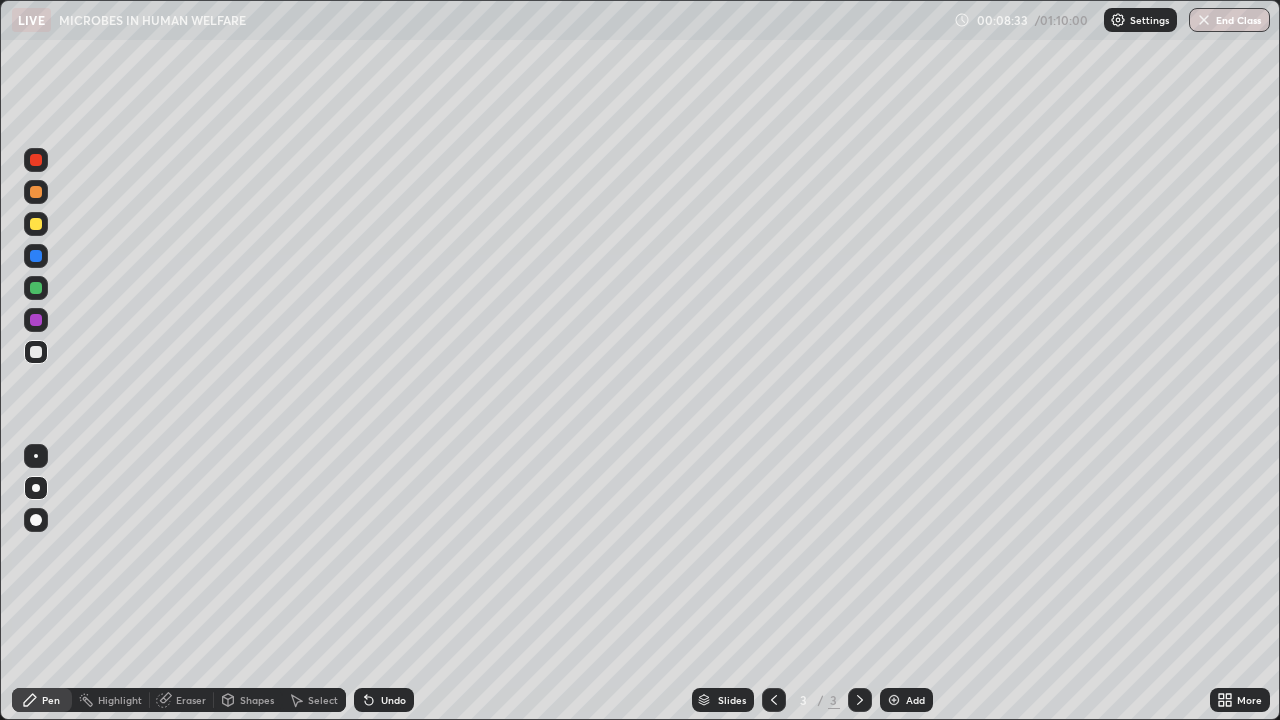 click at bounding box center (36, 520) 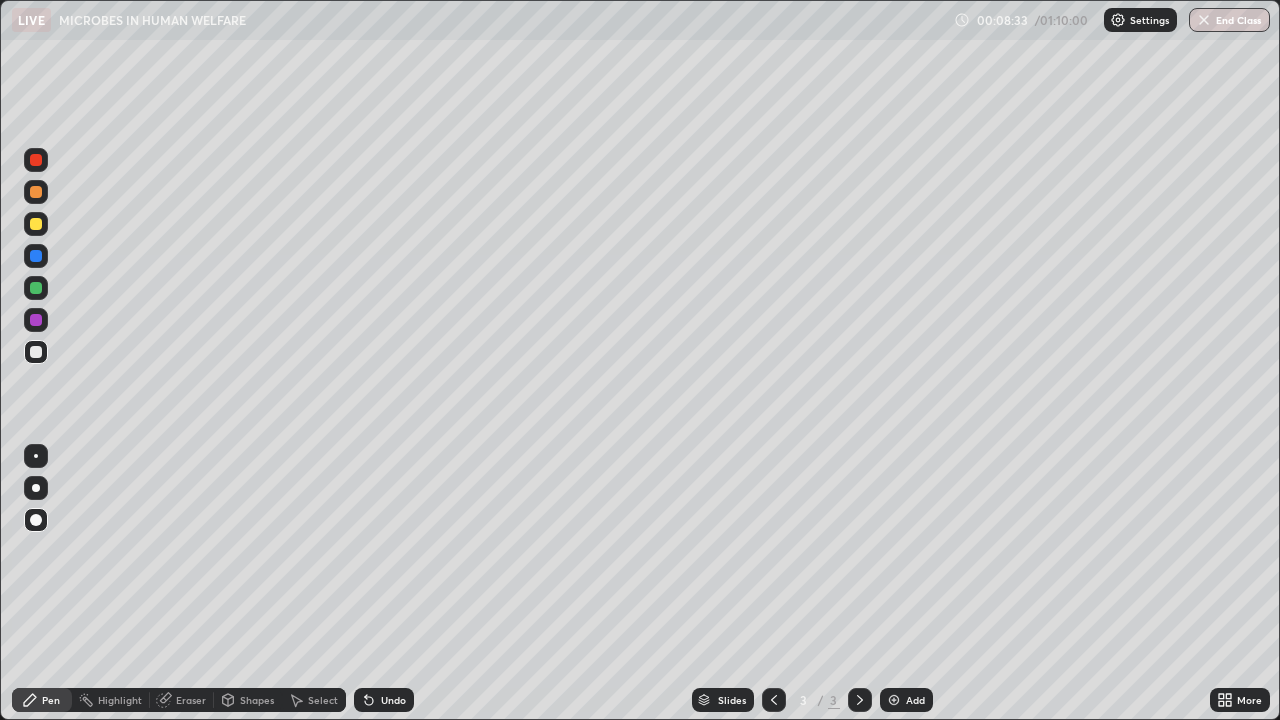 click at bounding box center [36, 456] 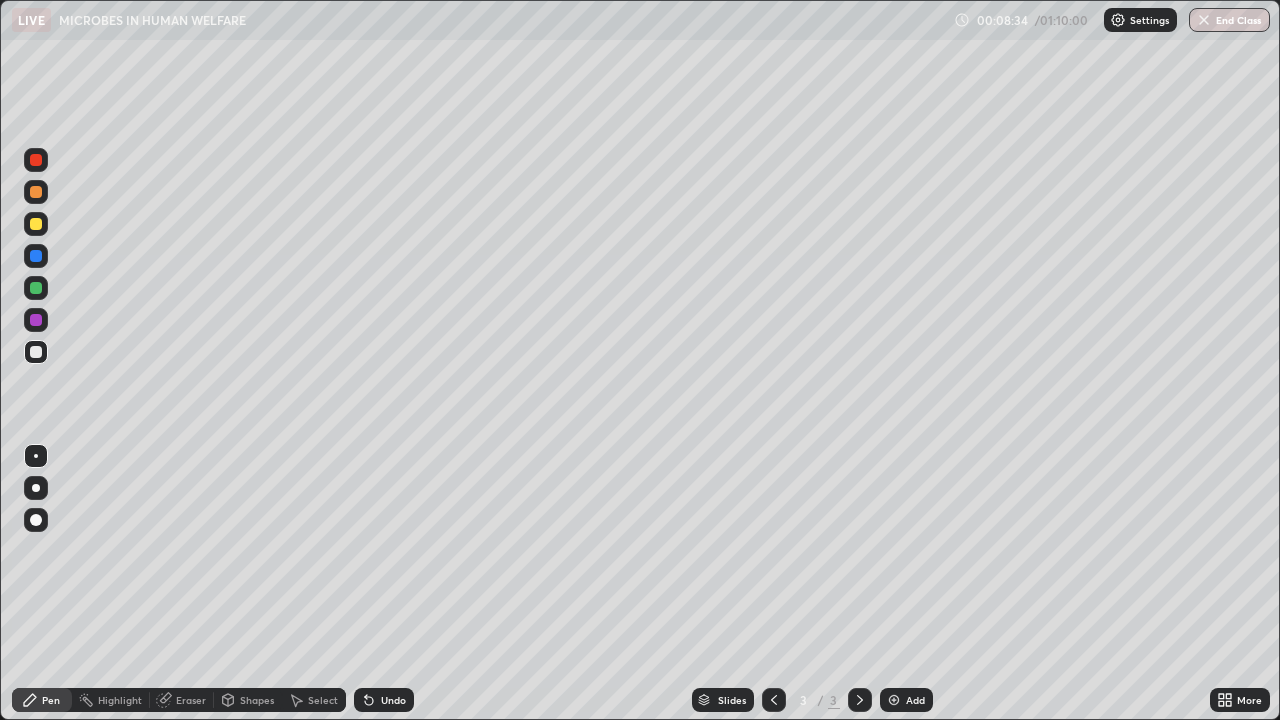 click at bounding box center [36, 352] 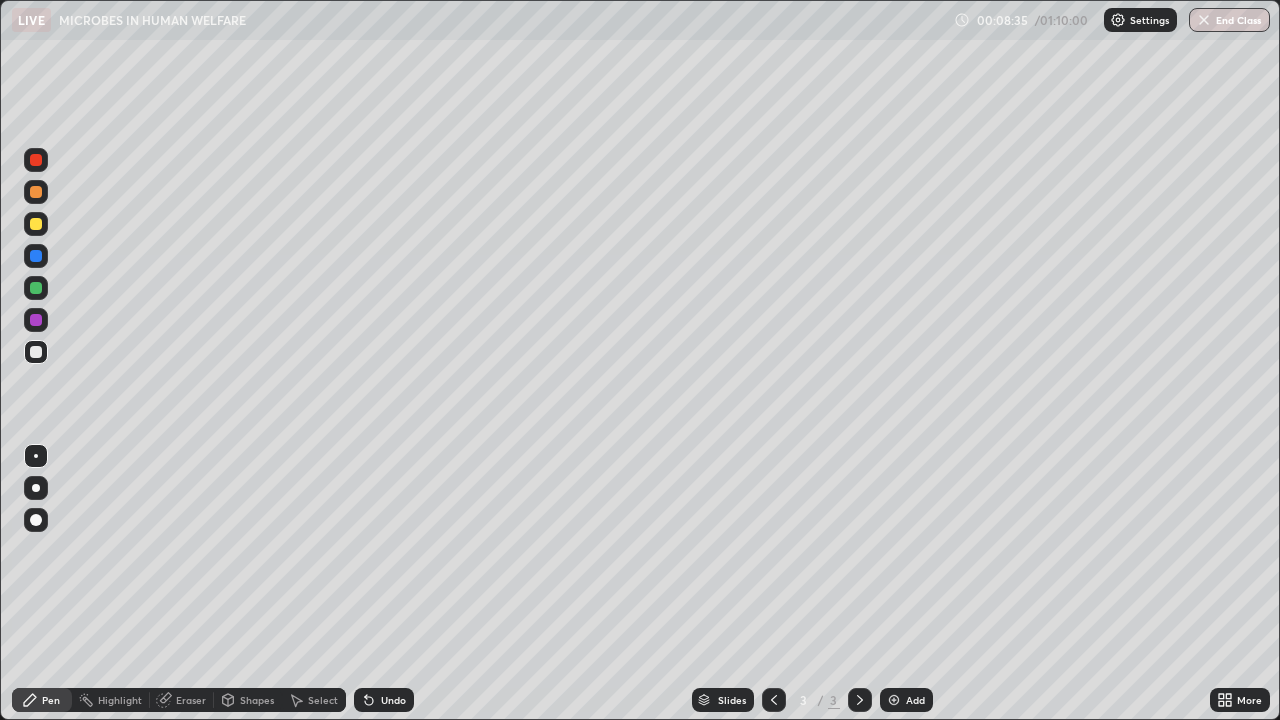 click at bounding box center (36, 352) 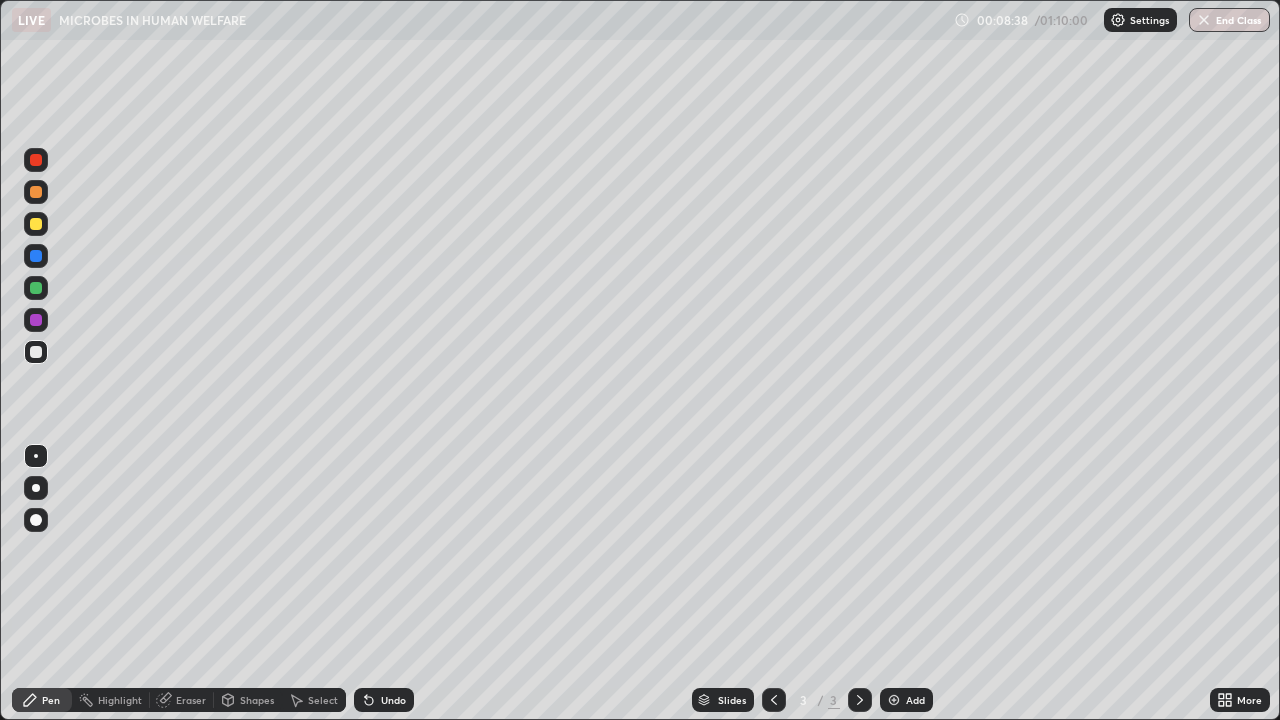 click at bounding box center (36, 488) 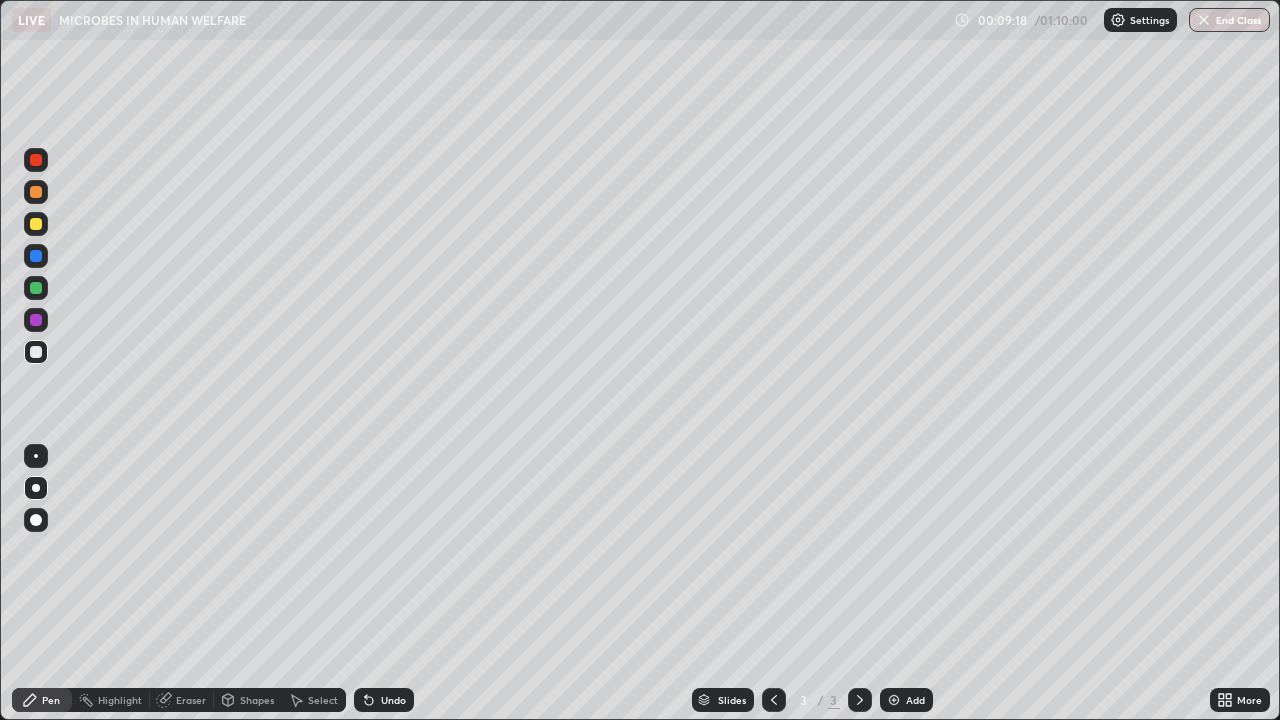 click at bounding box center [36, 288] 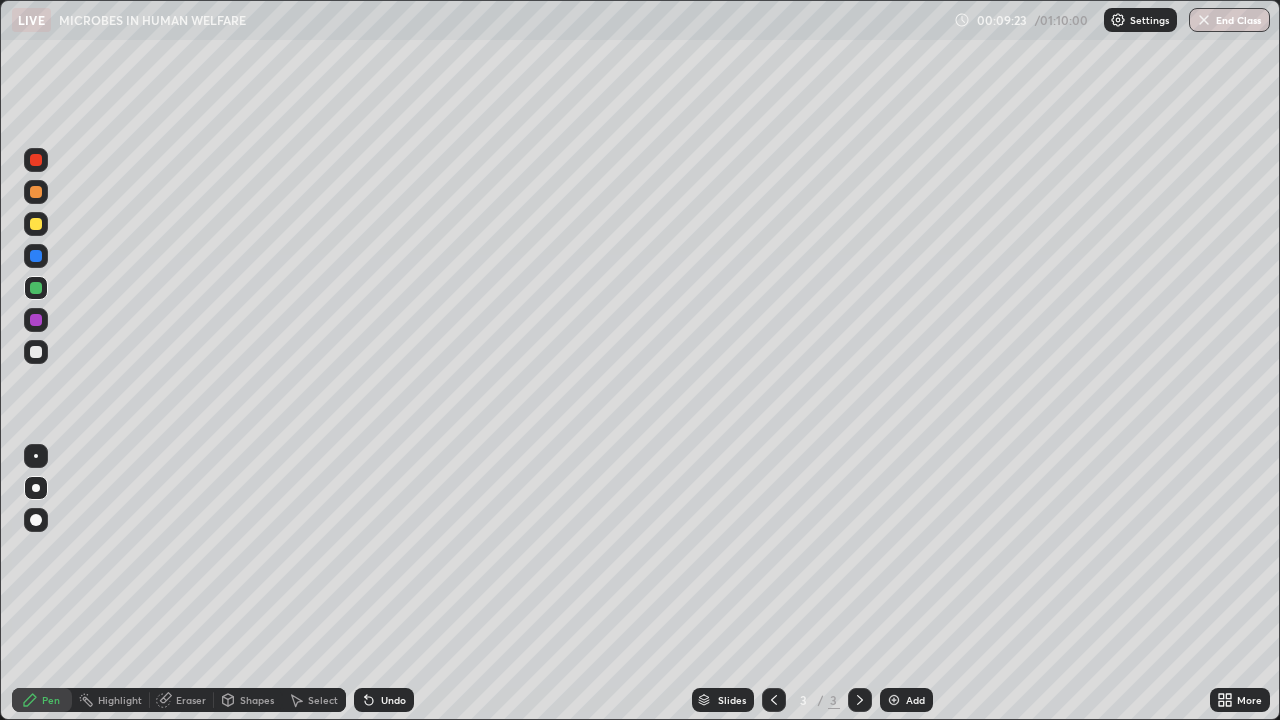 click 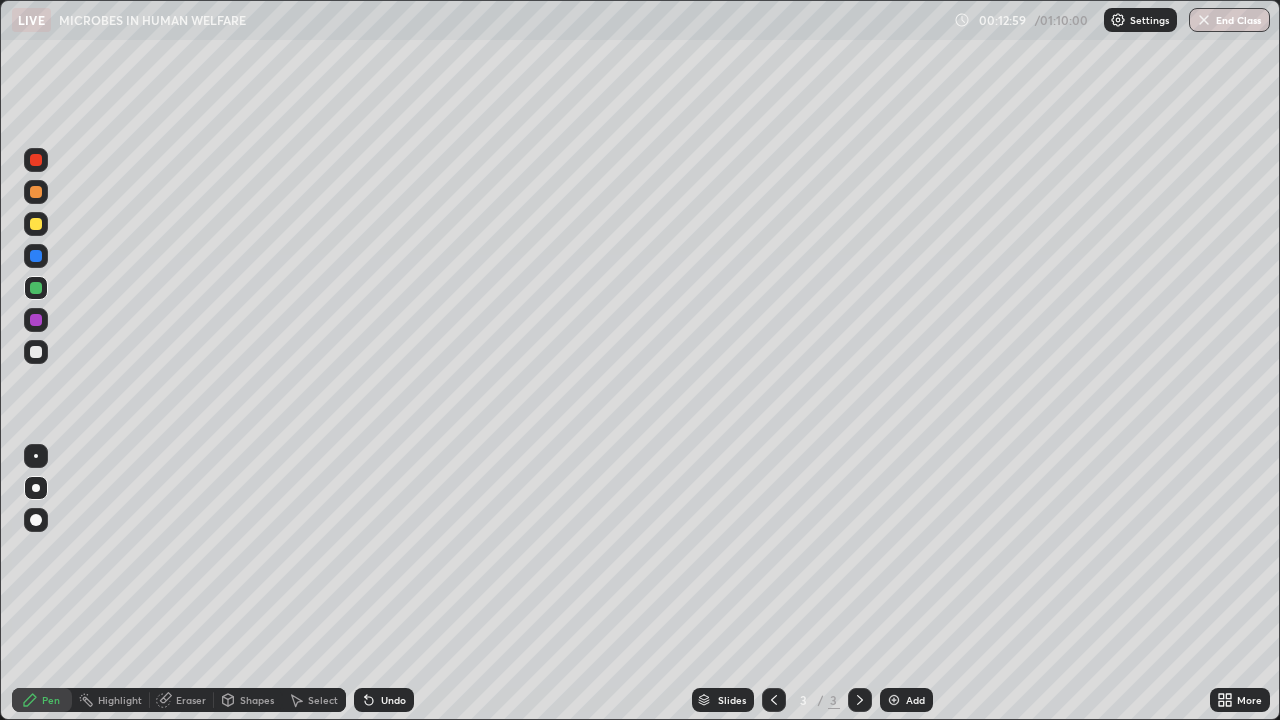 click at bounding box center [36, 256] 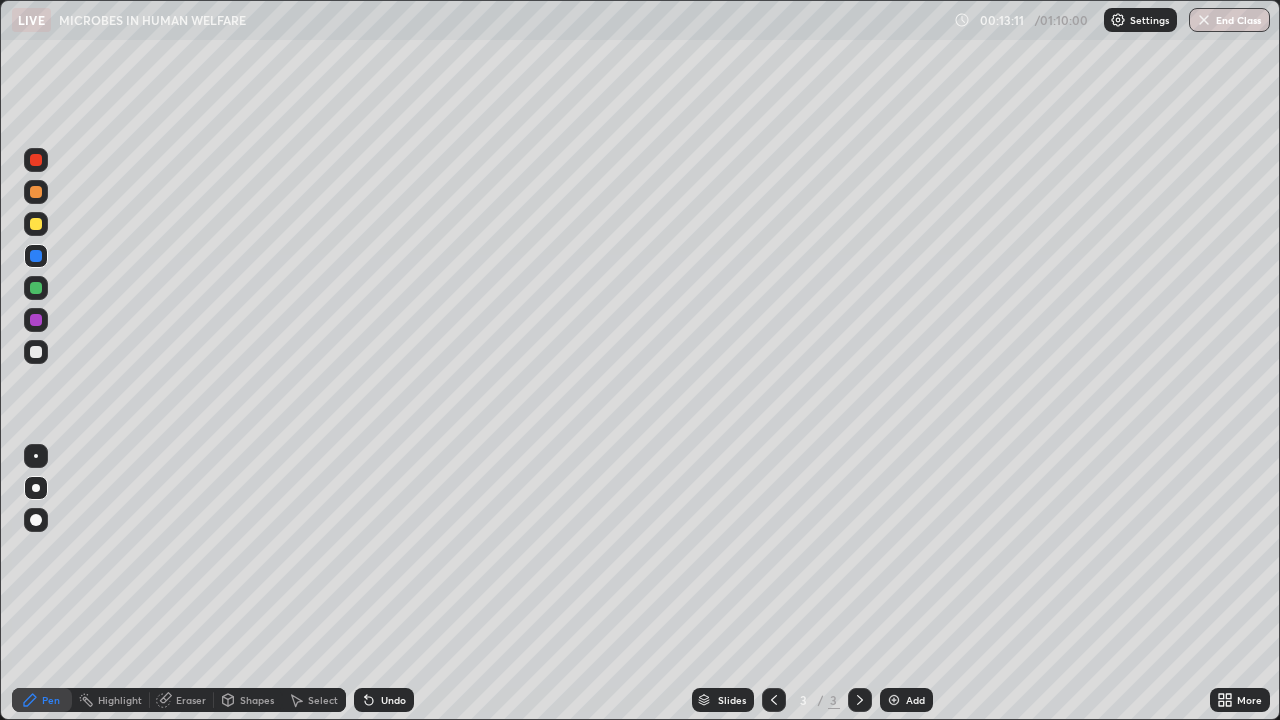 click at bounding box center [36, 520] 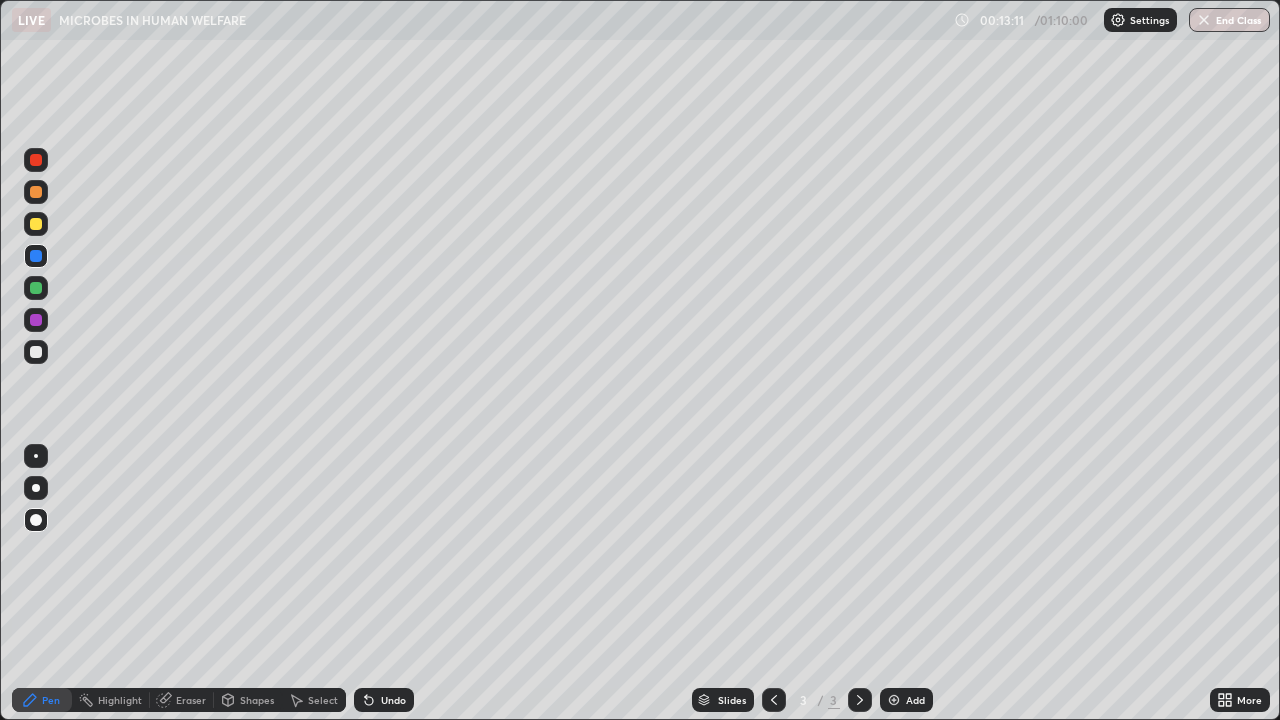 click at bounding box center [36, 488] 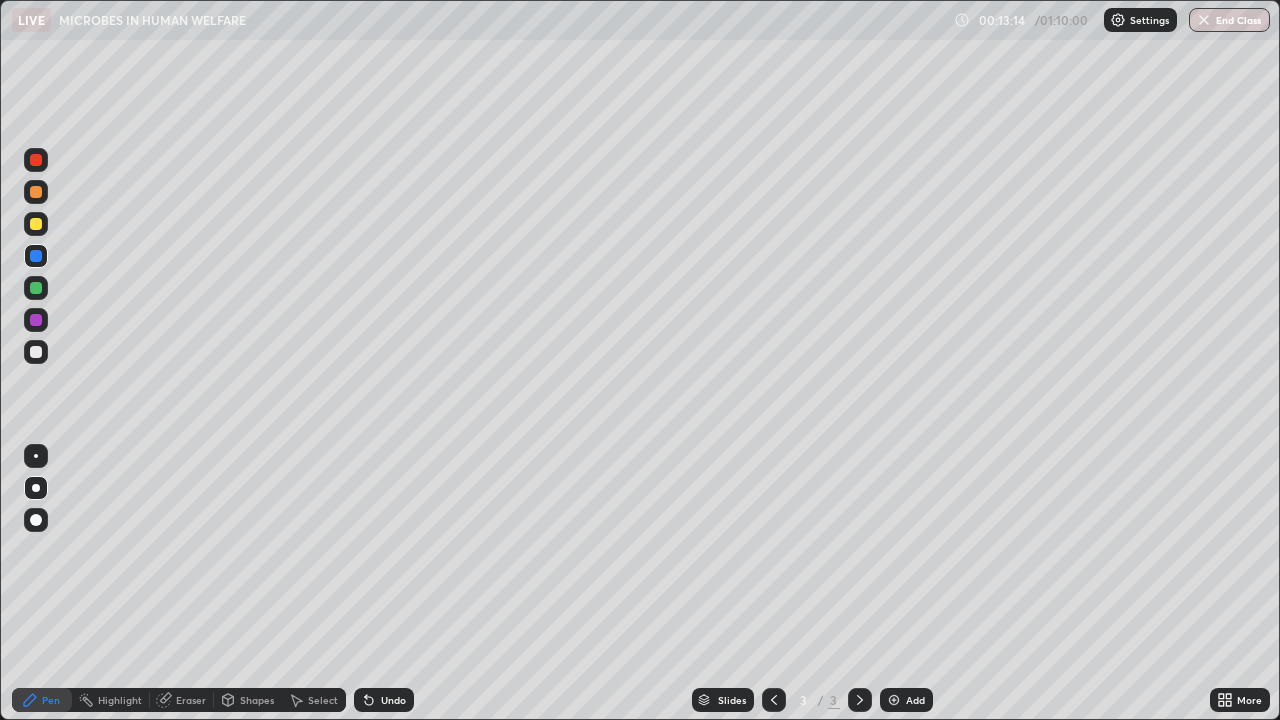 click at bounding box center (36, 352) 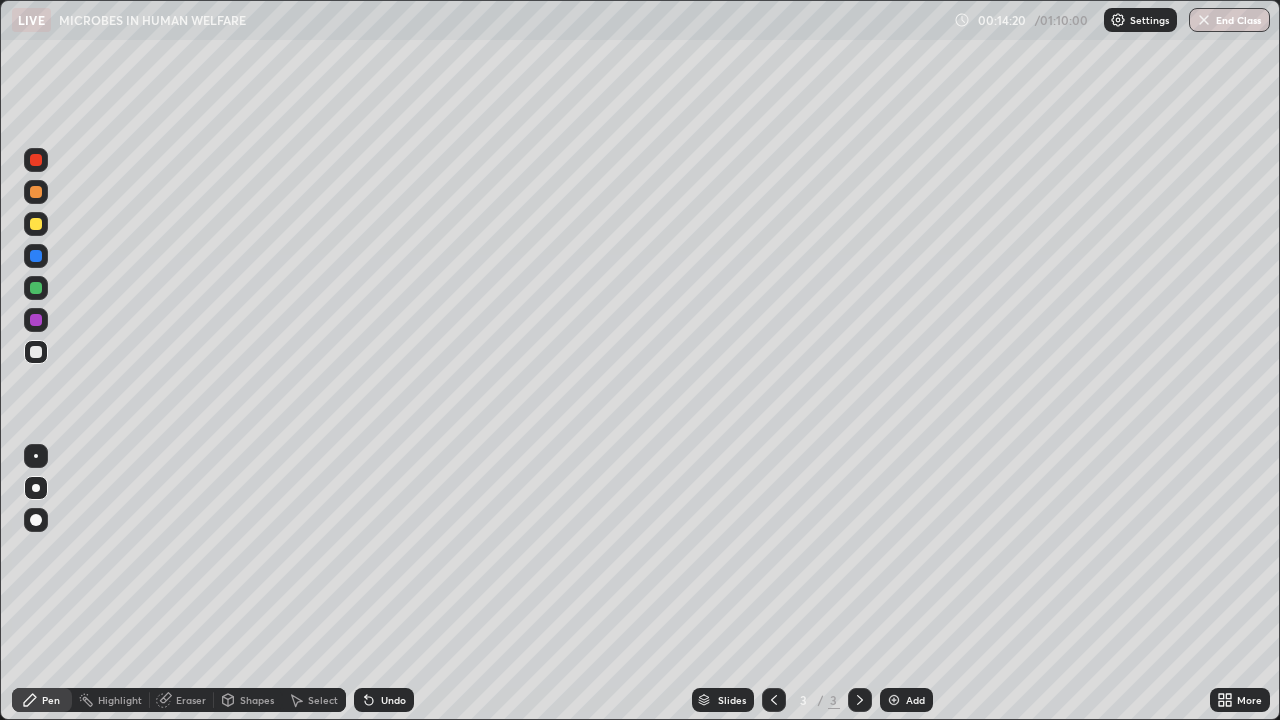 click on "Undo" at bounding box center (393, 700) 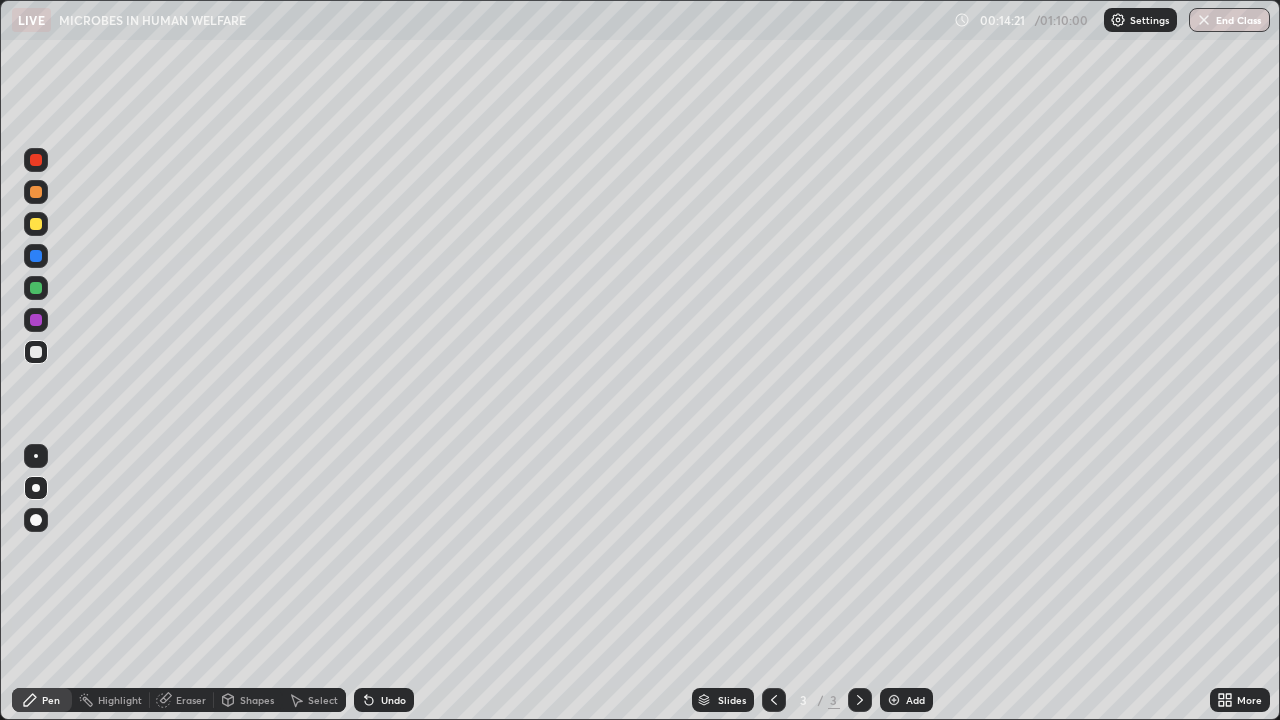 click on "Undo" at bounding box center (380, 700) 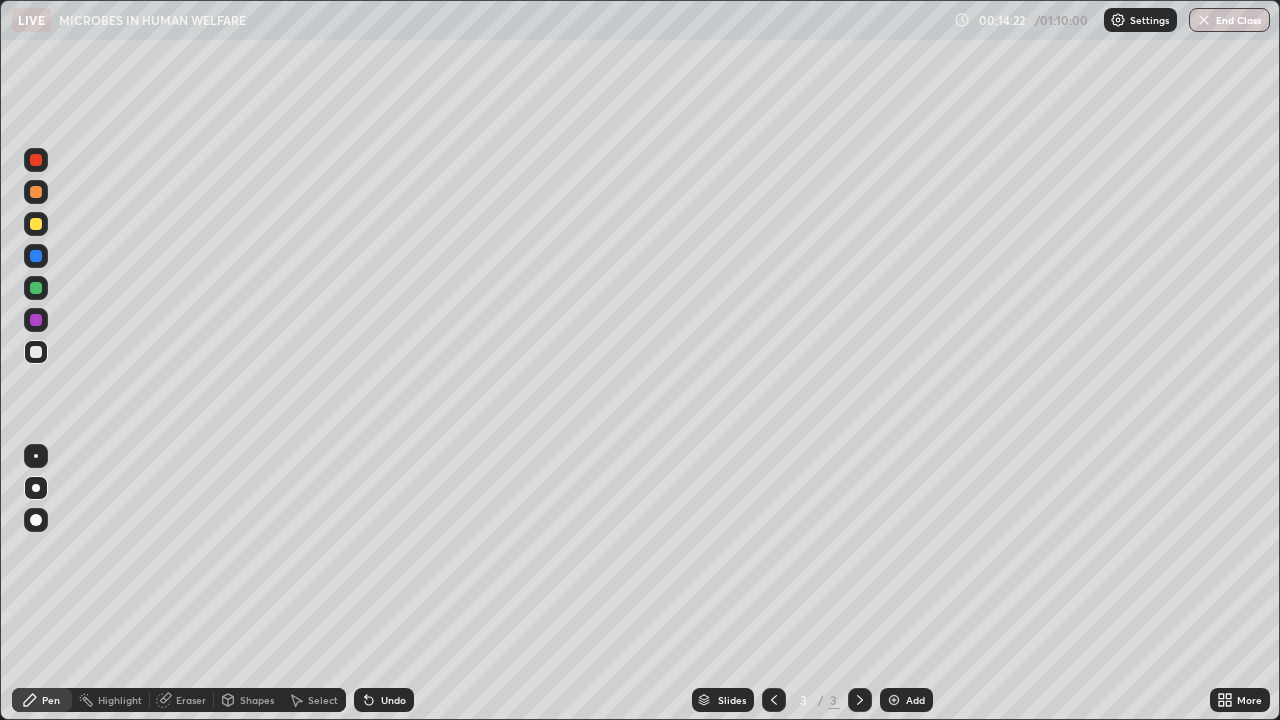 click 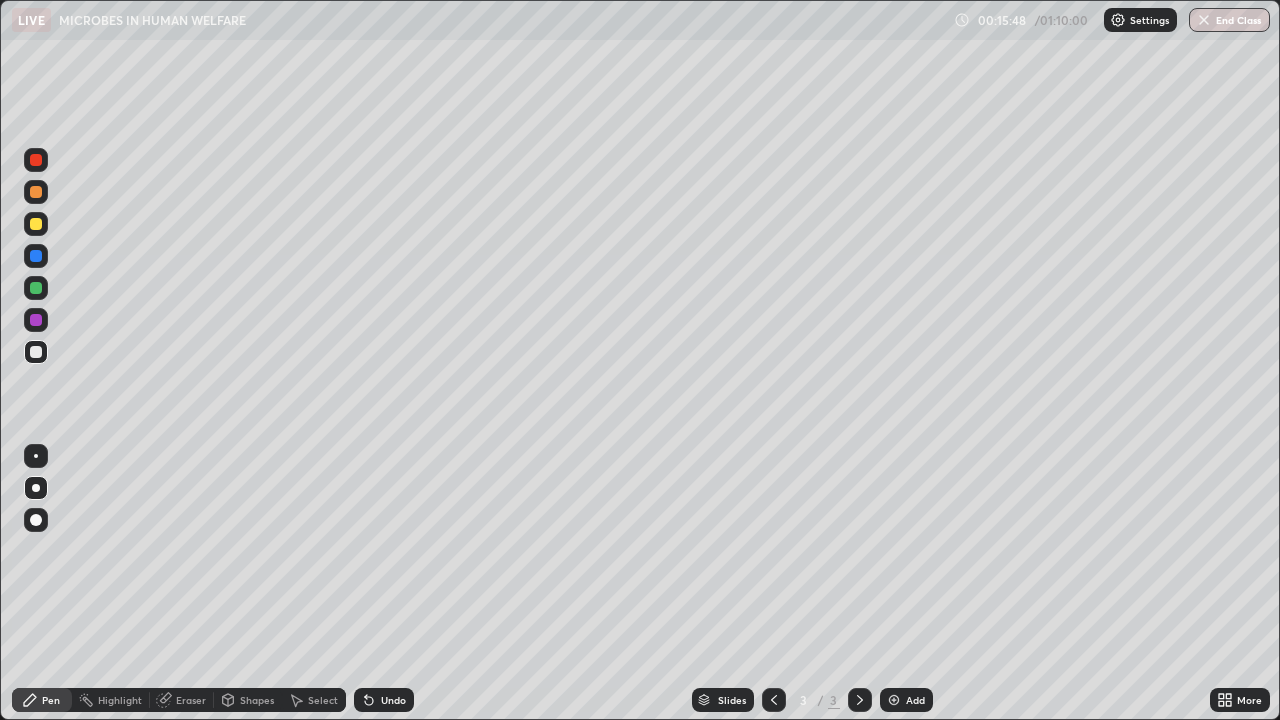 click at bounding box center (894, 700) 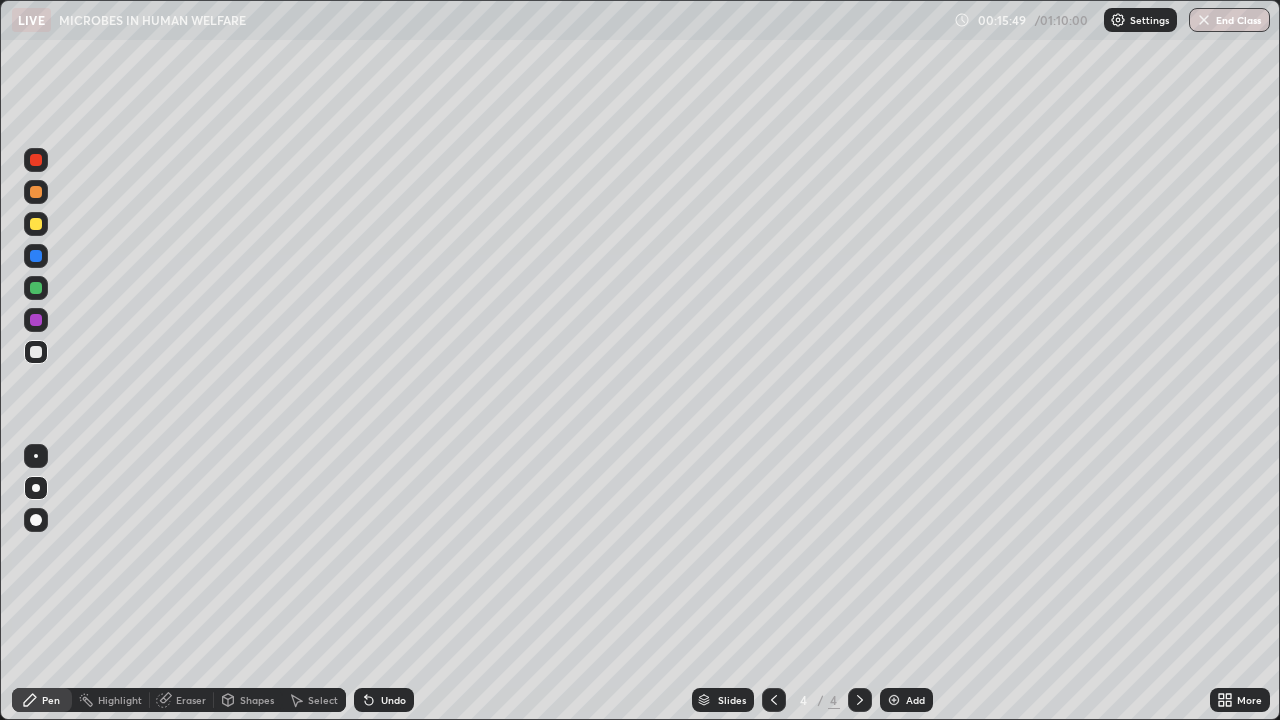 click at bounding box center (36, 256) 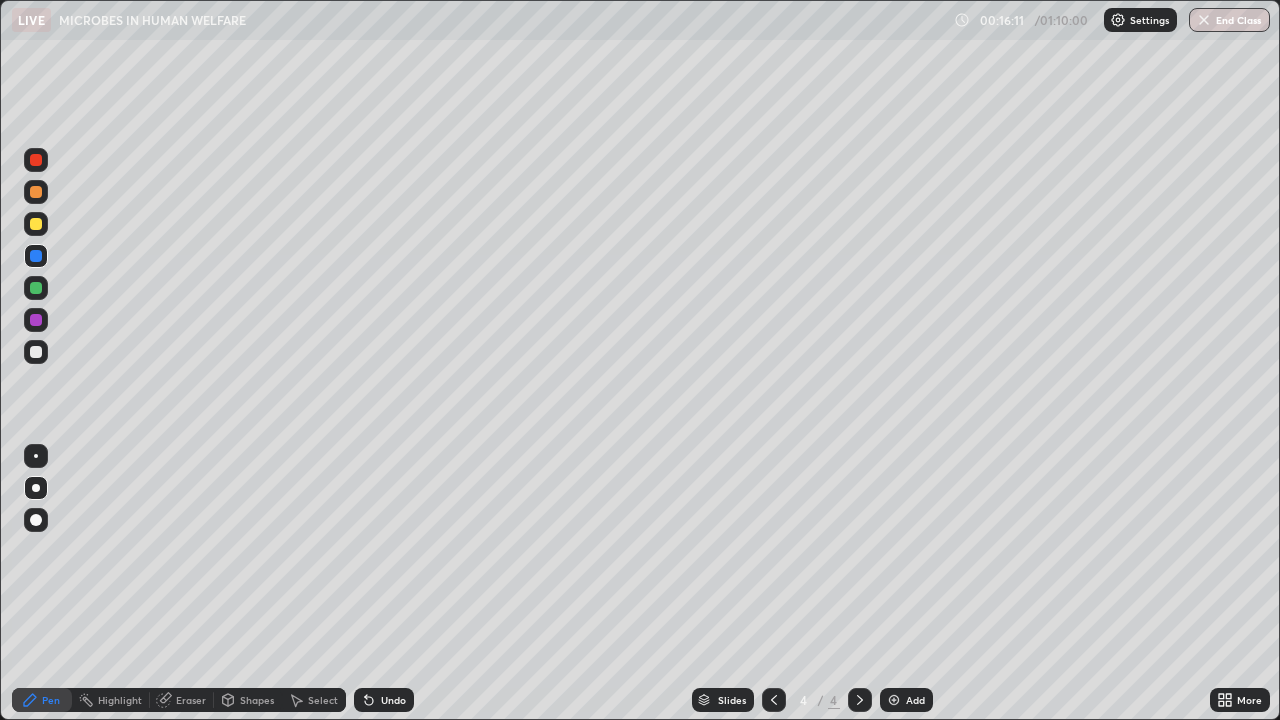 click at bounding box center (36, 288) 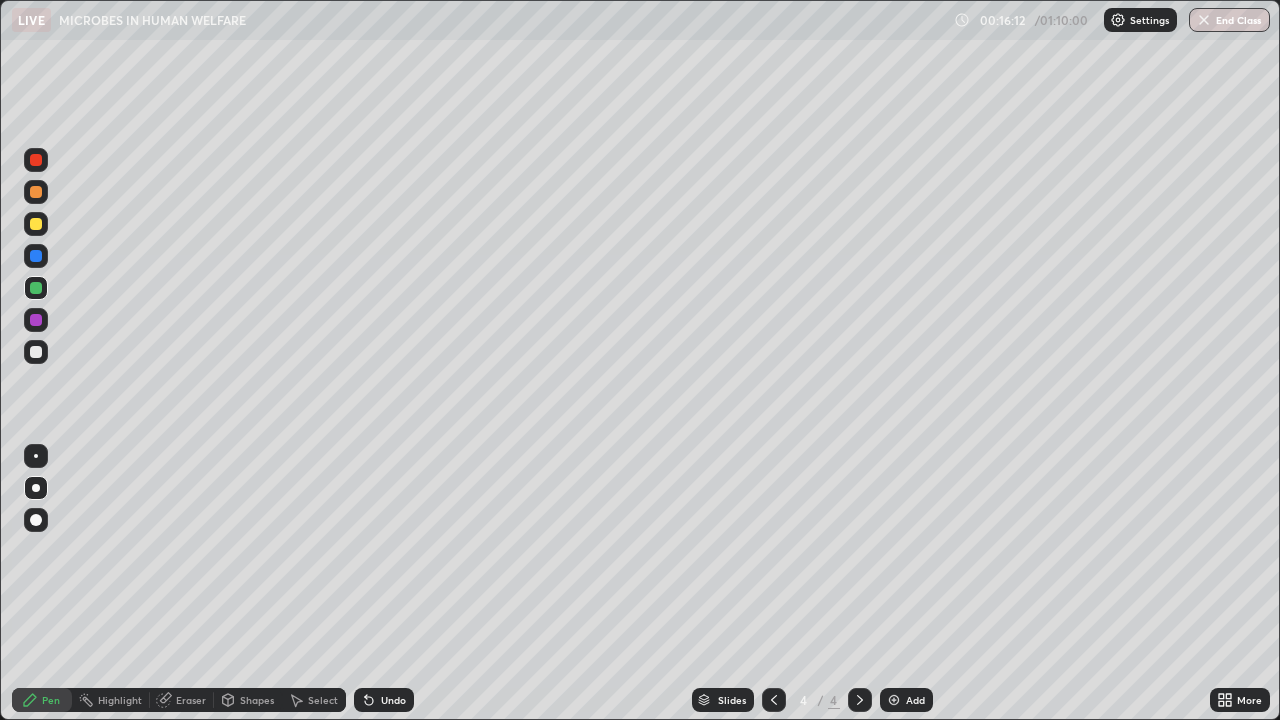 click at bounding box center (36, 352) 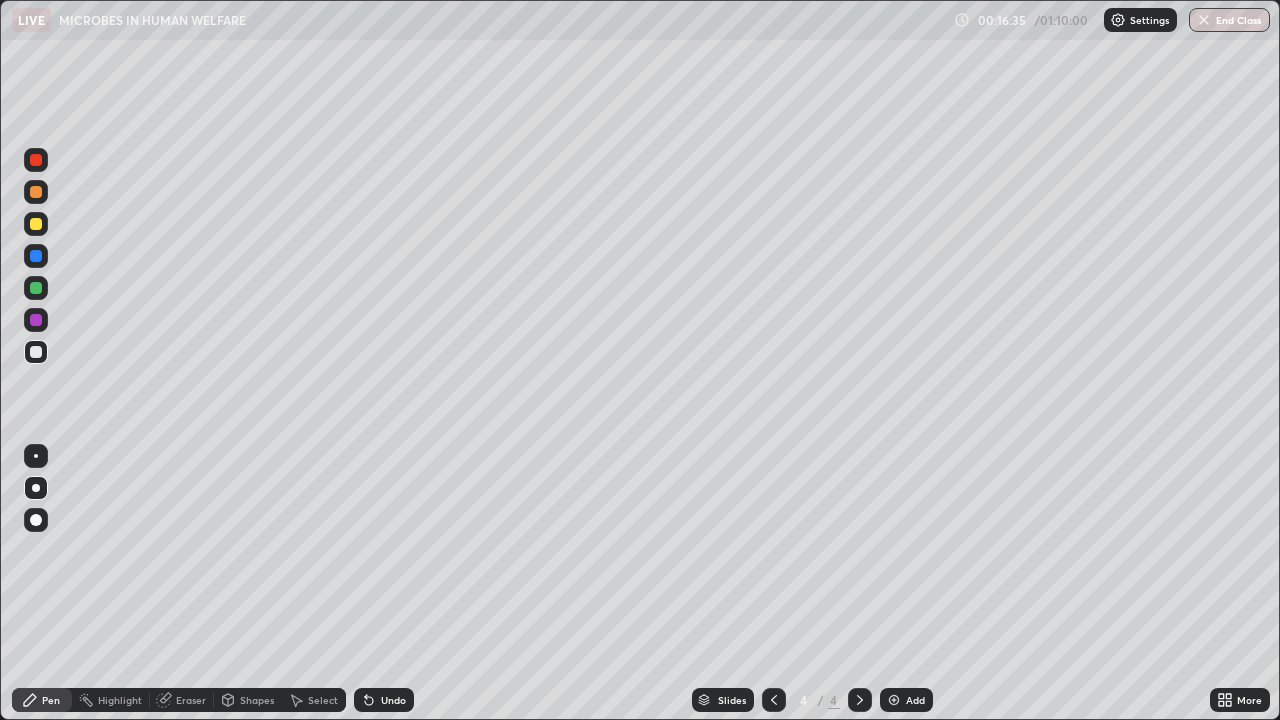 click at bounding box center [36, 224] 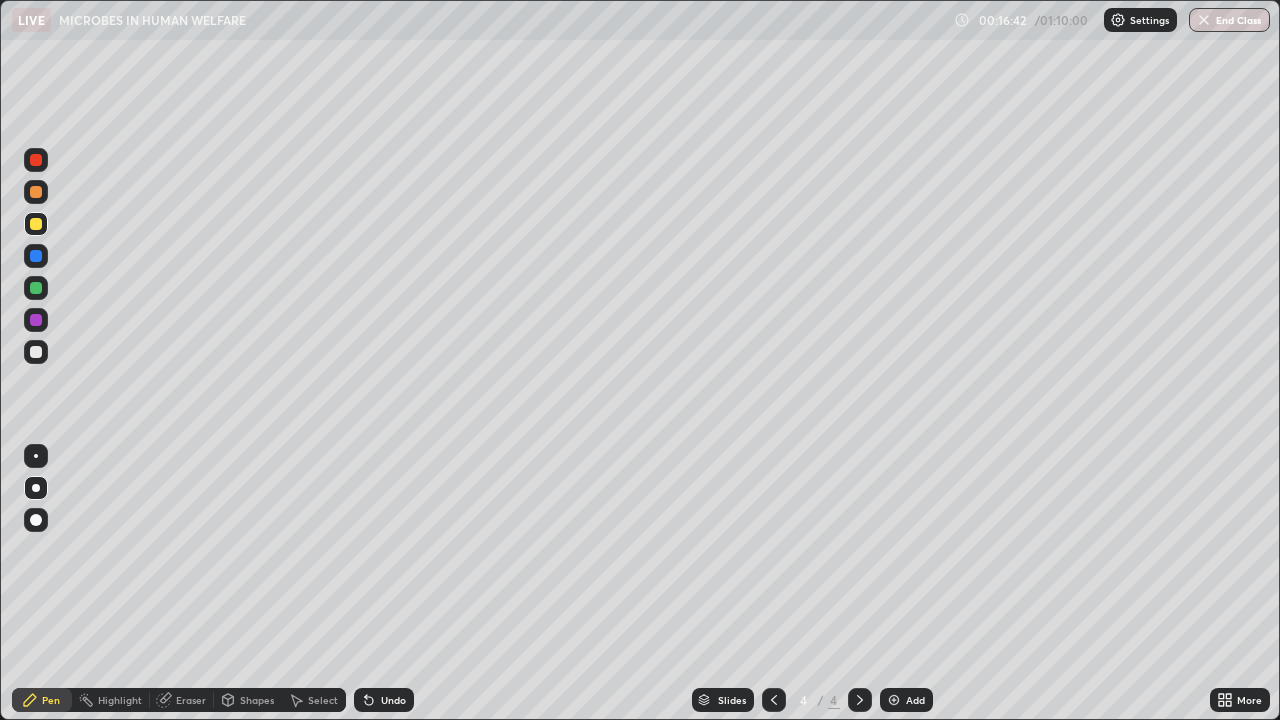 click at bounding box center (36, 256) 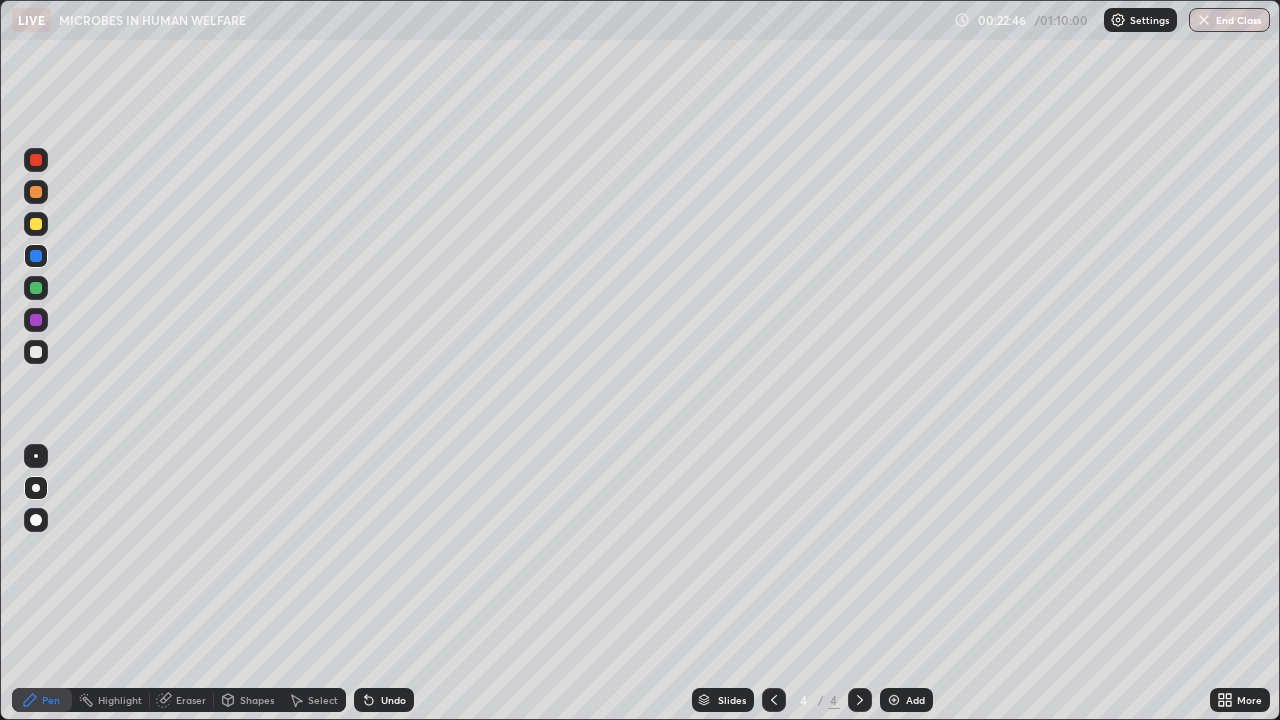 click 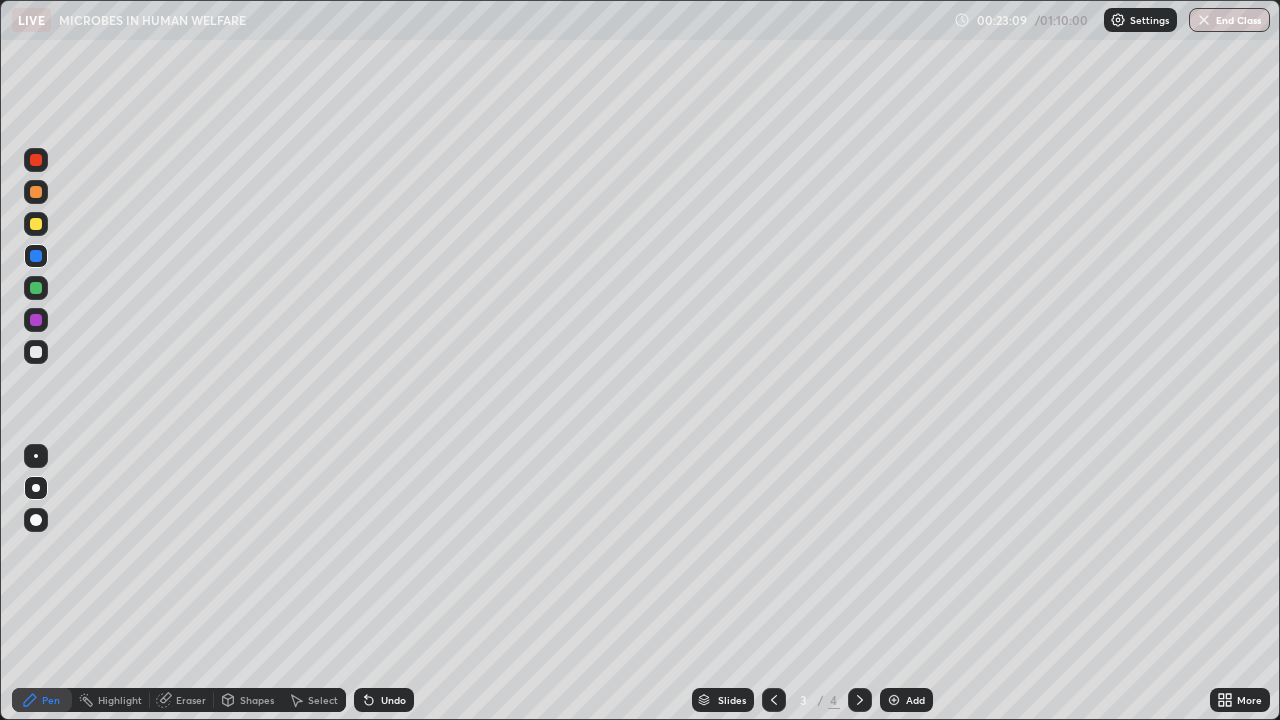 click 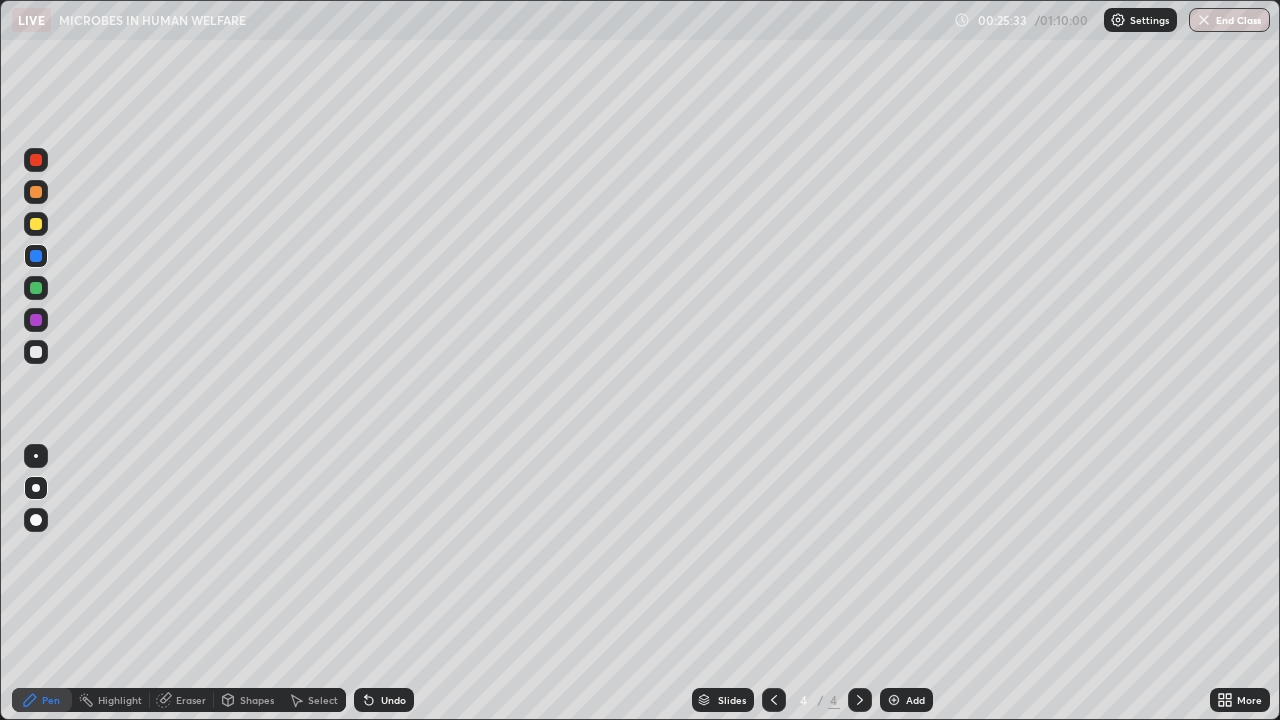 click at bounding box center (36, 352) 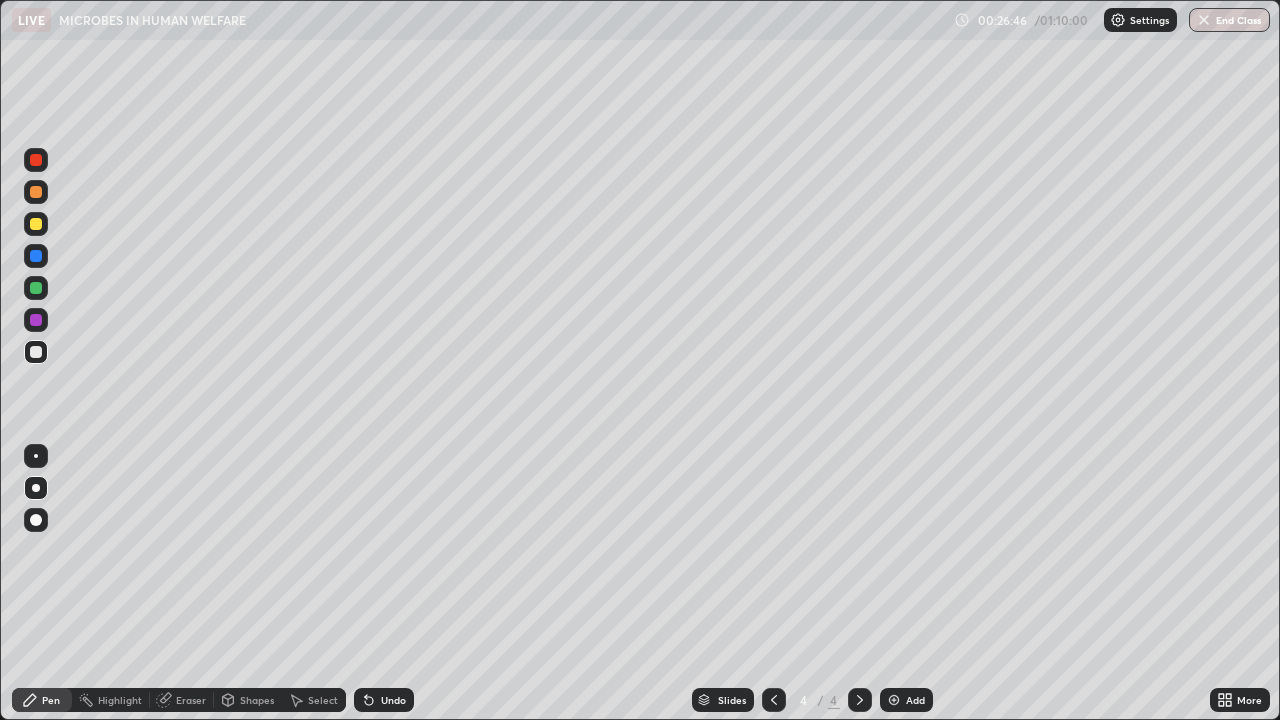 click at bounding box center [36, 224] 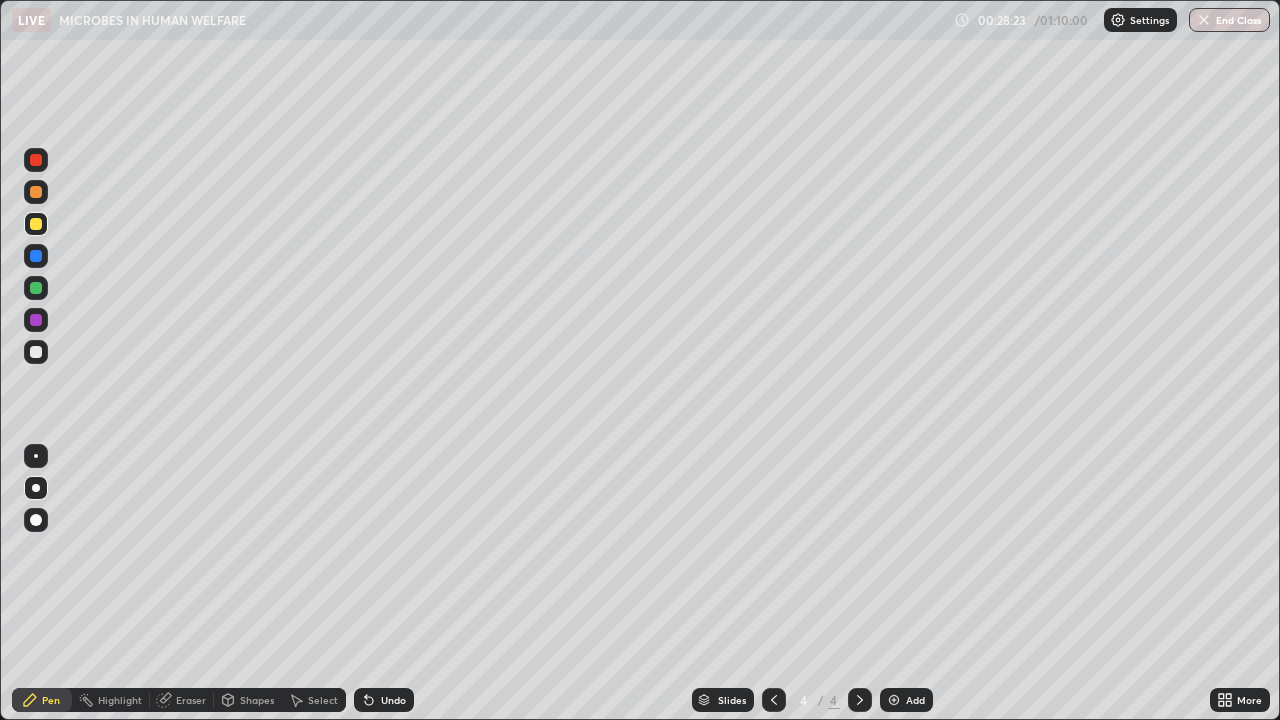 click at bounding box center [36, 320] 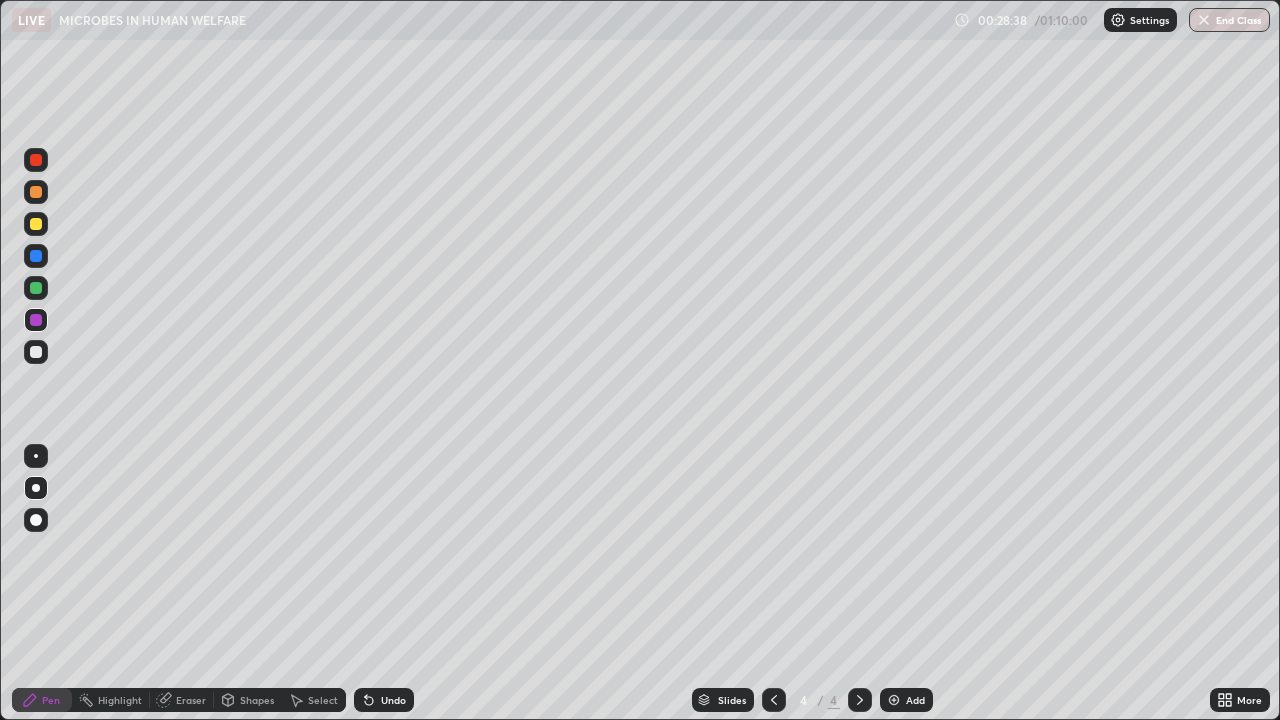 click at bounding box center (36, 352) 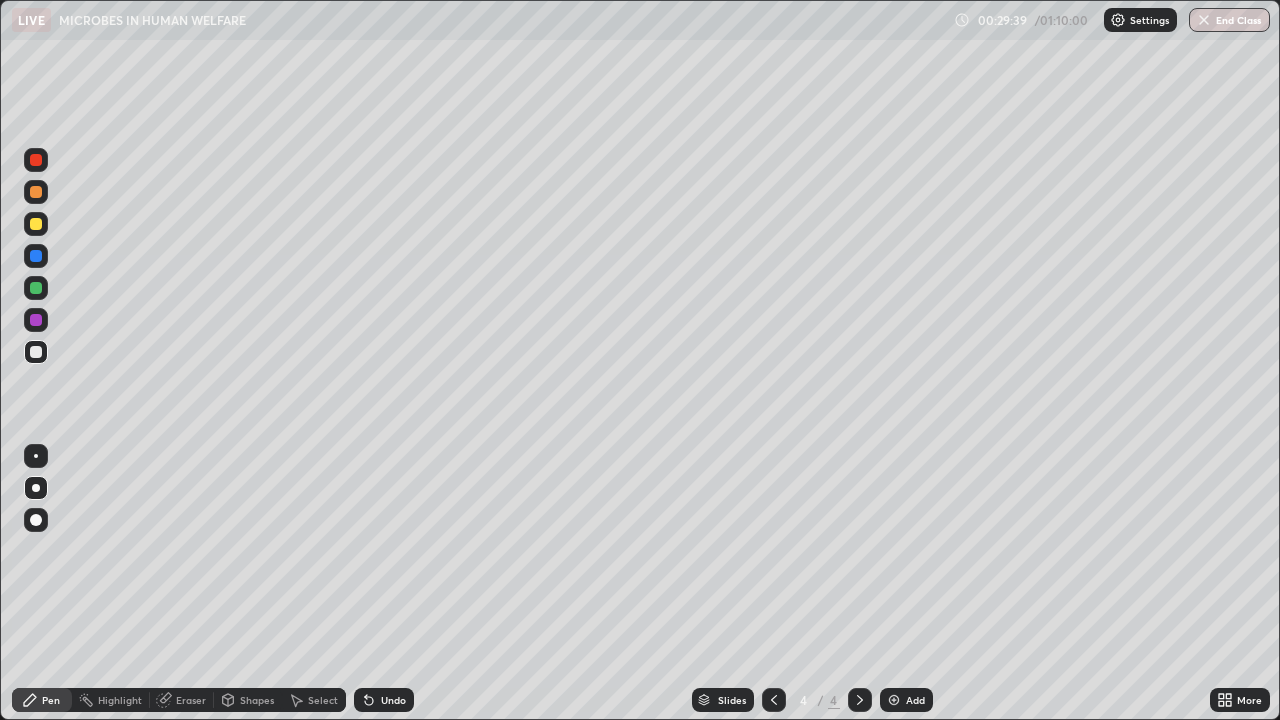 click at bounding box center (36, 288) 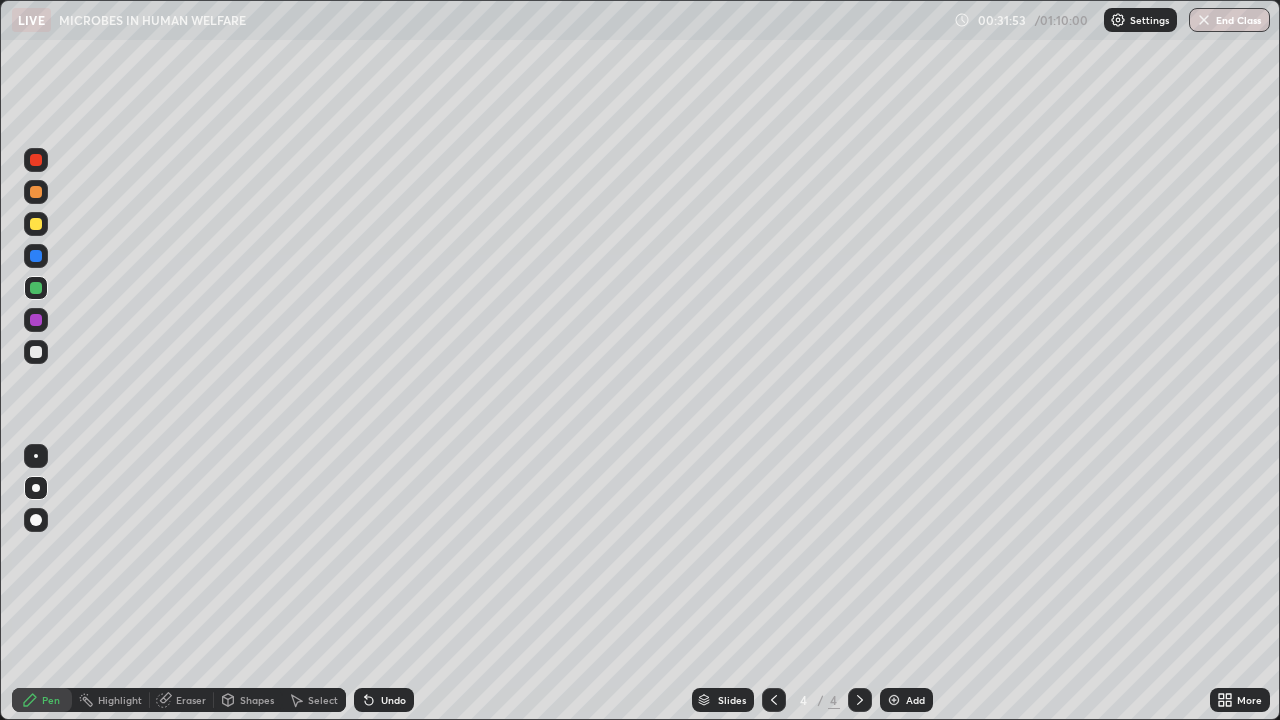 click at bounding box center [894, 700] 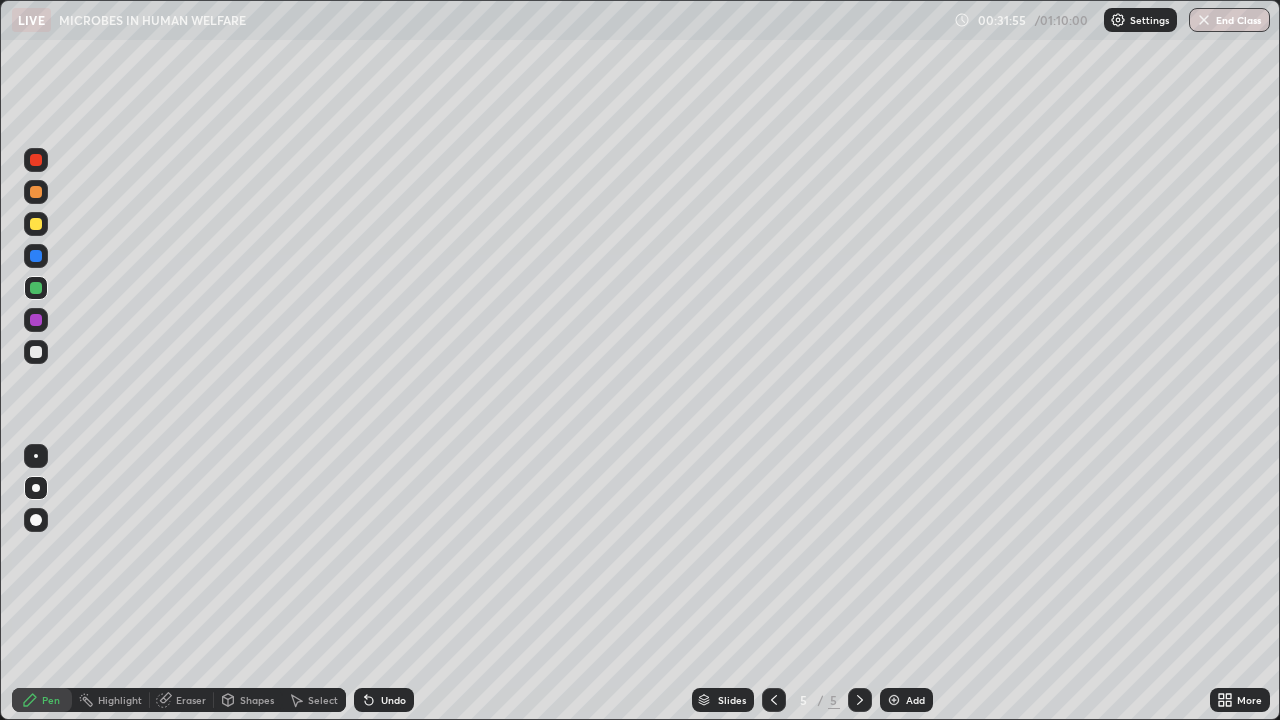 click at bounding box center [36, 352] 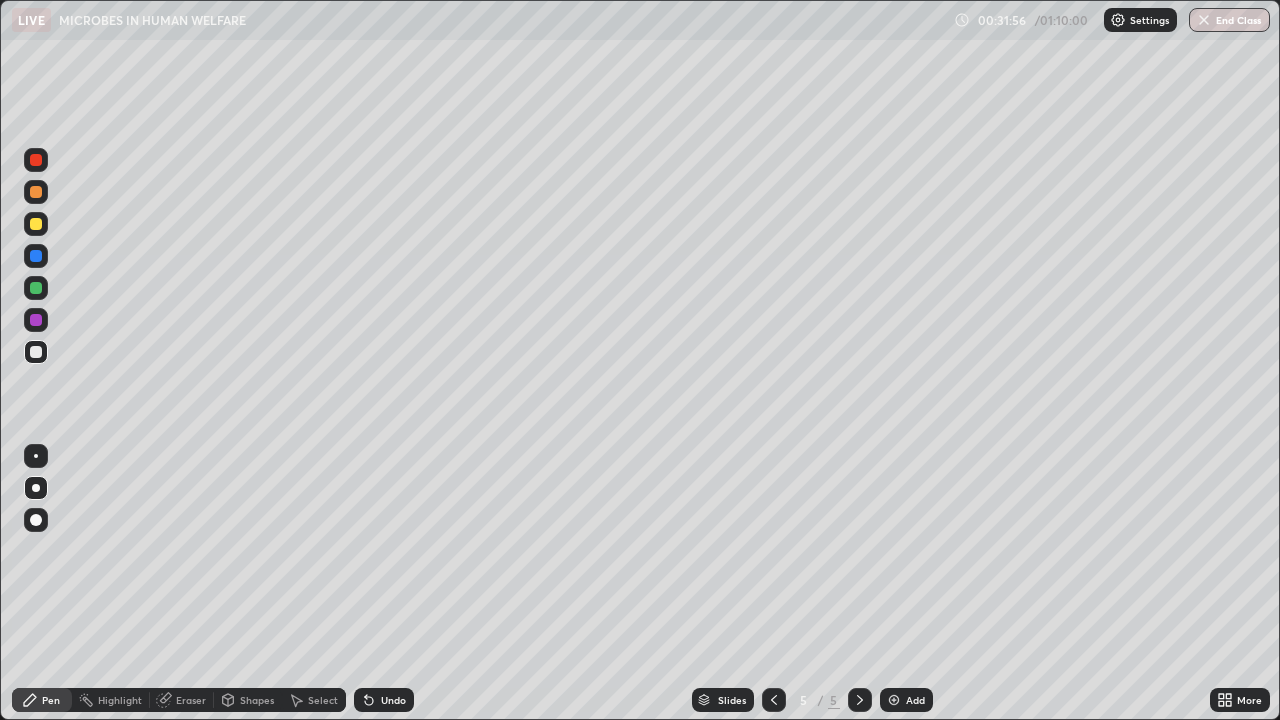 click on "Shapes" at bounding box center (248, 700) 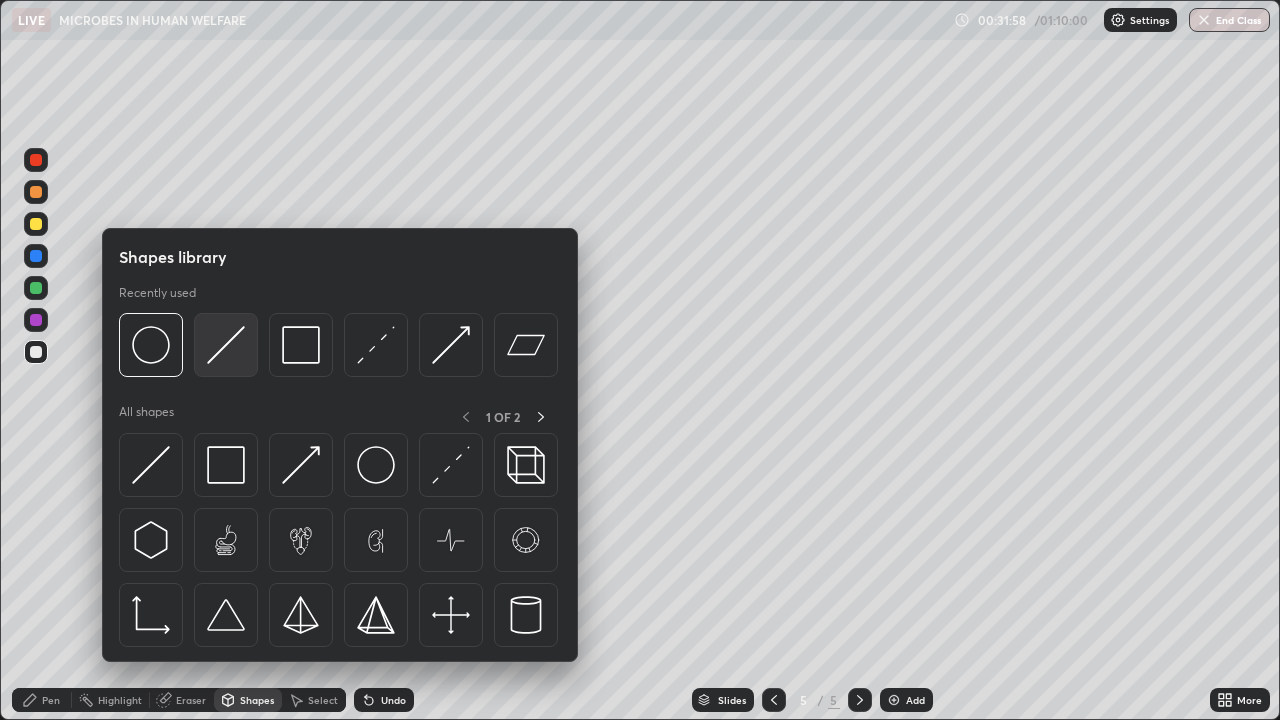 click at bounding box center [226, 345] 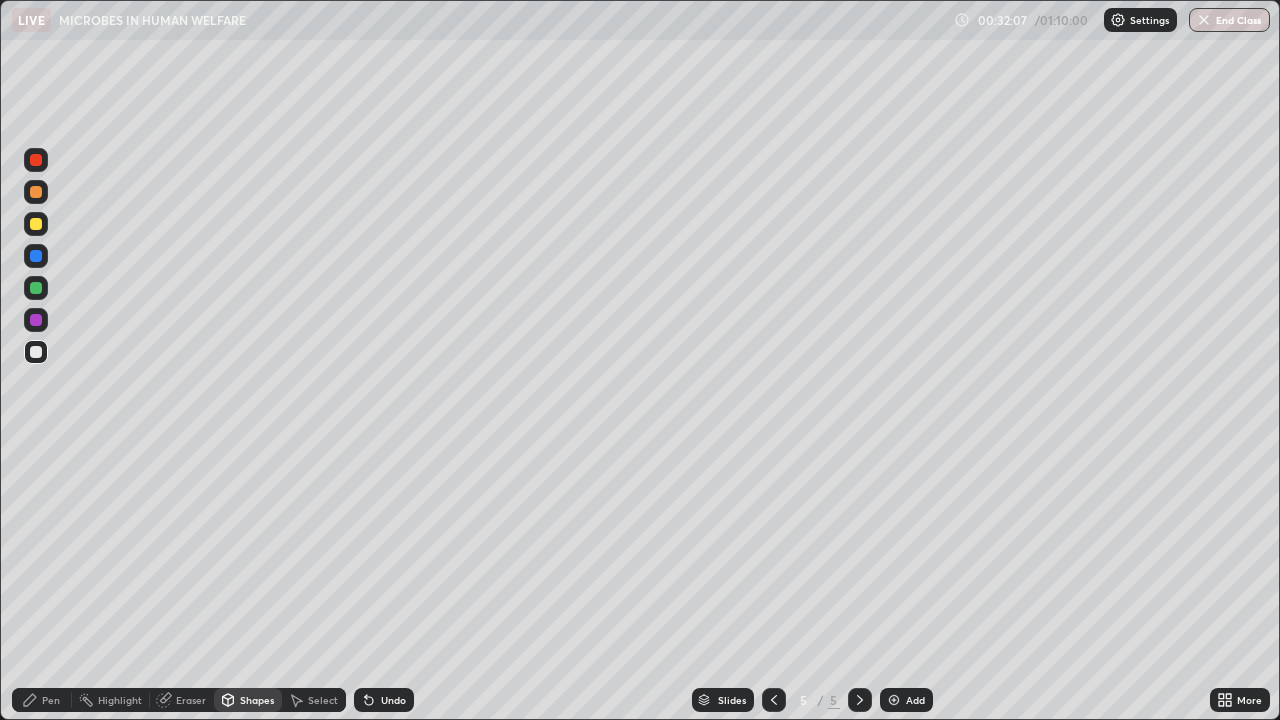 click 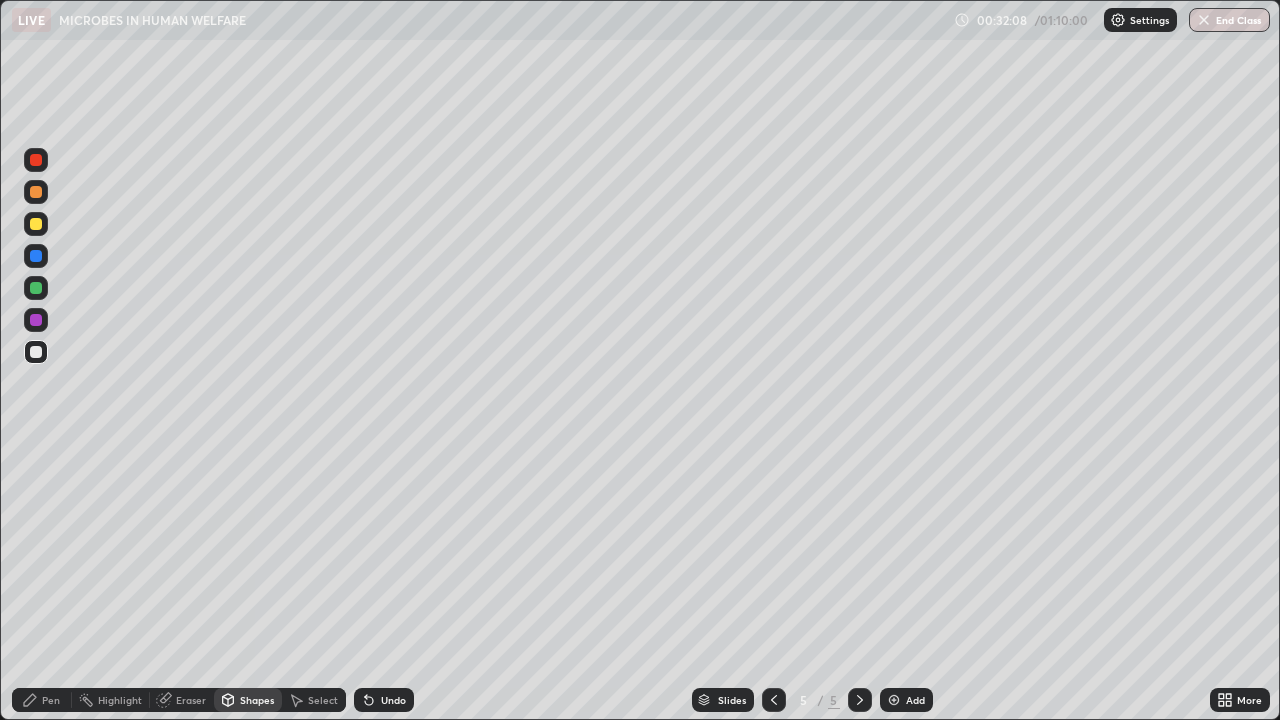 click on "Undo" at bounding box center [384, 700] 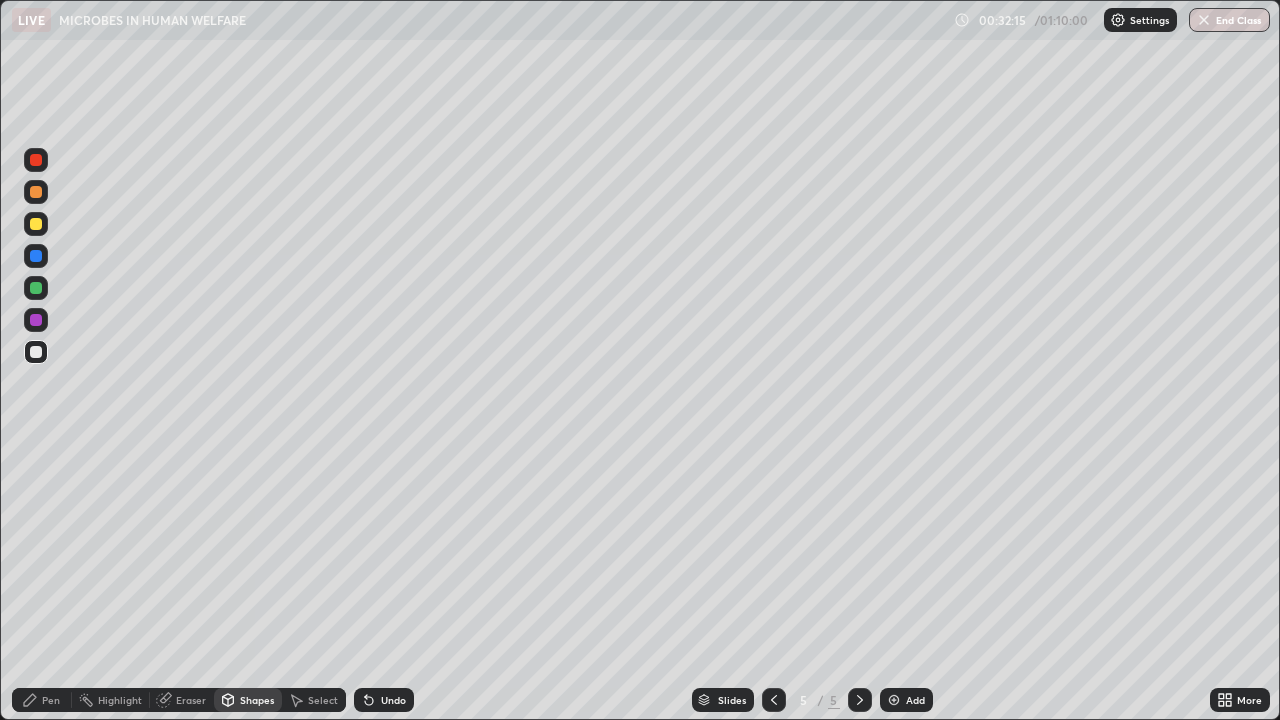 click on "Undo" at bounding box center (393, 700) 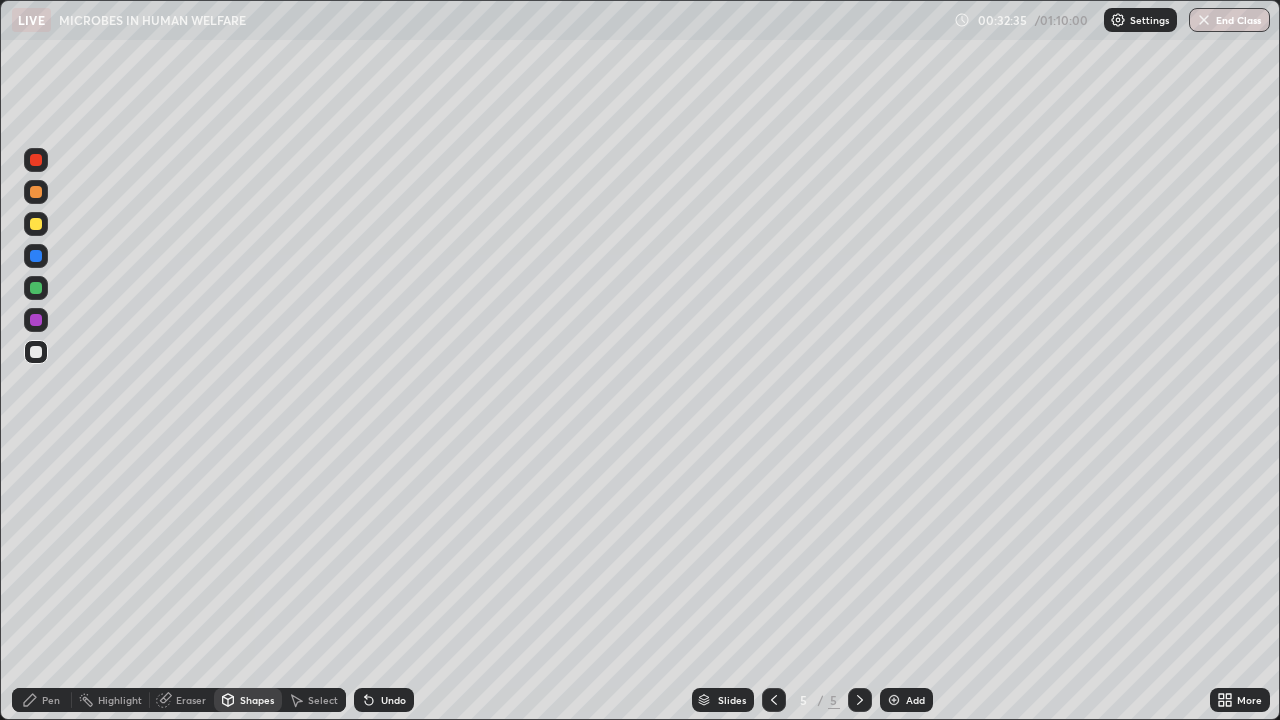 click on "Pen" at bounding box center (42, 700) 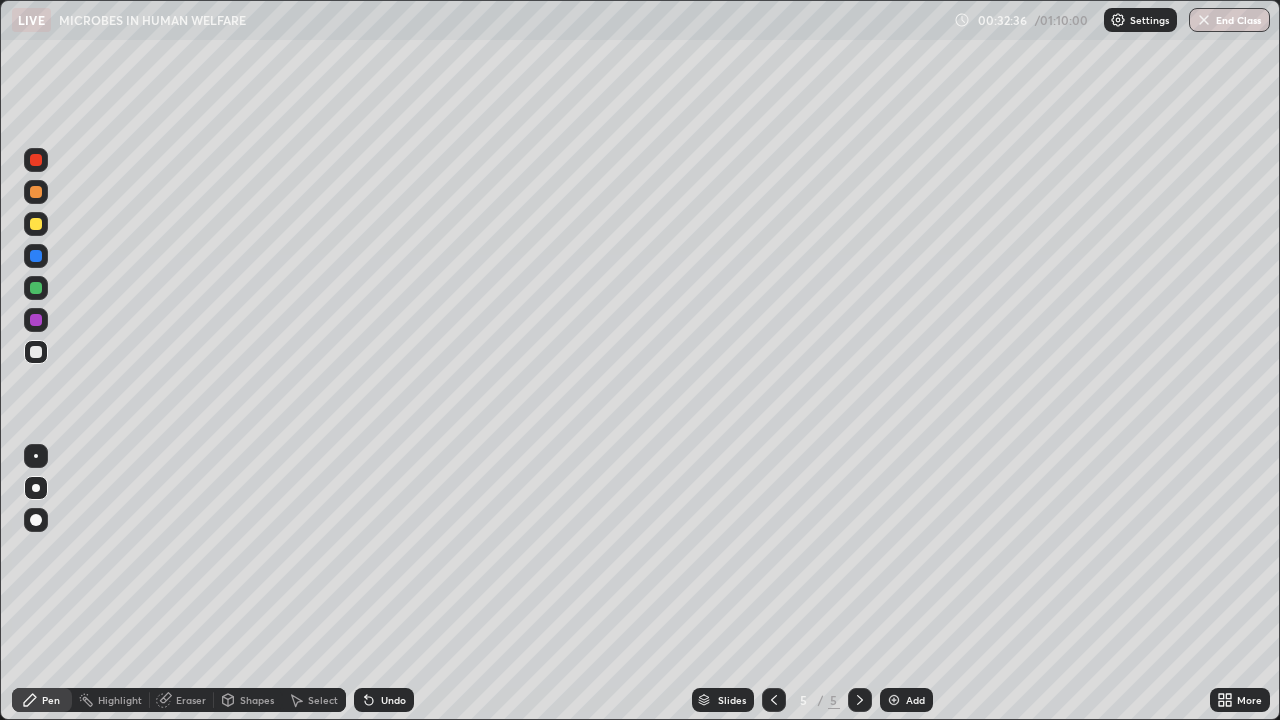 click at bounding box center [36, 288] 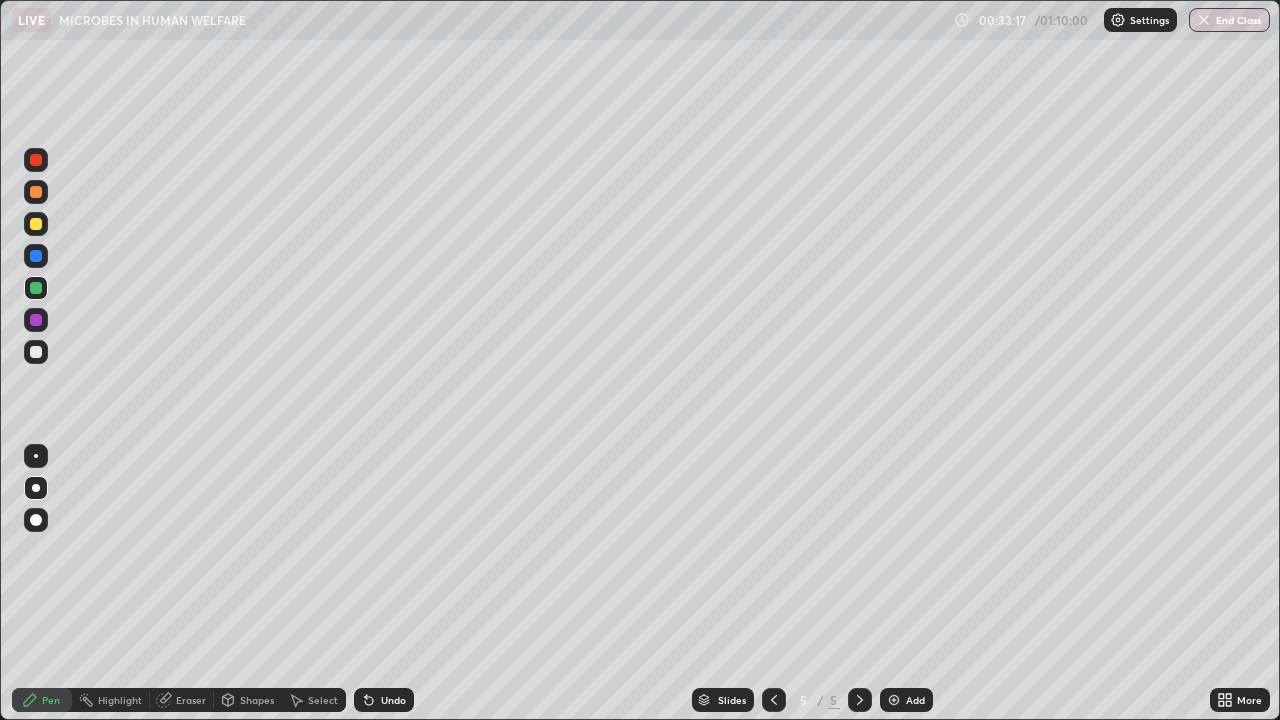 click on "Select" at bounding box center [323, 700] 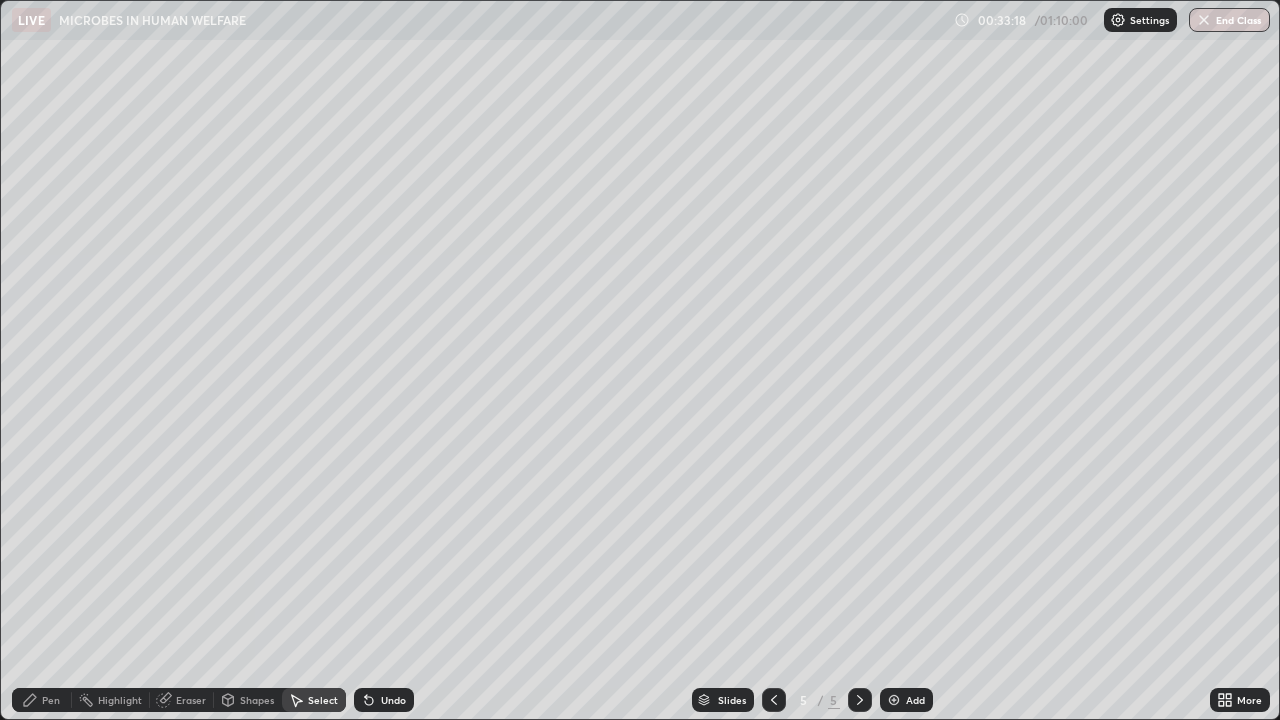 click on "Shapes" at bounding box center (257, 700) 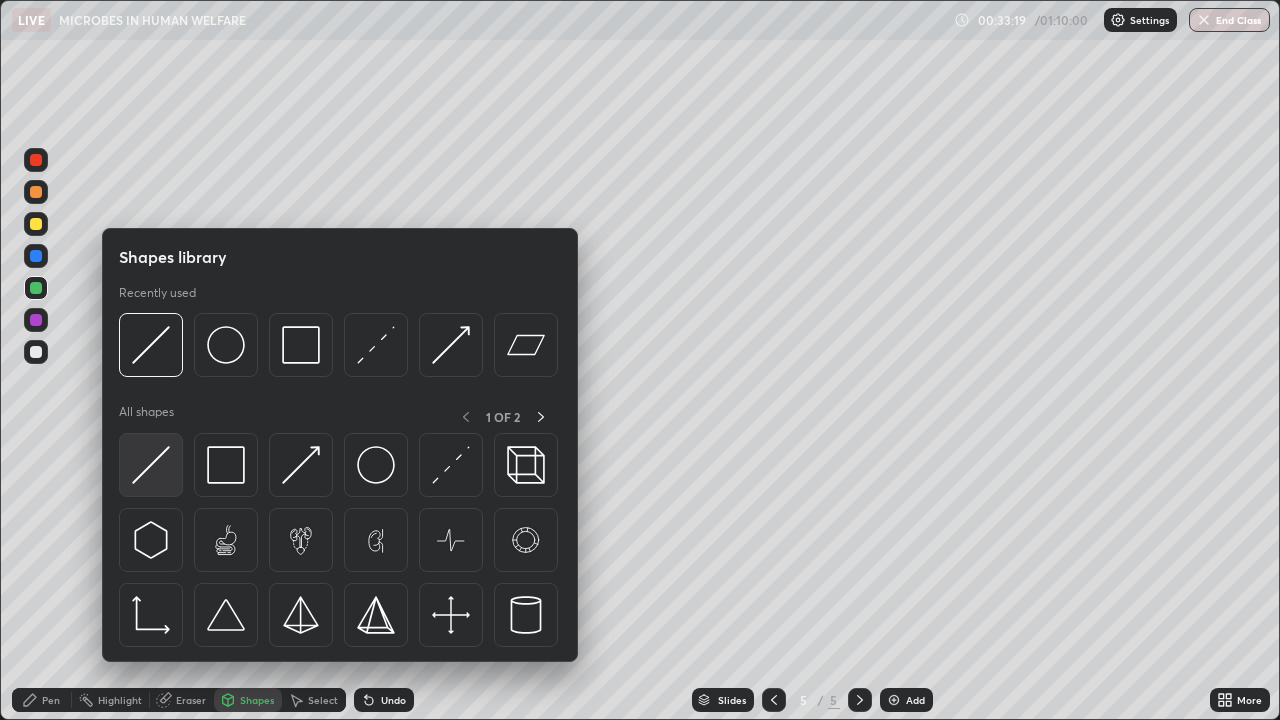 click at bounding box center [151, 465] 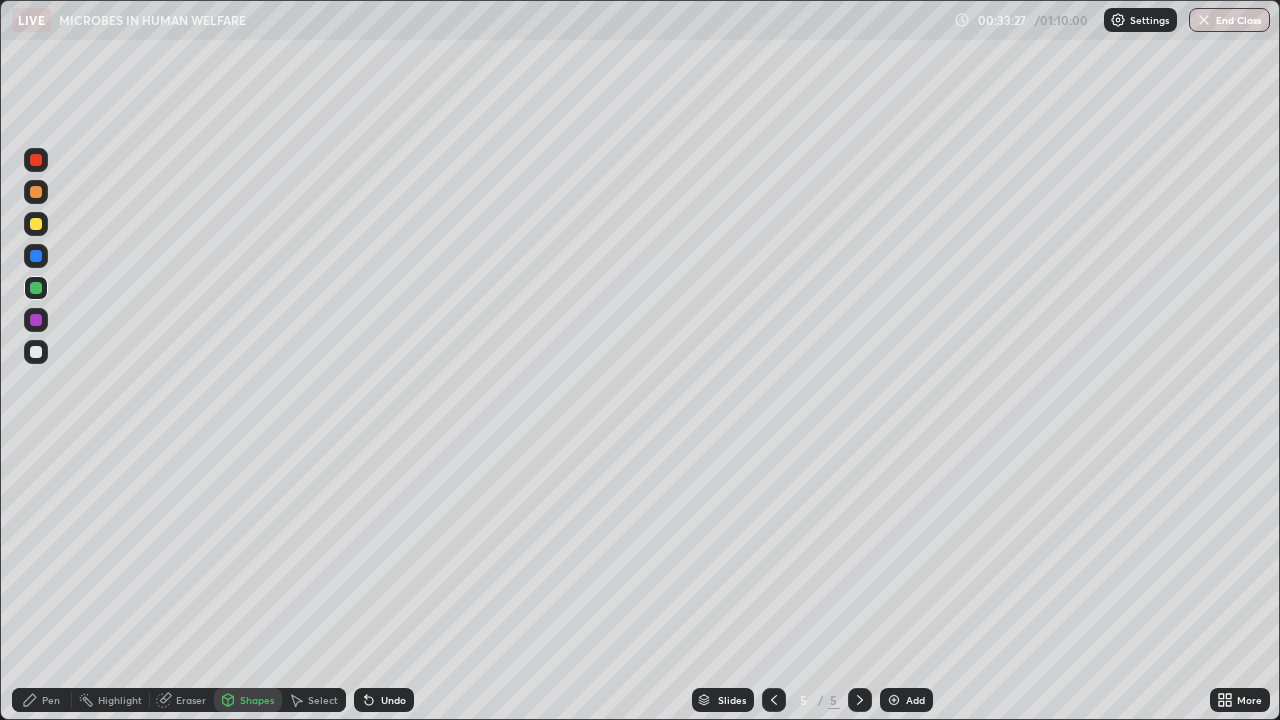 click at bounding box center [36, 352] 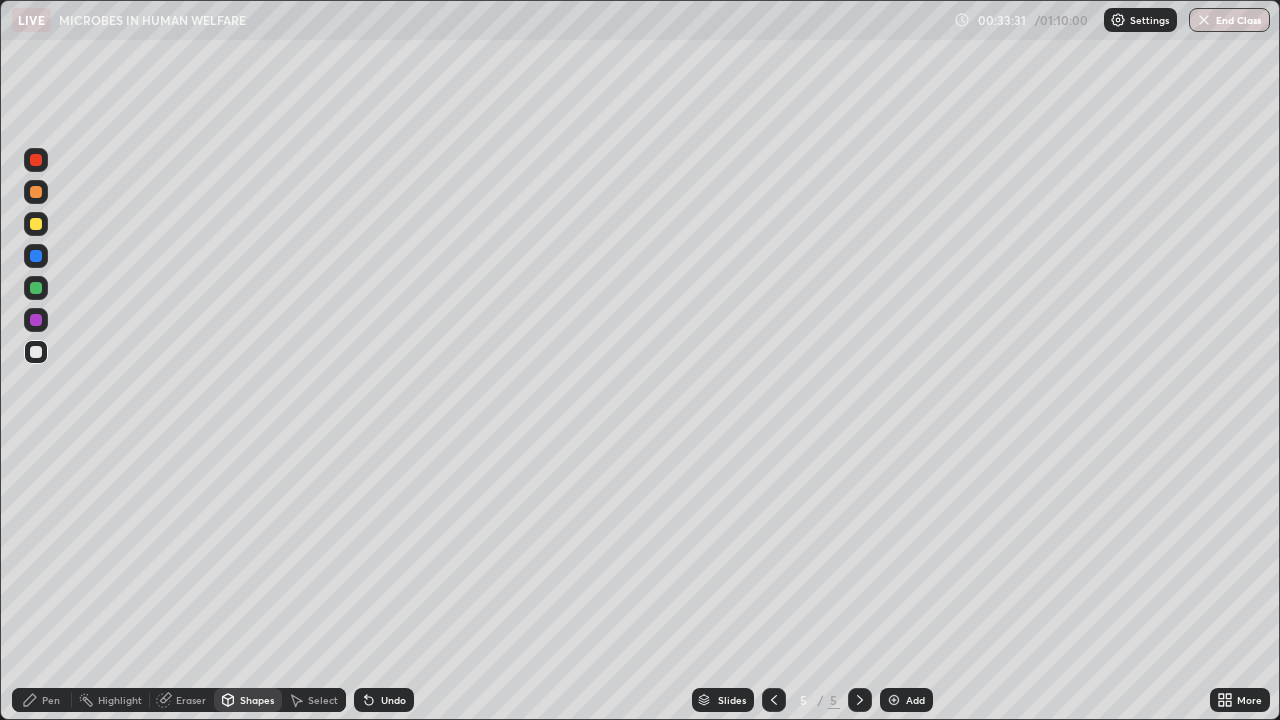 click on "Pen" at bounding box center [51, 700] 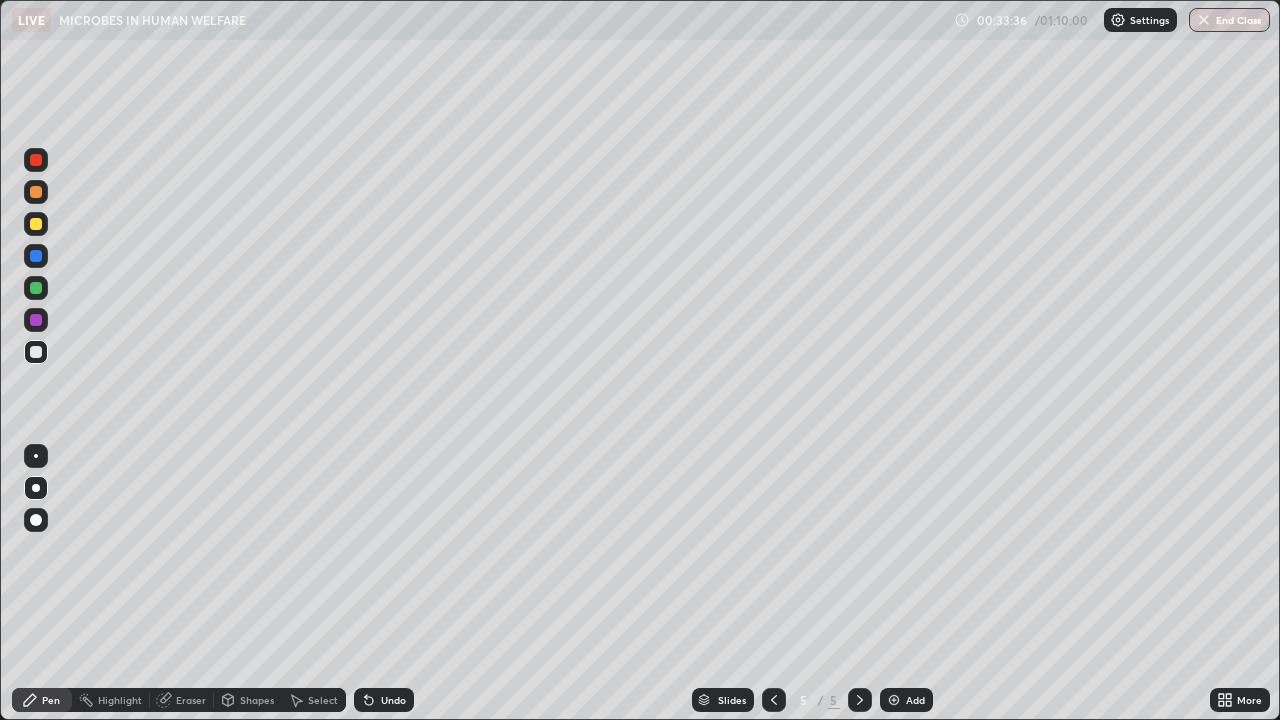 click on "Undo" at bounding box center [380, 700] 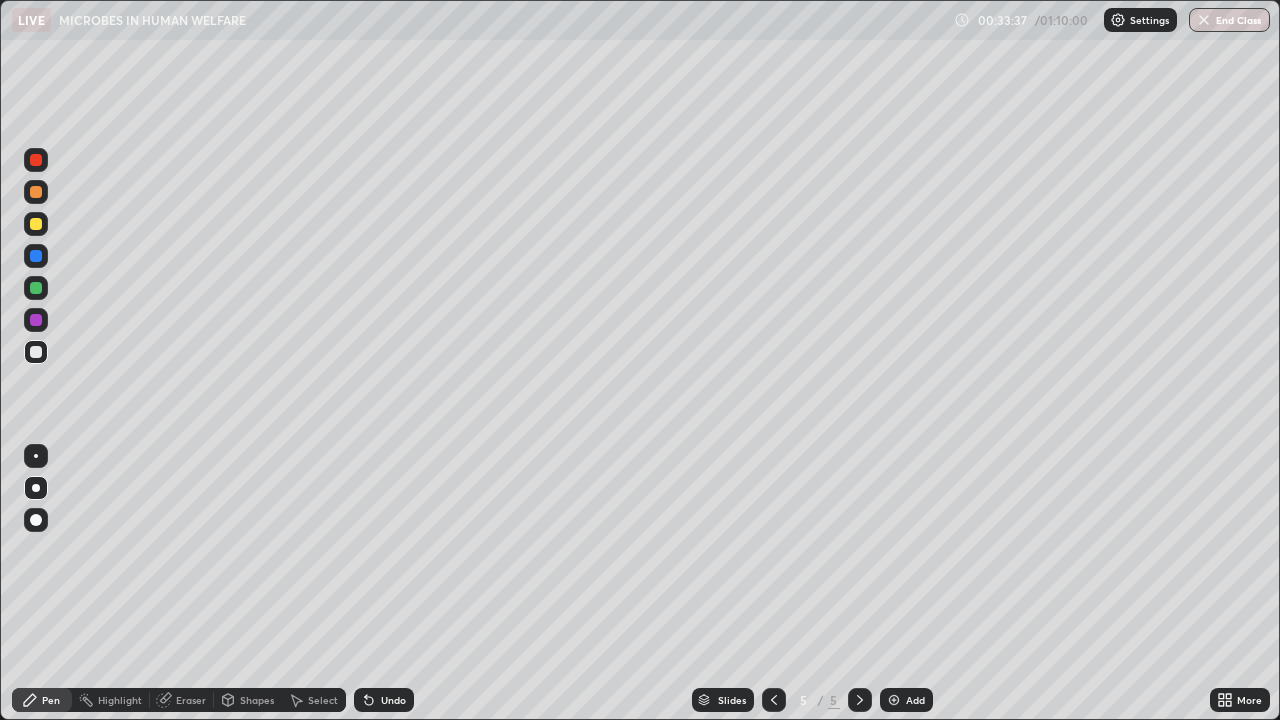 click on "Undo" at bounding box center (393, 700) 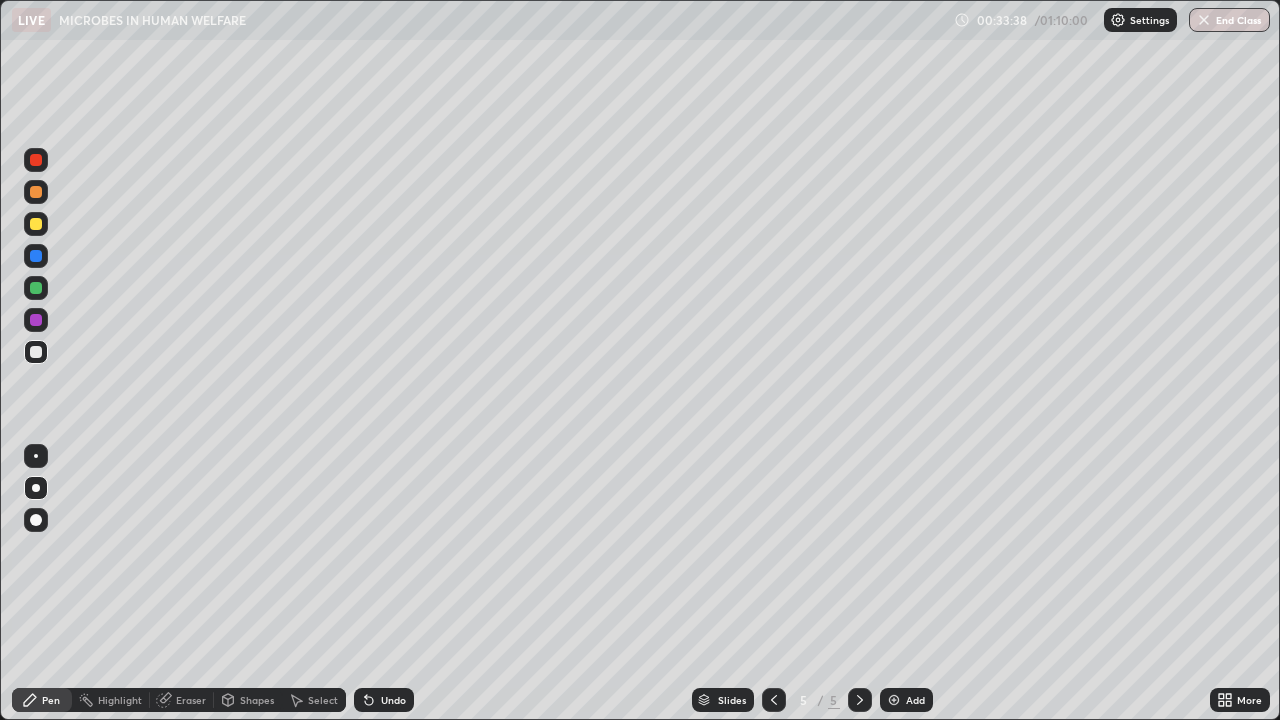 click on "Undo" at bounding box center [393, 700] 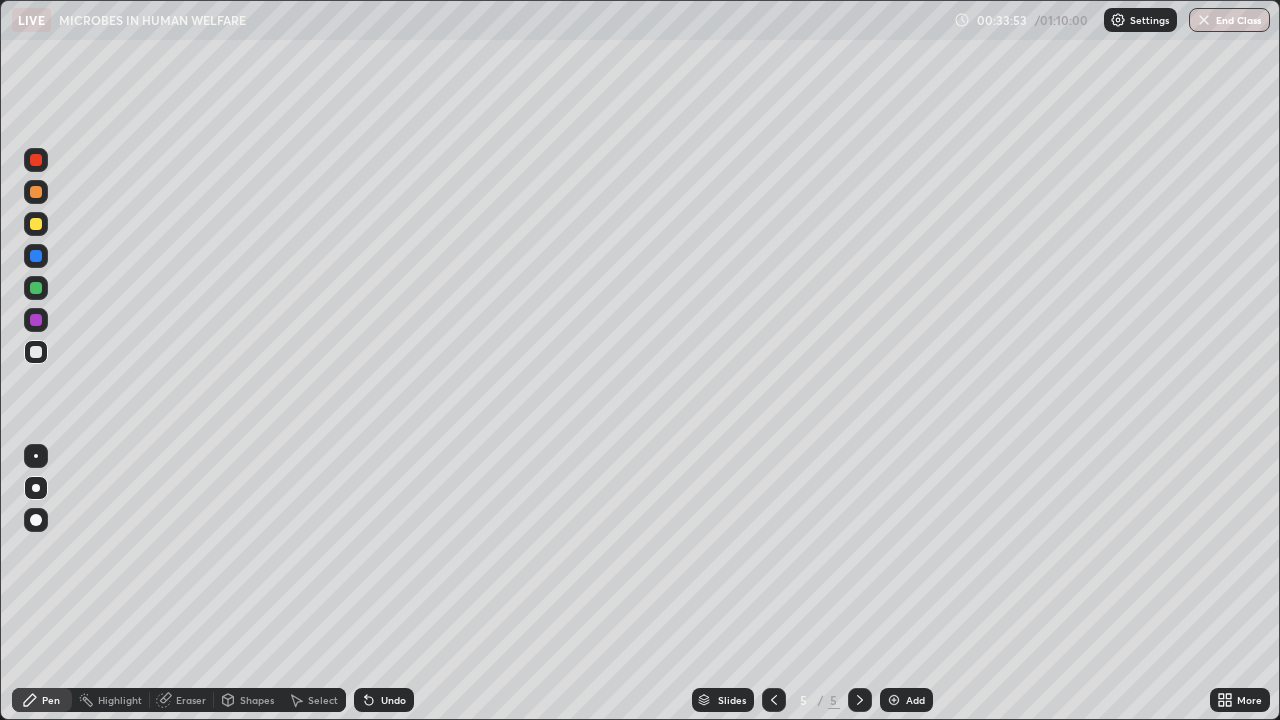 click on "Shapes" at bounding box center (257, 700) 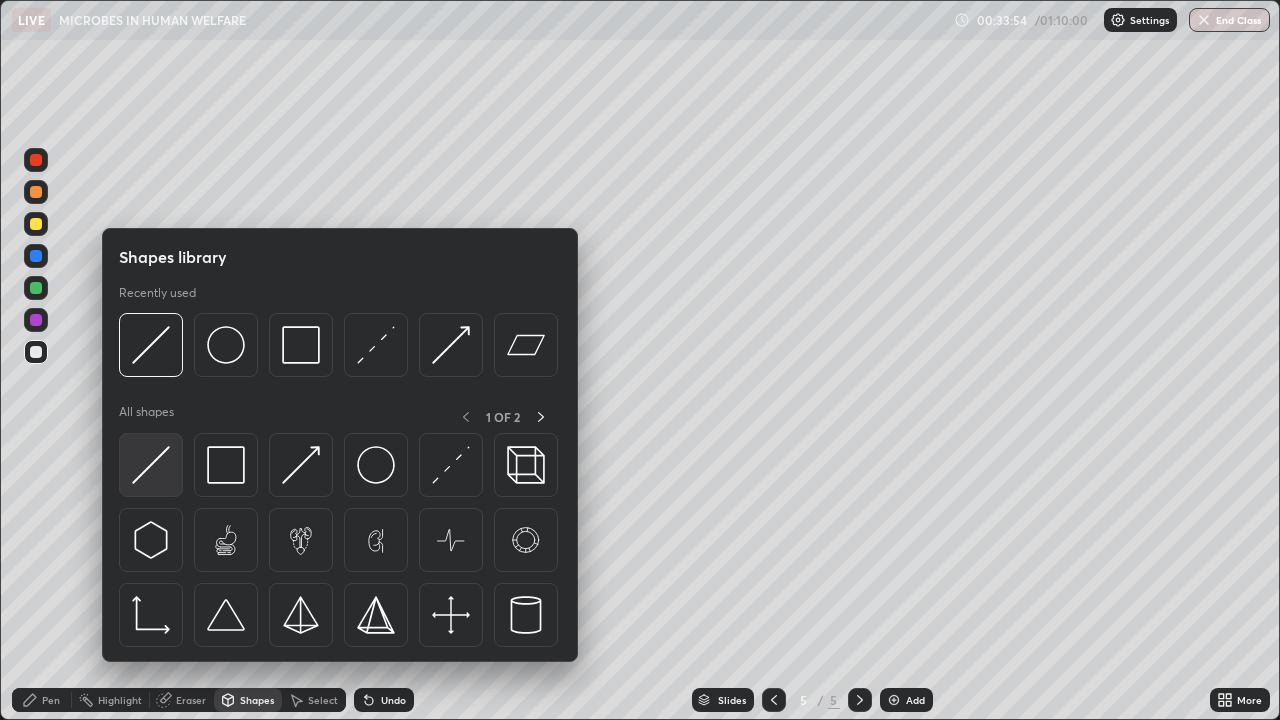 click at bounding box center (151, 465) 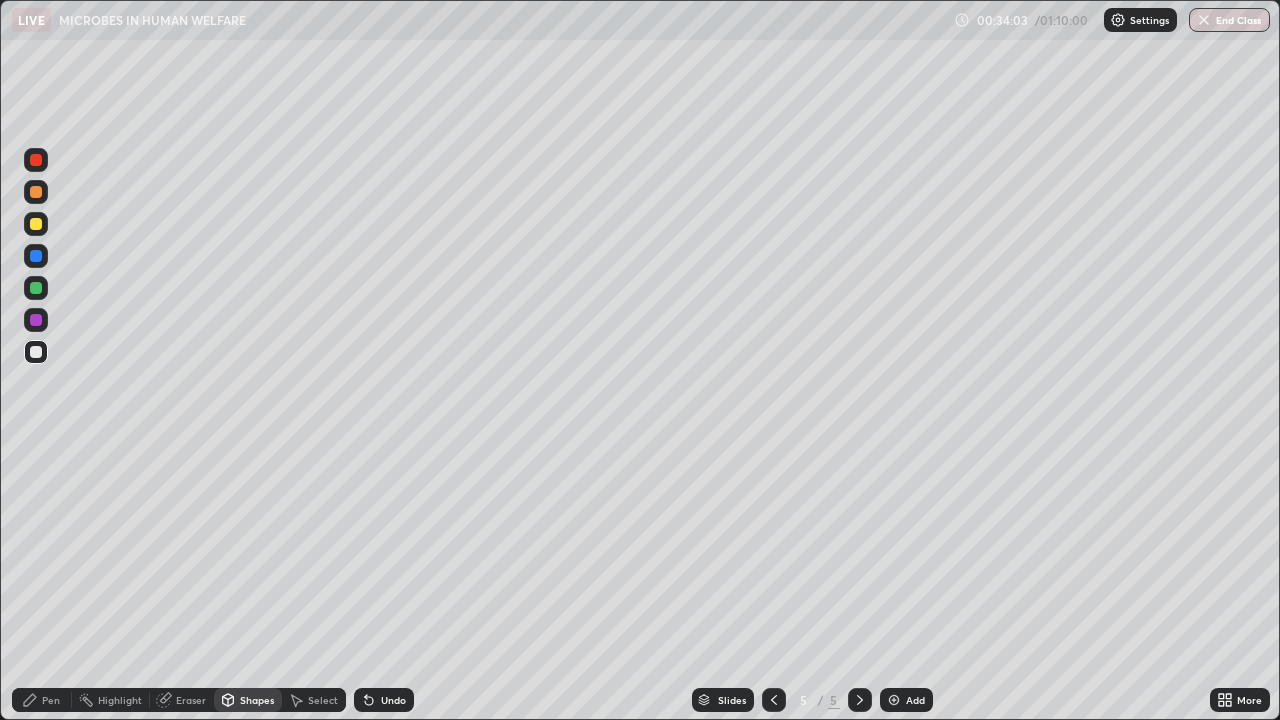 click on "Select" at bounding box center (323, 700) 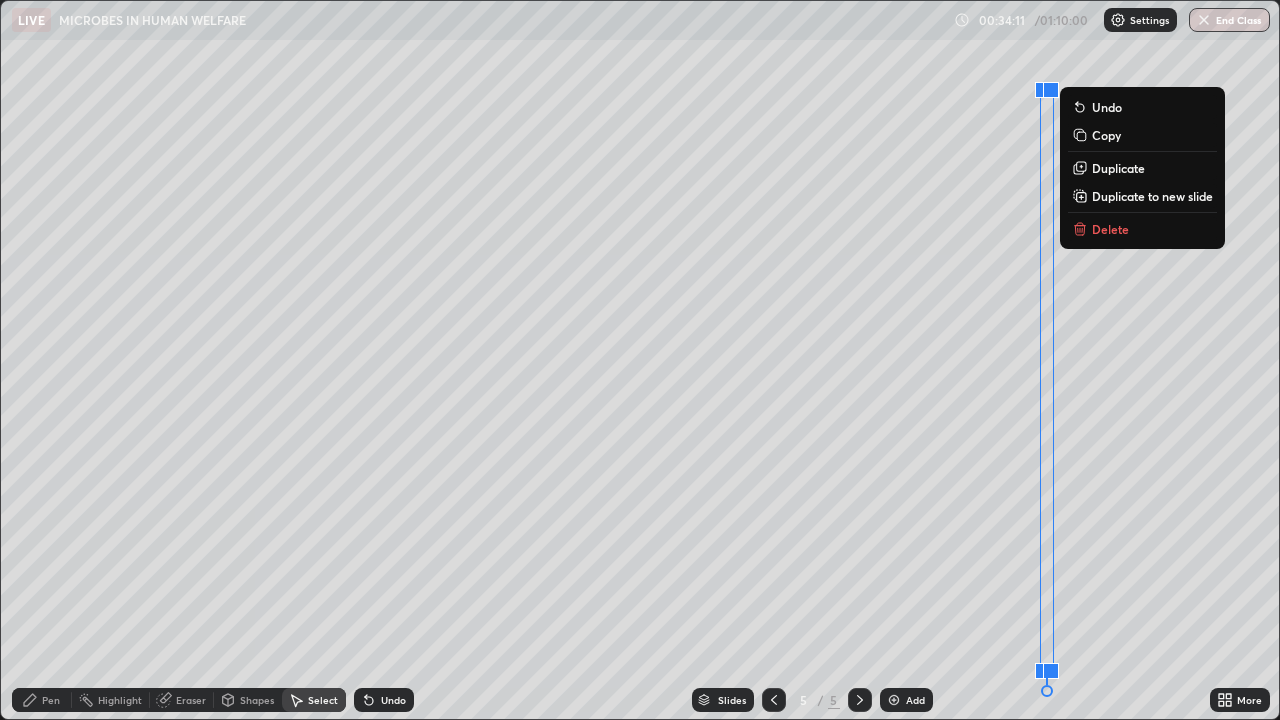 click on "Shapes" at bounding box center (257, 700) 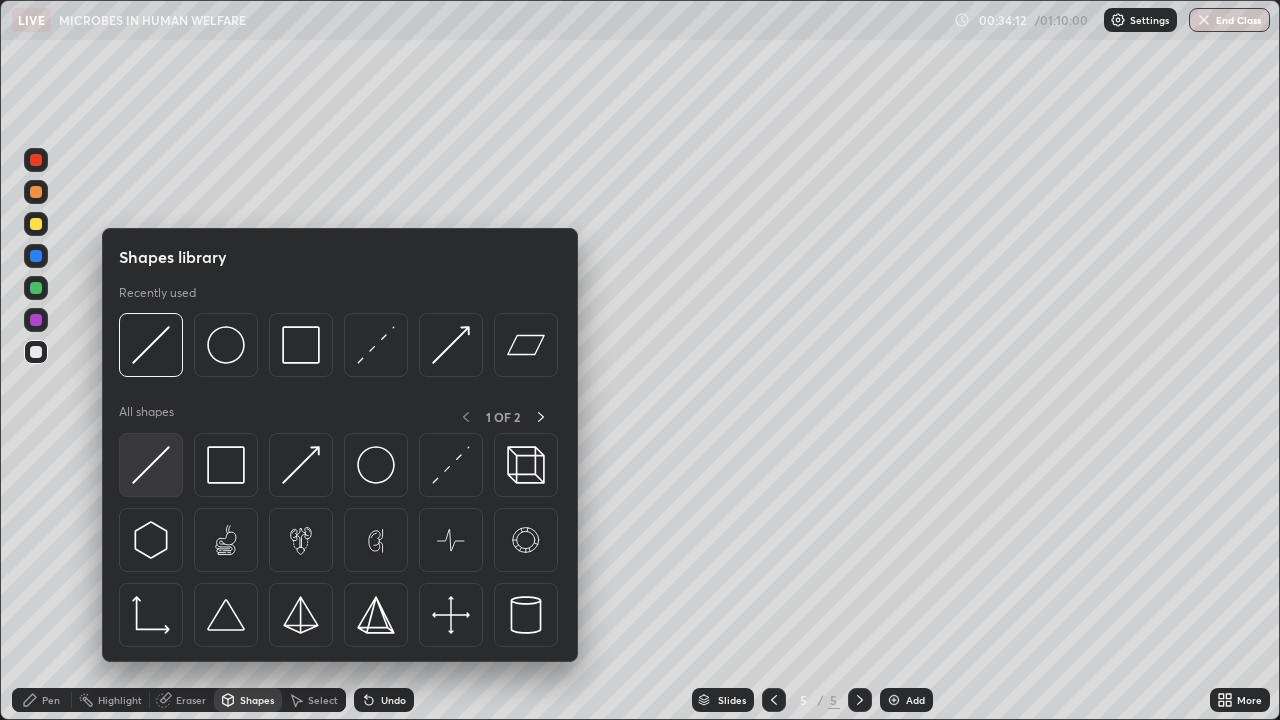 click at bounding box center [151, 465] 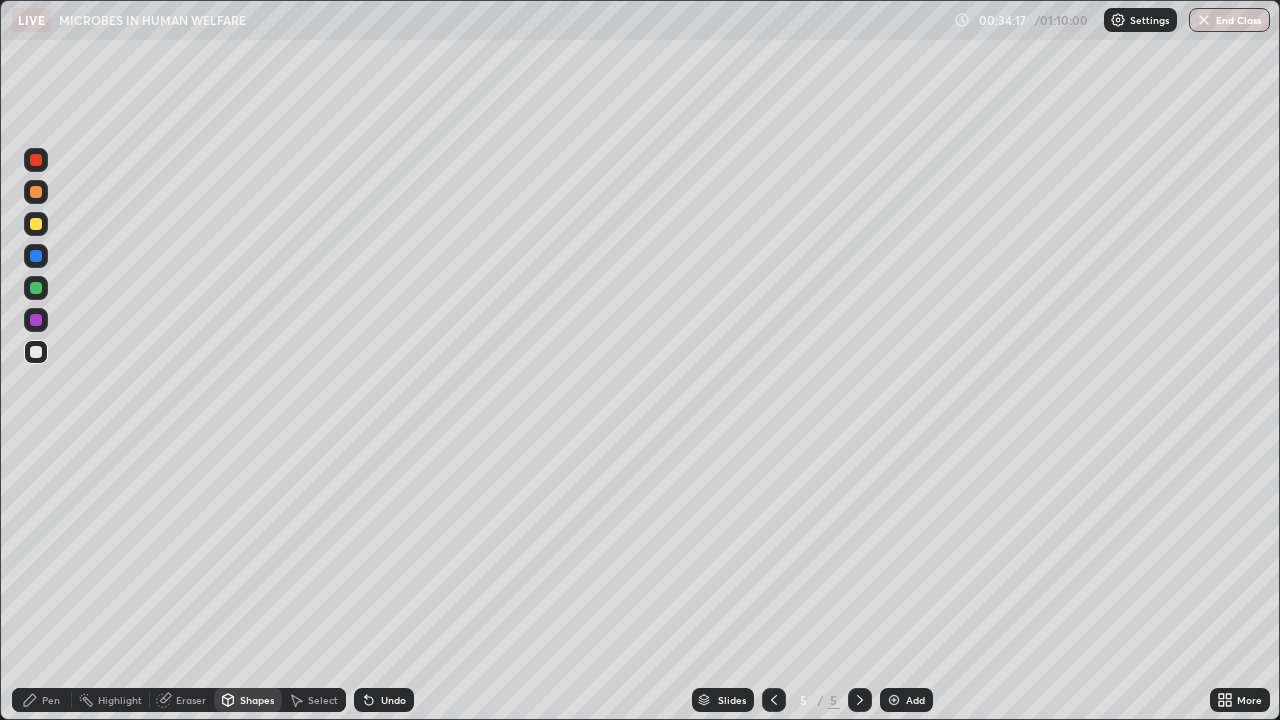 click on "Pen" at bounding box center [51, 700] 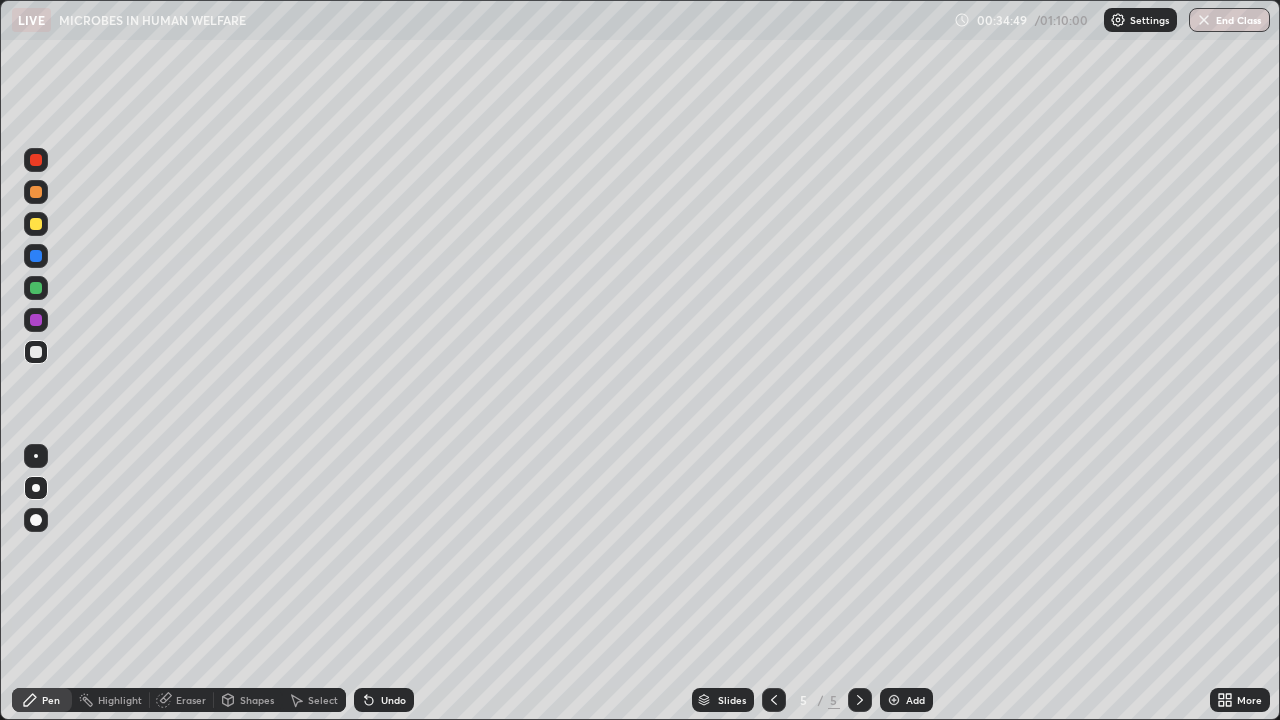 click at bounding box center [36, 288] 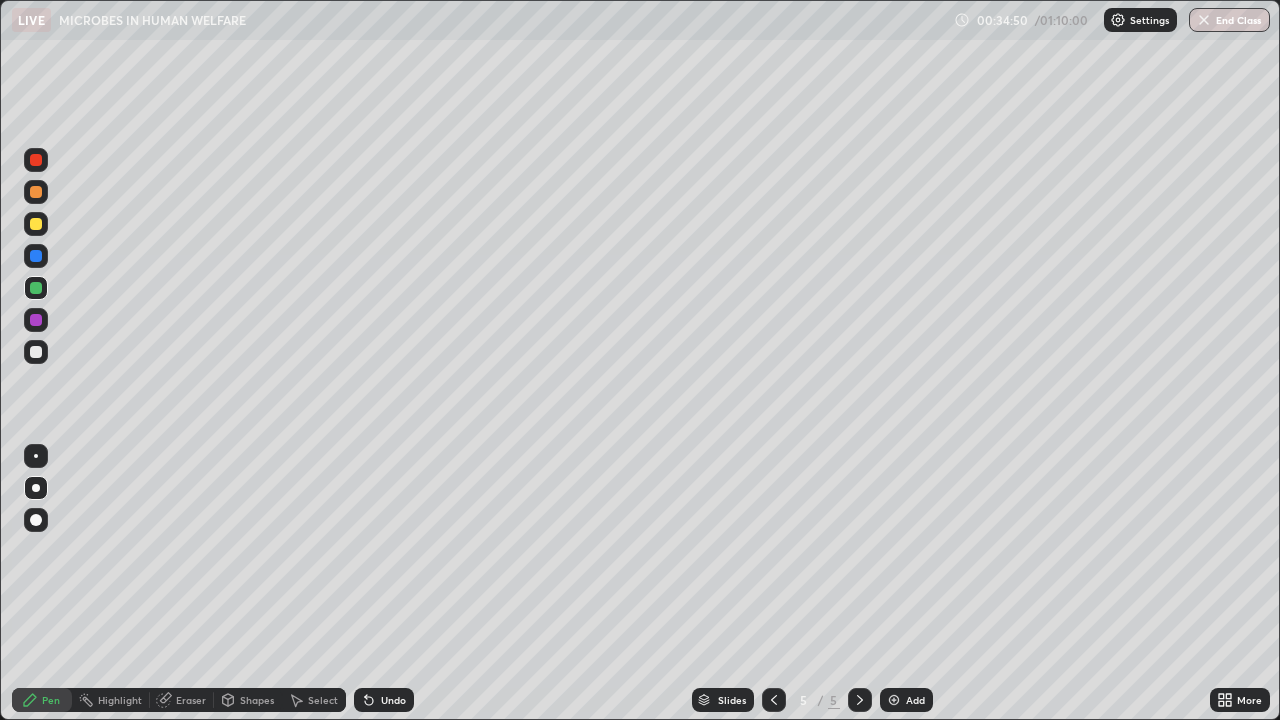 click at bounding box center (36, 488) 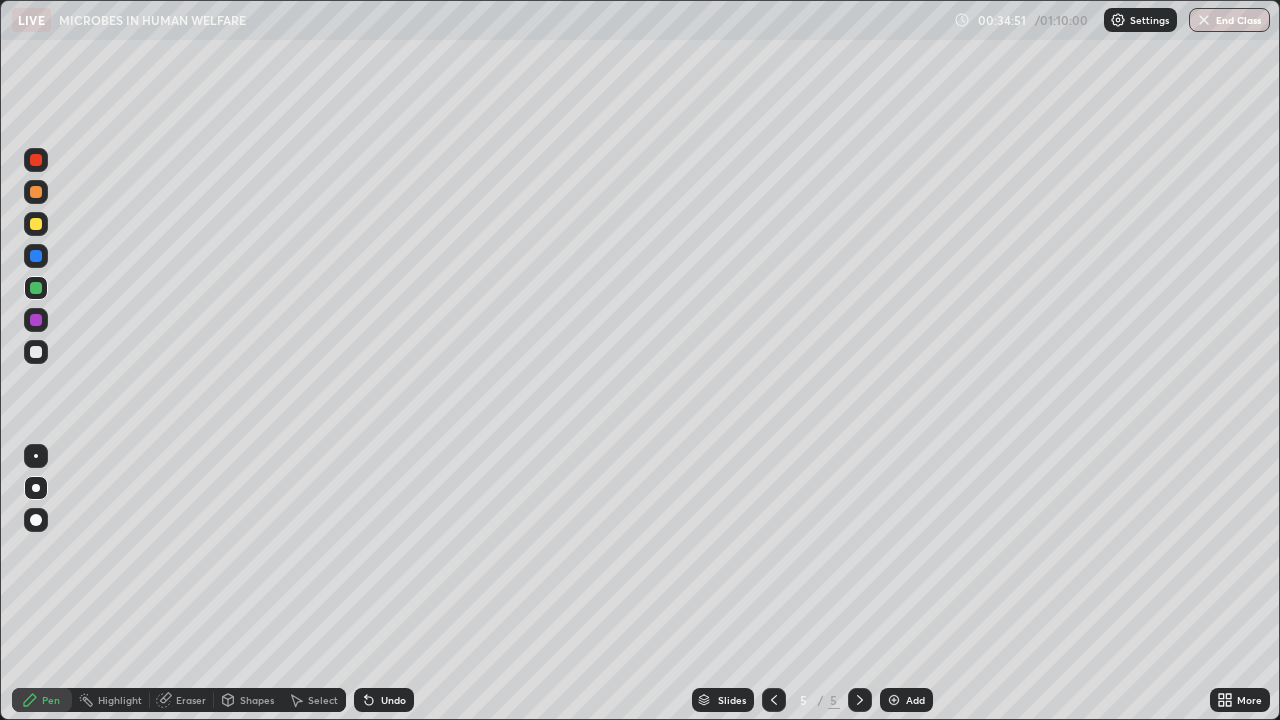 click at bounding box center [36, 488] 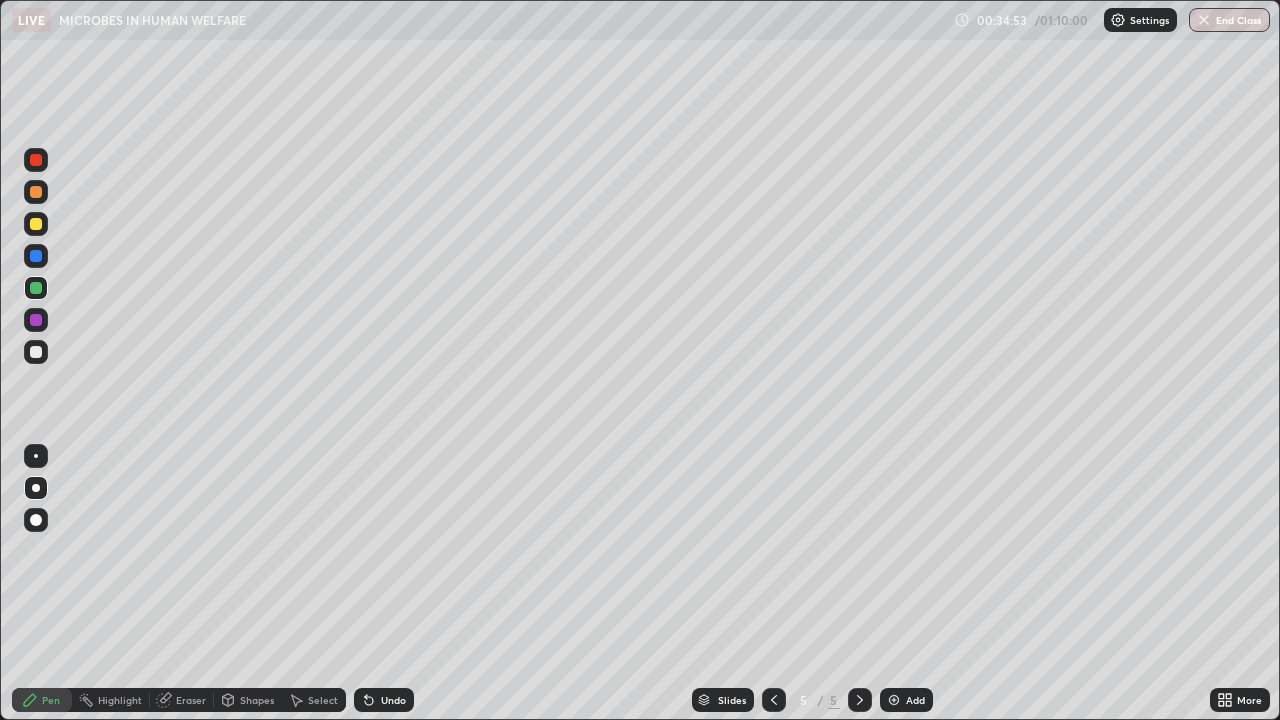 click at bounding box center [36, 456] 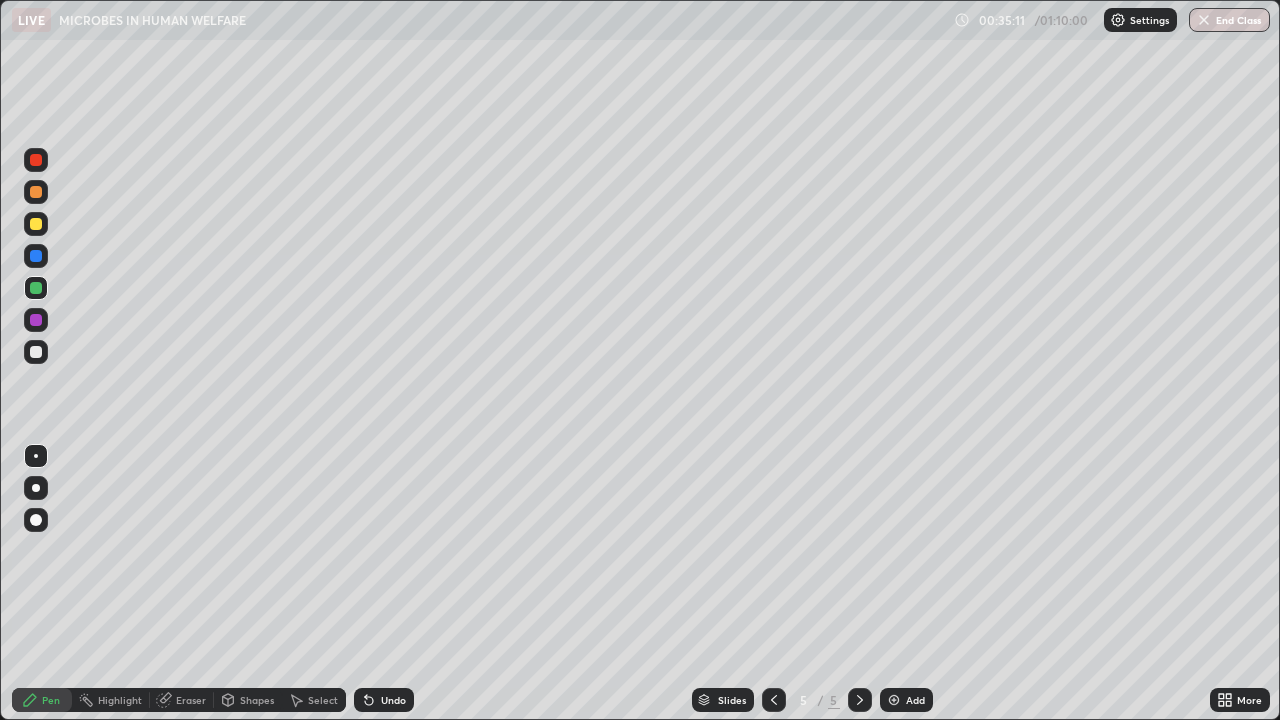 click on "Shapes" at bounding box center (257, 700) 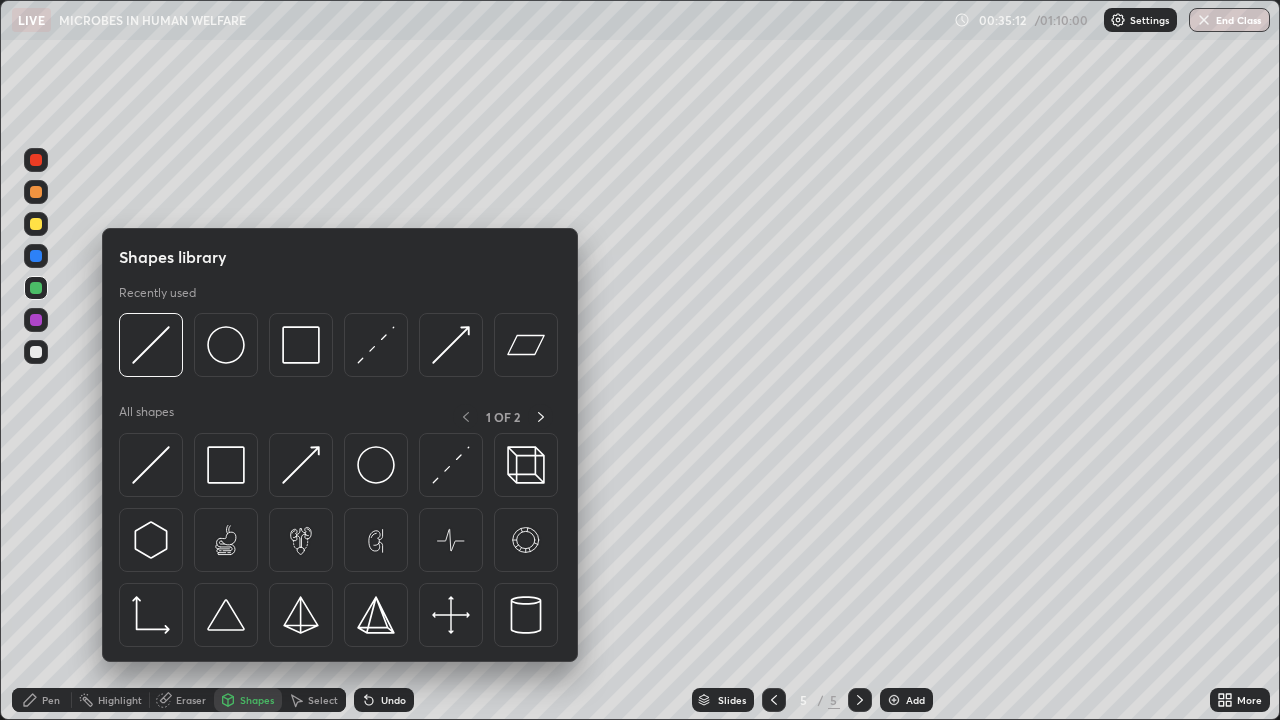 click on "Select" at bounding box center (314, 700) 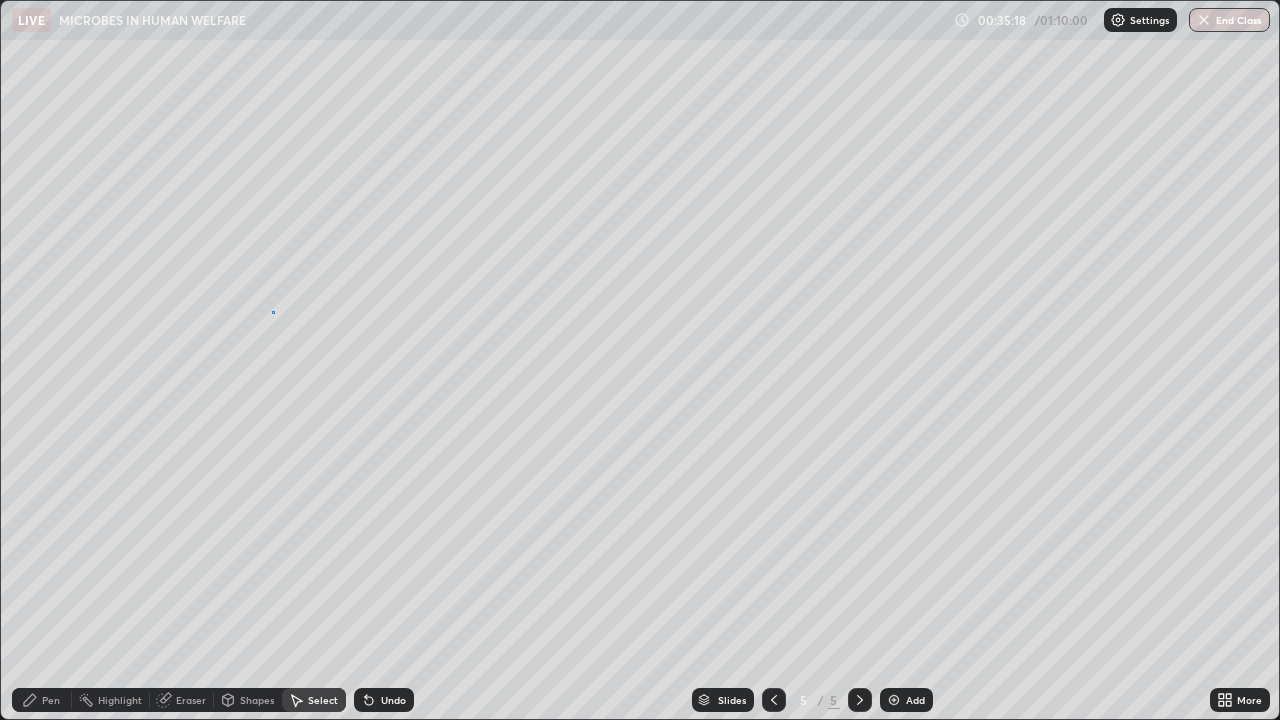 click at bounding box center [0, 0] 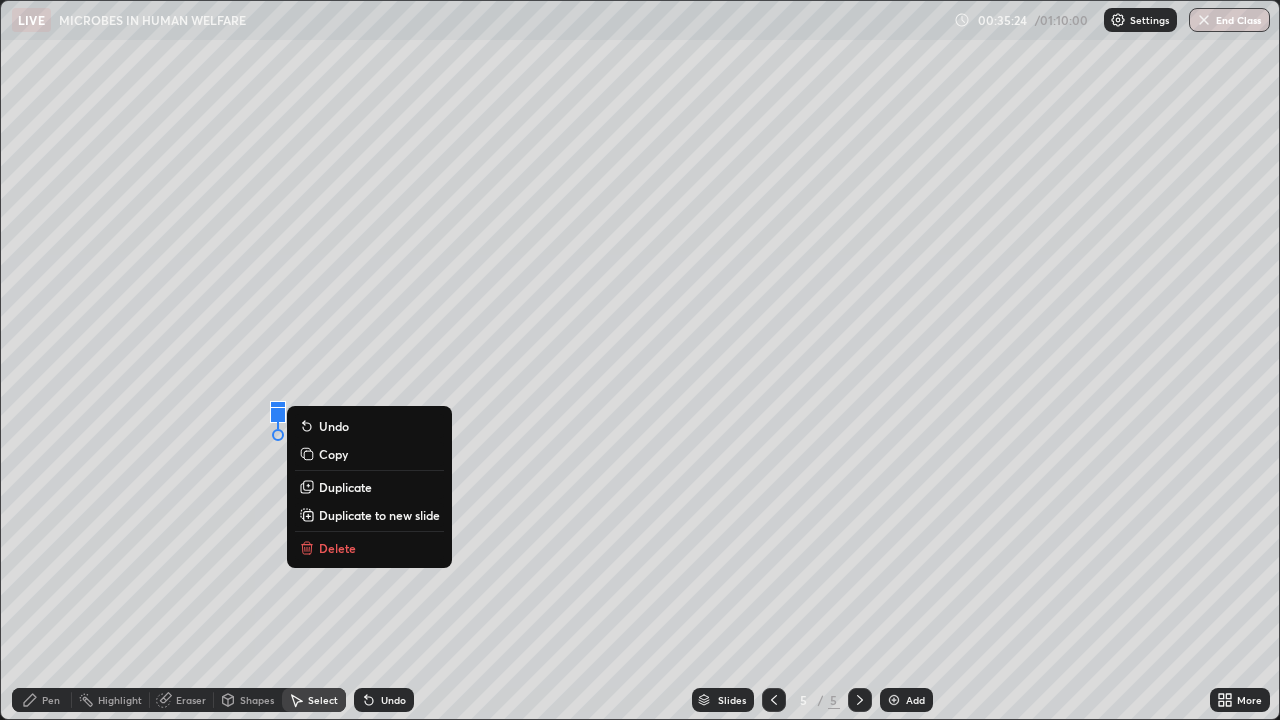 click on "0 ° Undo Copy Duplicate Duplicate to new slide Delete" at bounding box center (640, 360) 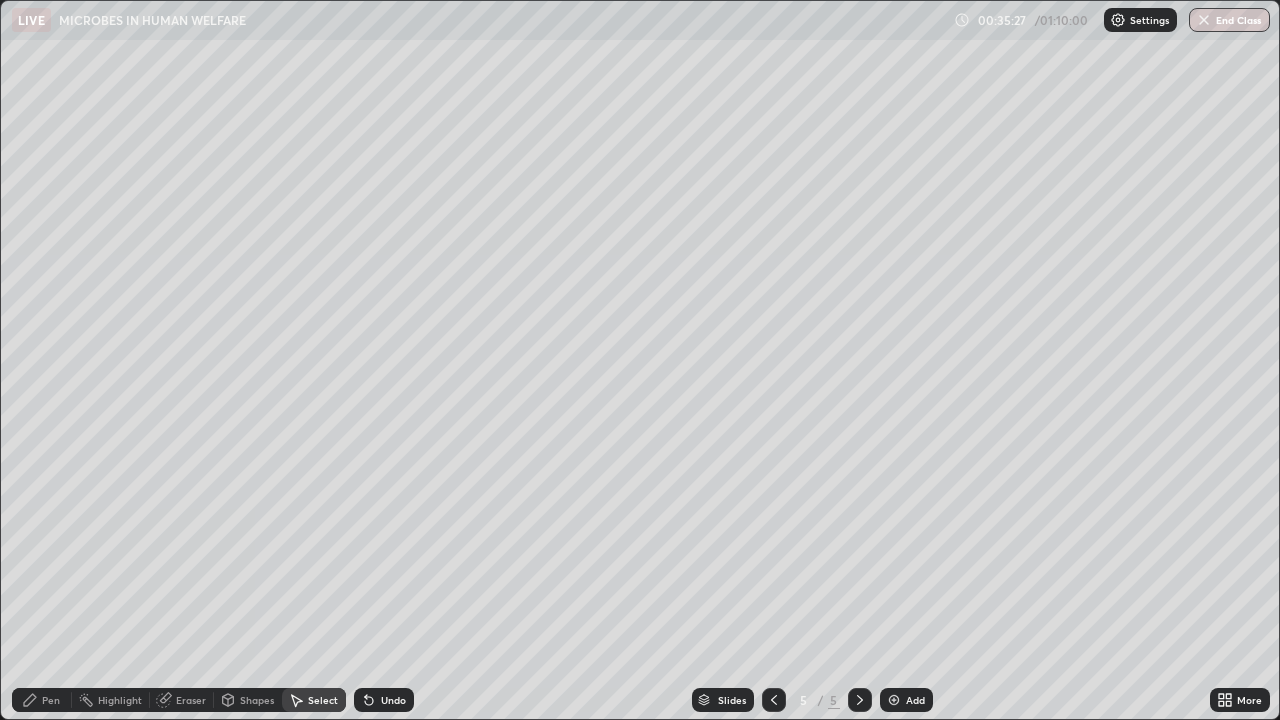 click 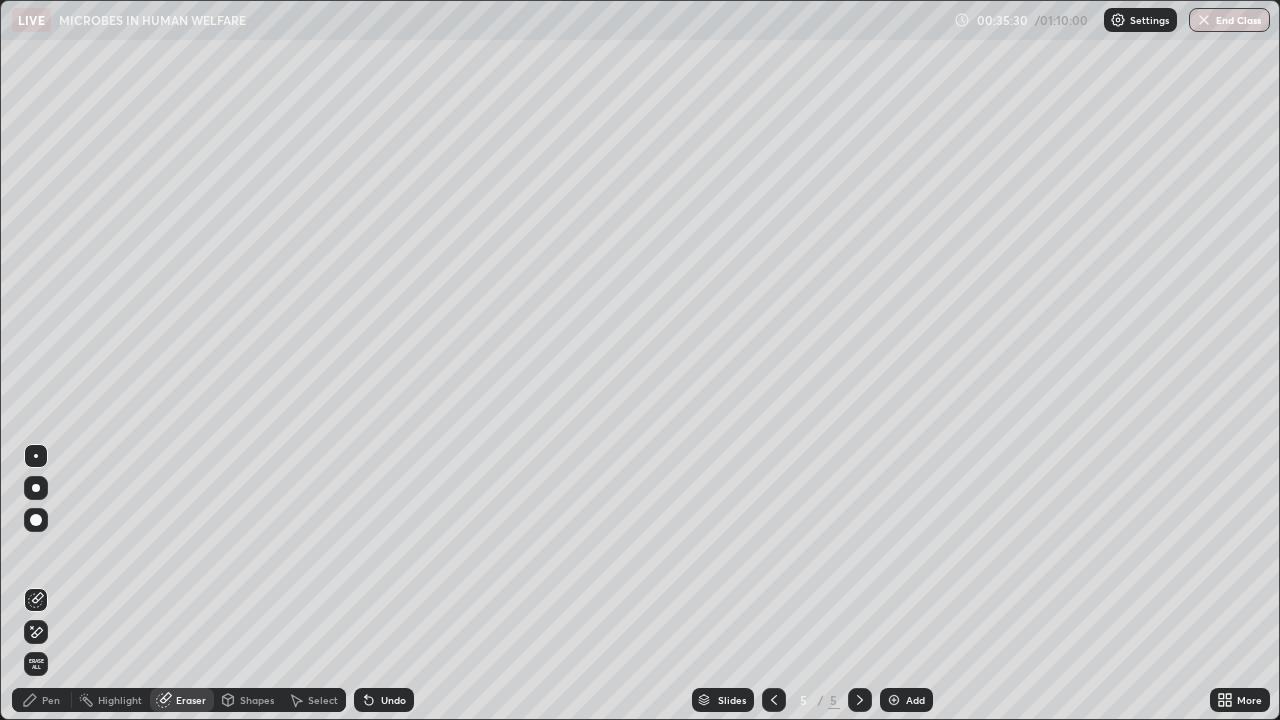click on "Pen" at bounding box center [51, 700] 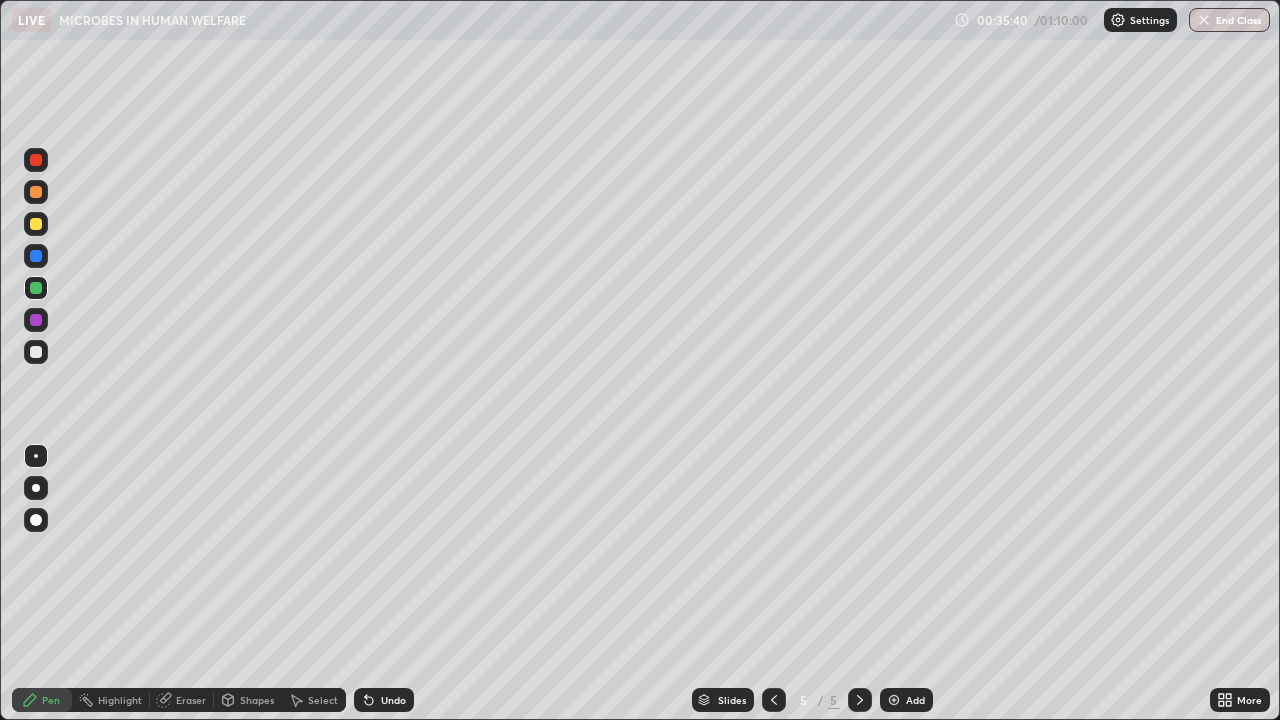 click at bounding box center (36, 352) 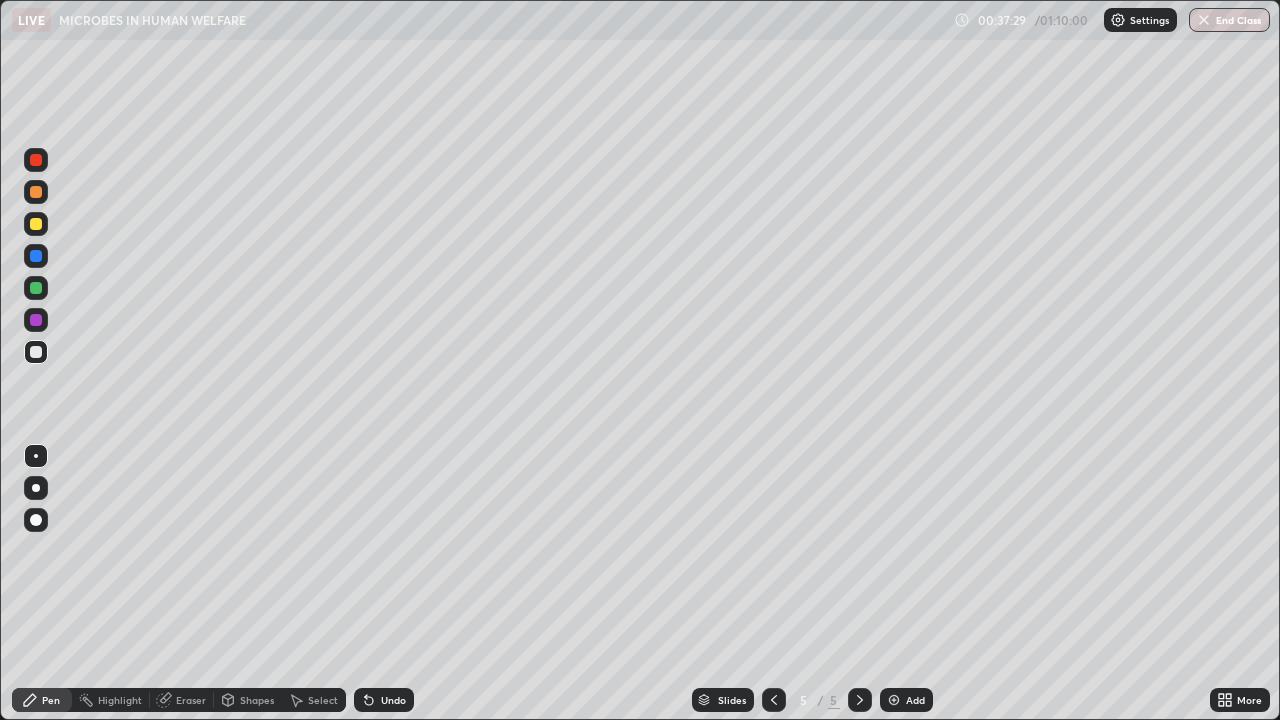 click at bounding box center (36, 224) 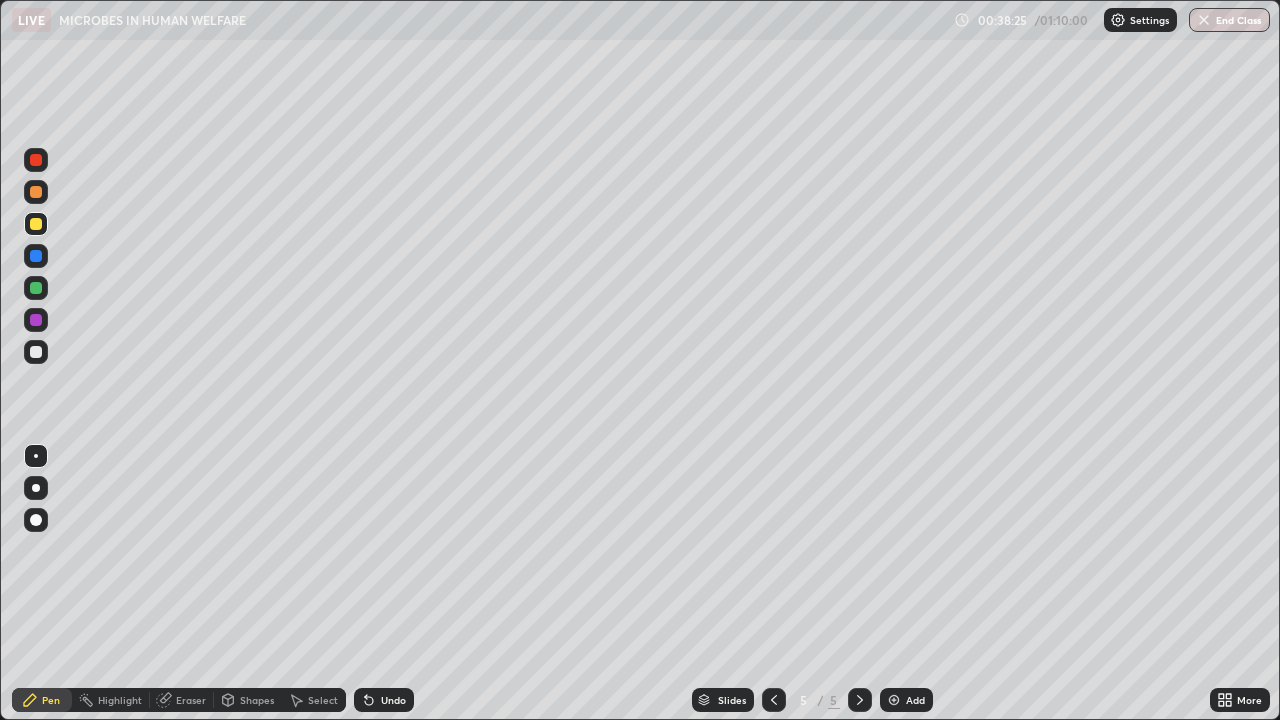 click at bounding box center [36, 352] 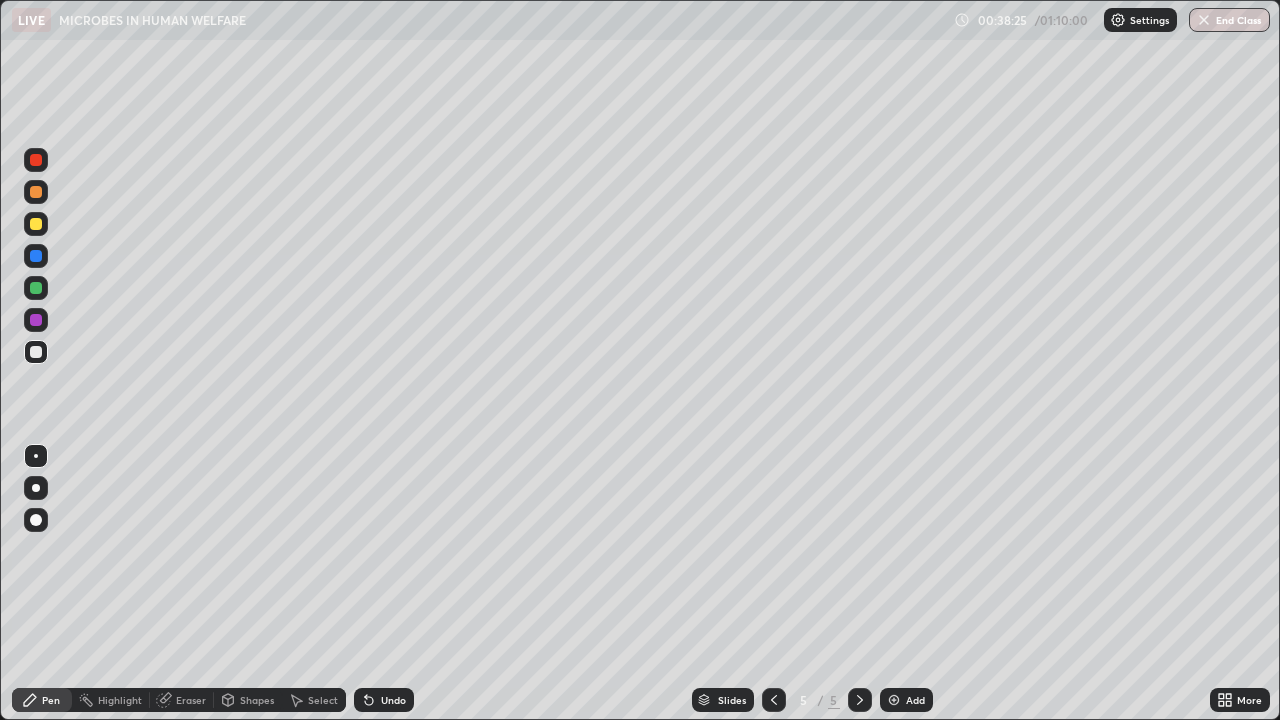 click at bounding box center (36, 488) 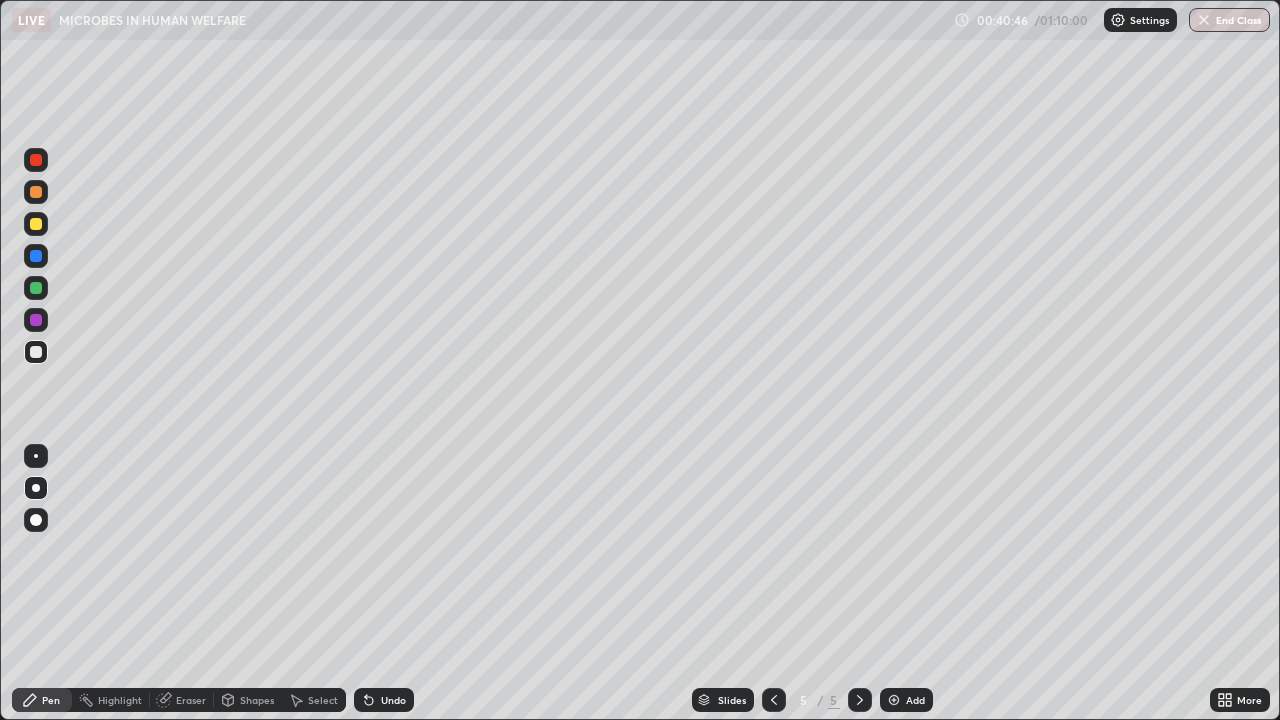 click at bounding box center (36, 288) 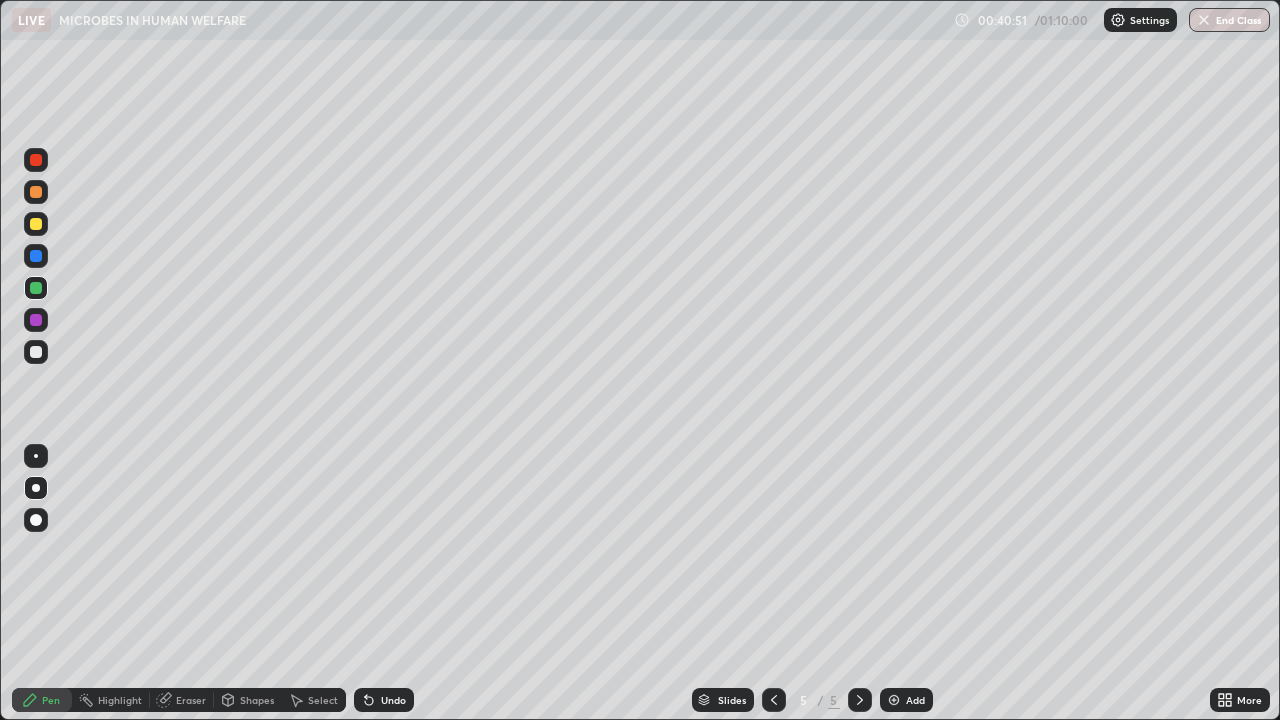 click 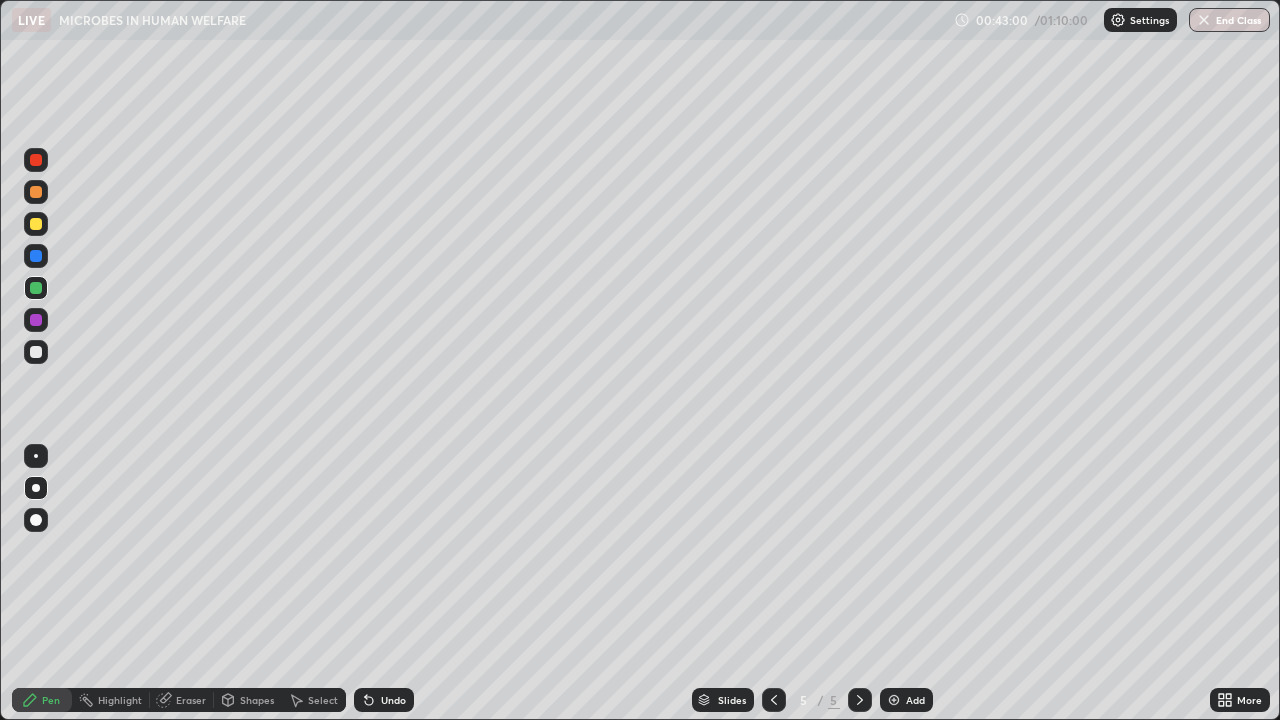 click at bounding box center [36, 488] 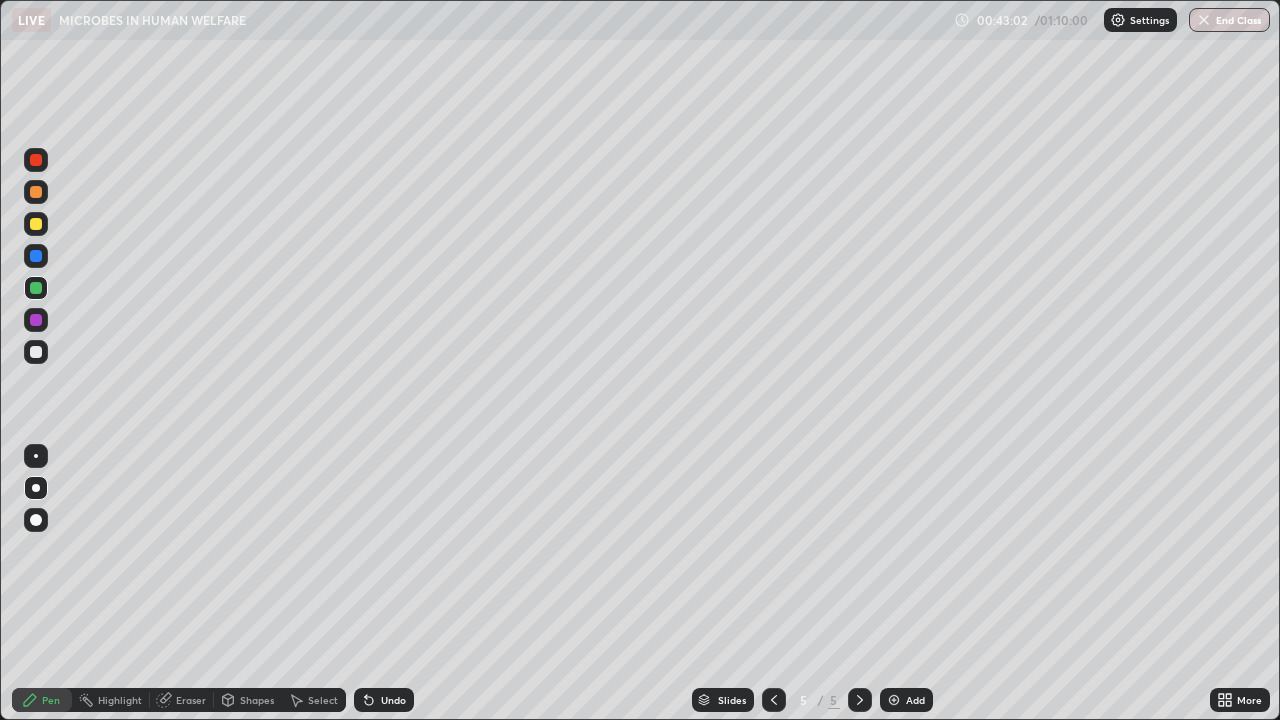 click at bounding box center (36, 352) 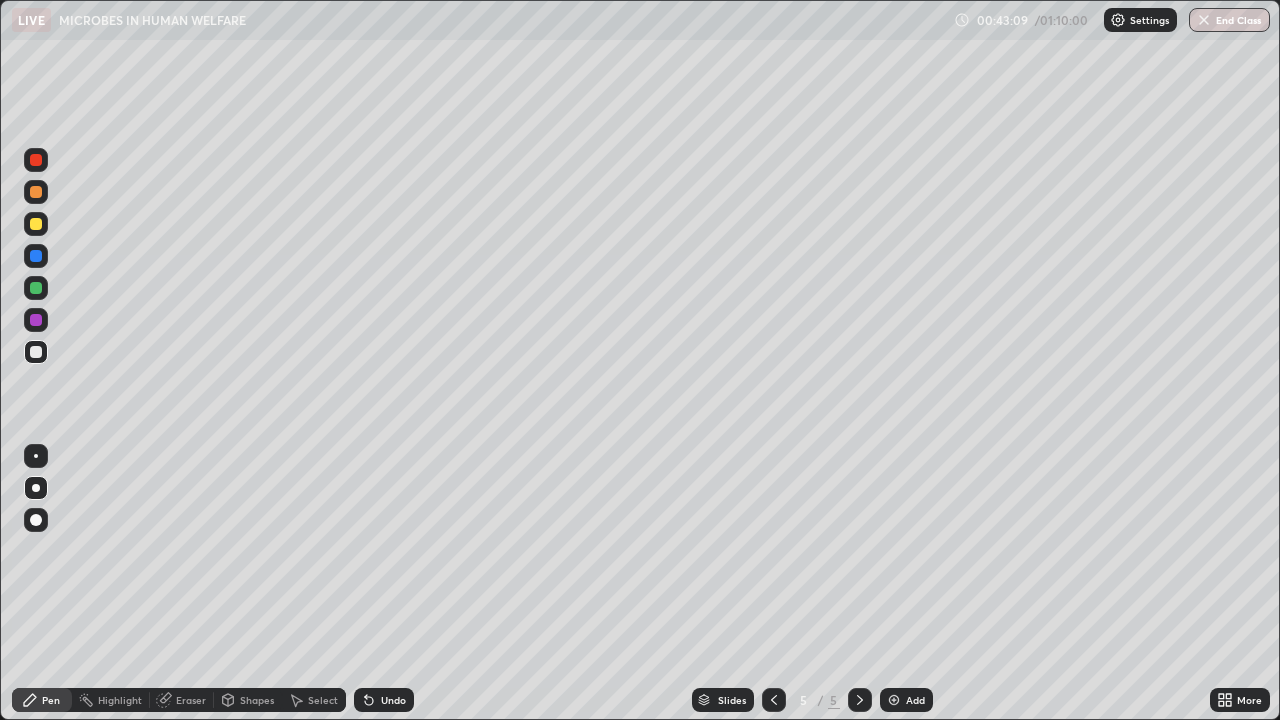 click 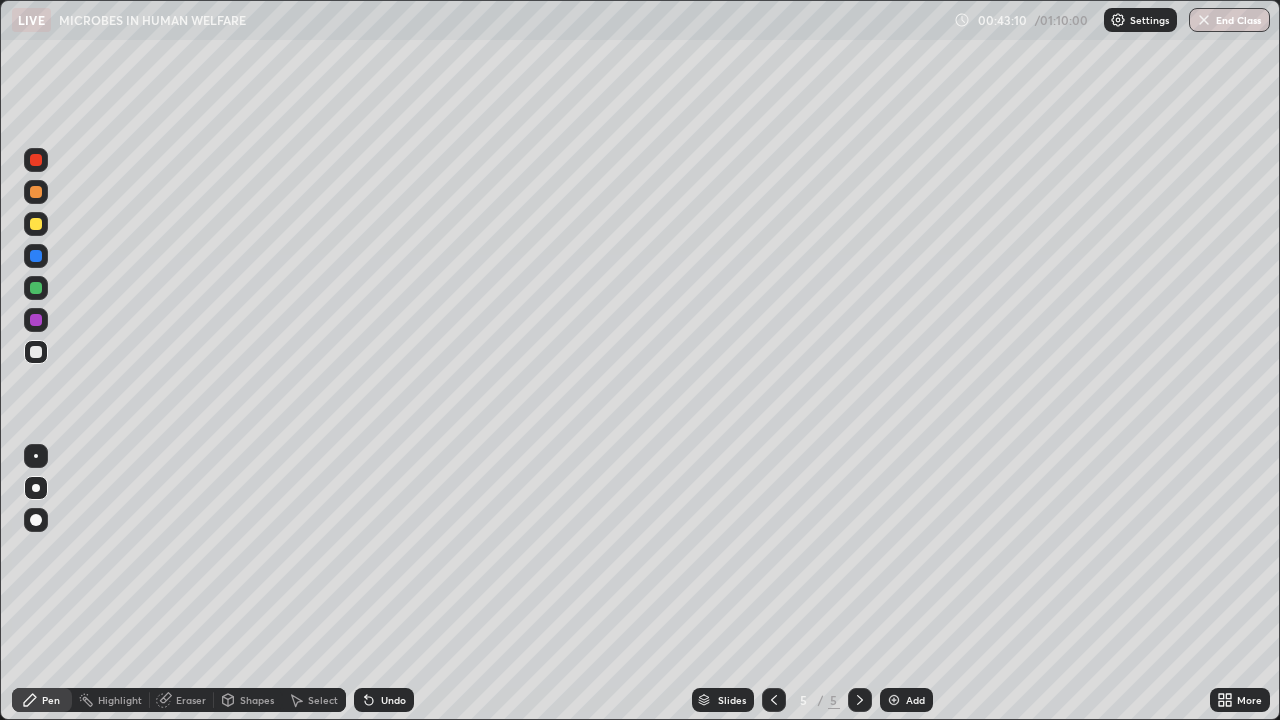 click 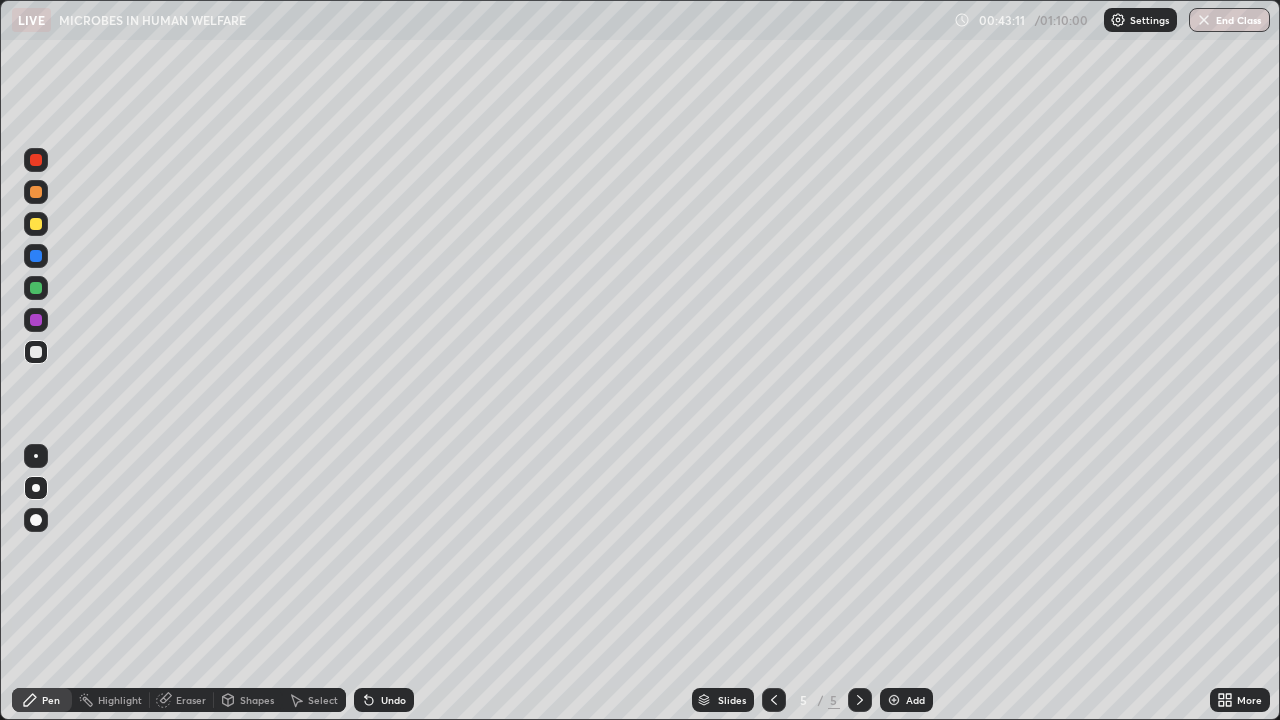 click 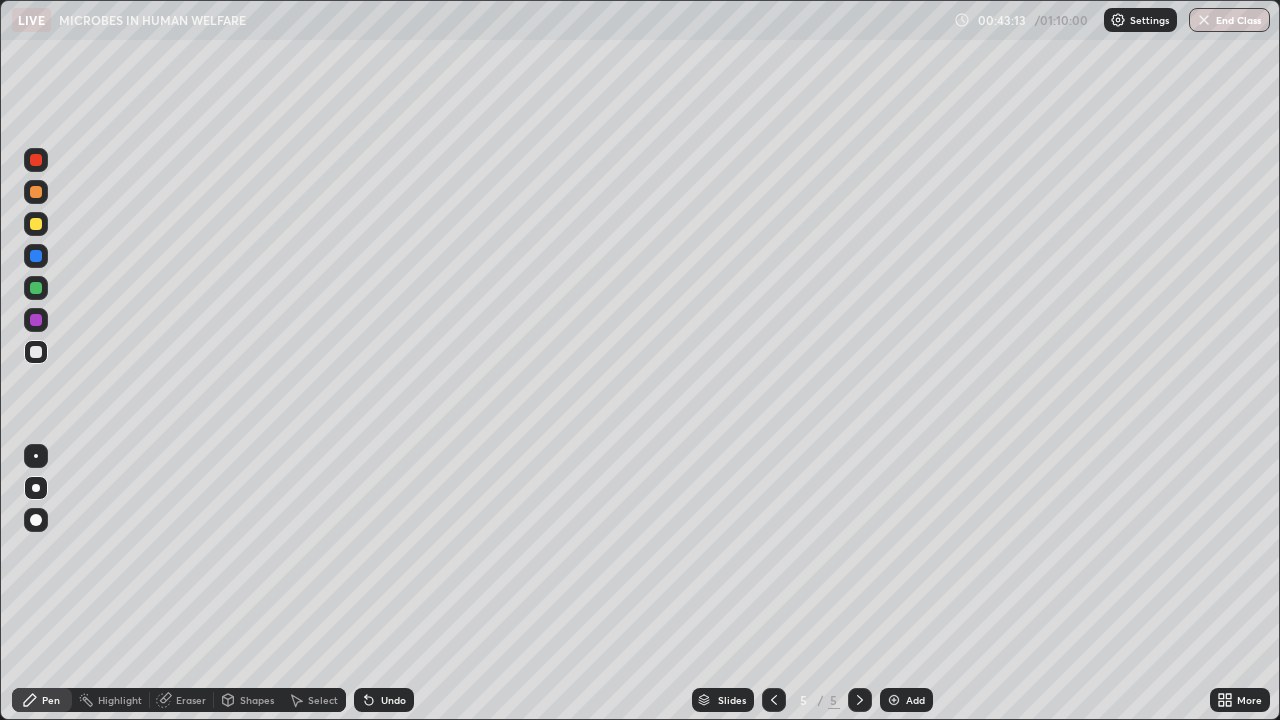 click at bounding box center [36, 288] 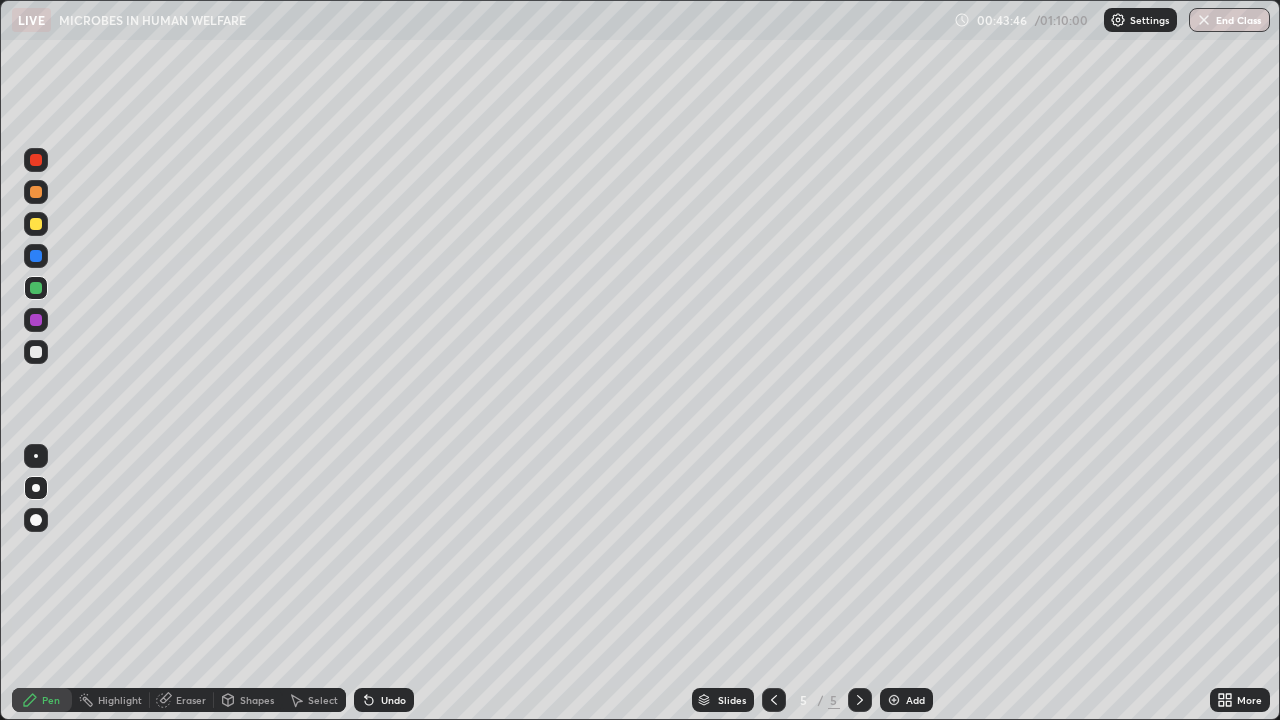 click at bounding box center (36, 160) 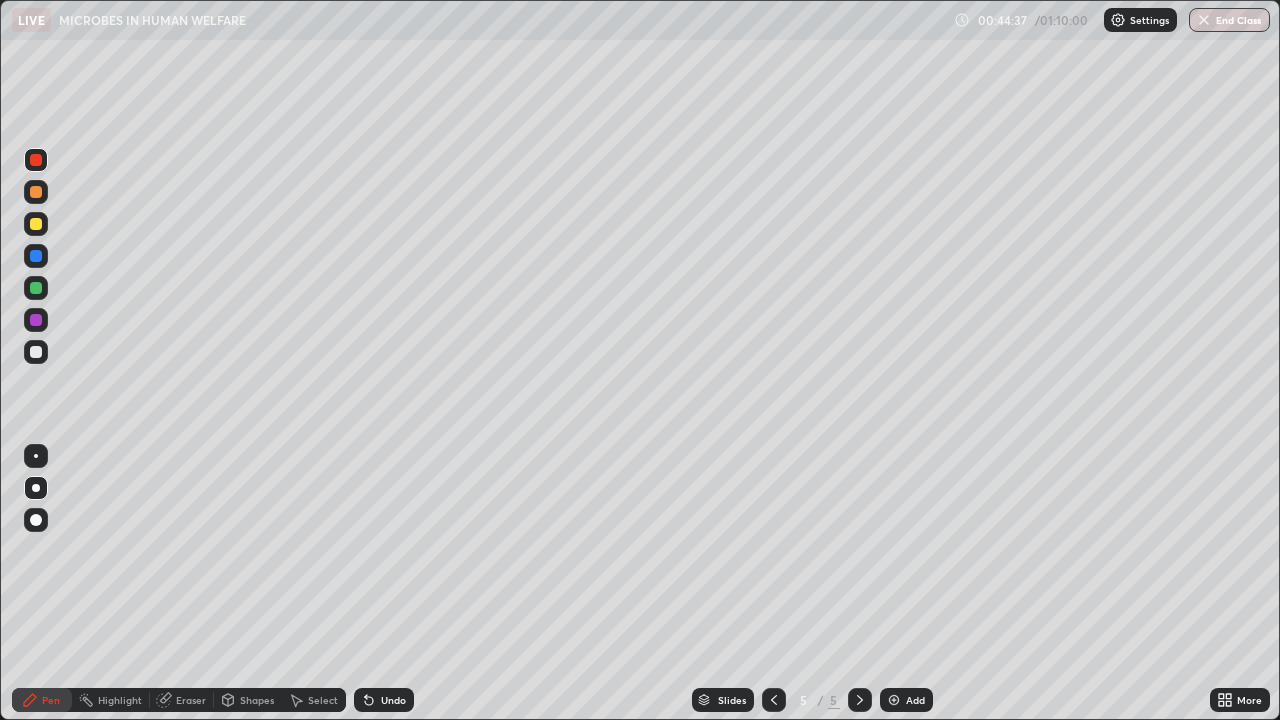 click at bounding box center [36, 256] 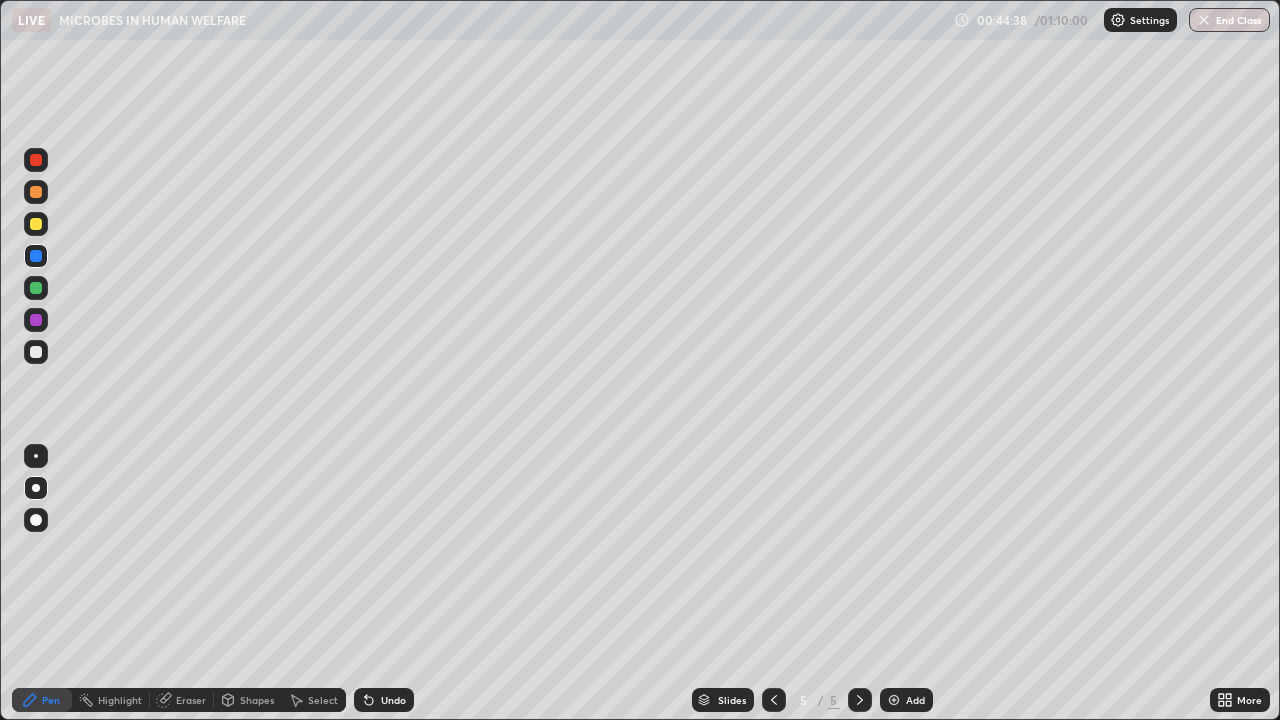 click at bounding box center [36, 320] 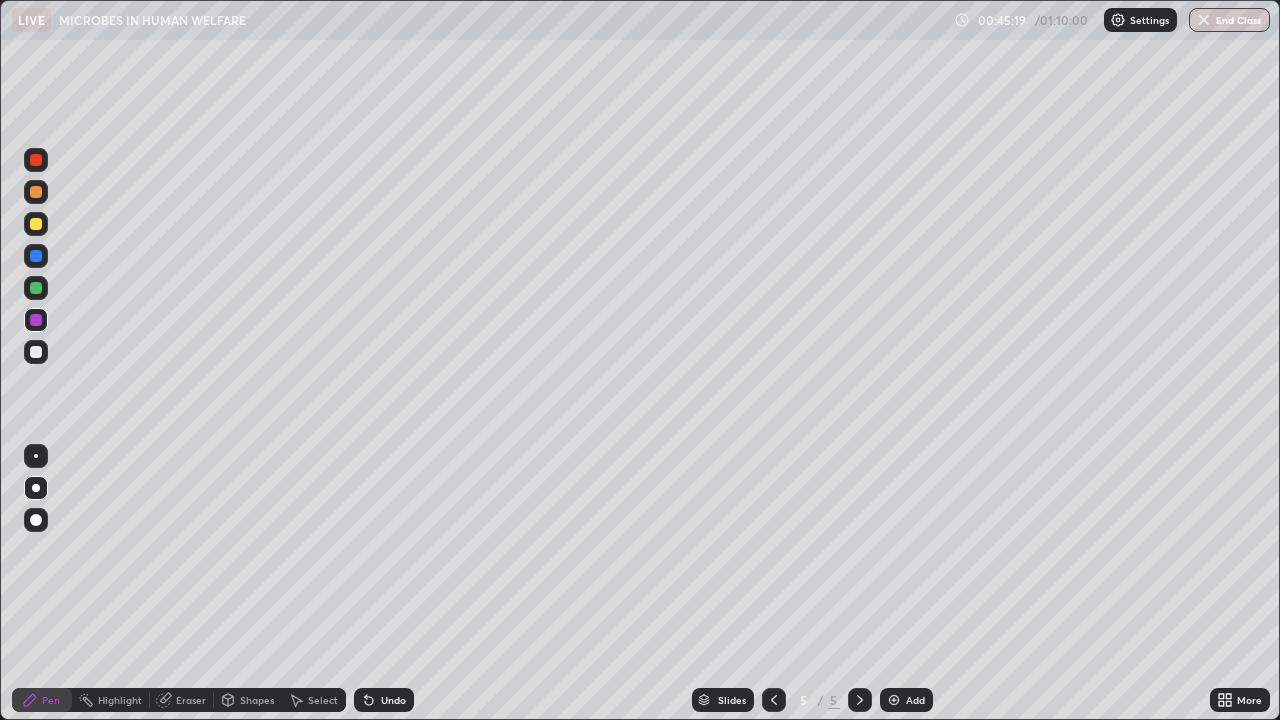 click at bounding box center [36, 352] 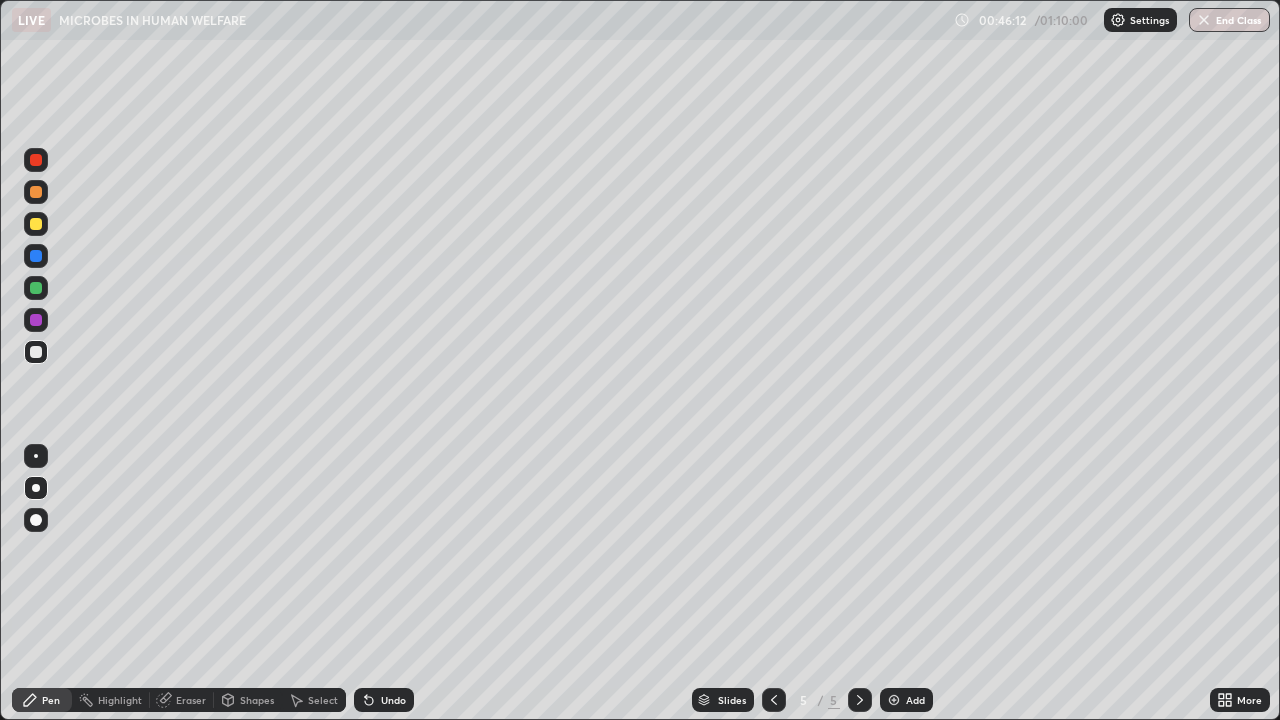 click at bounding box center [36, 224] 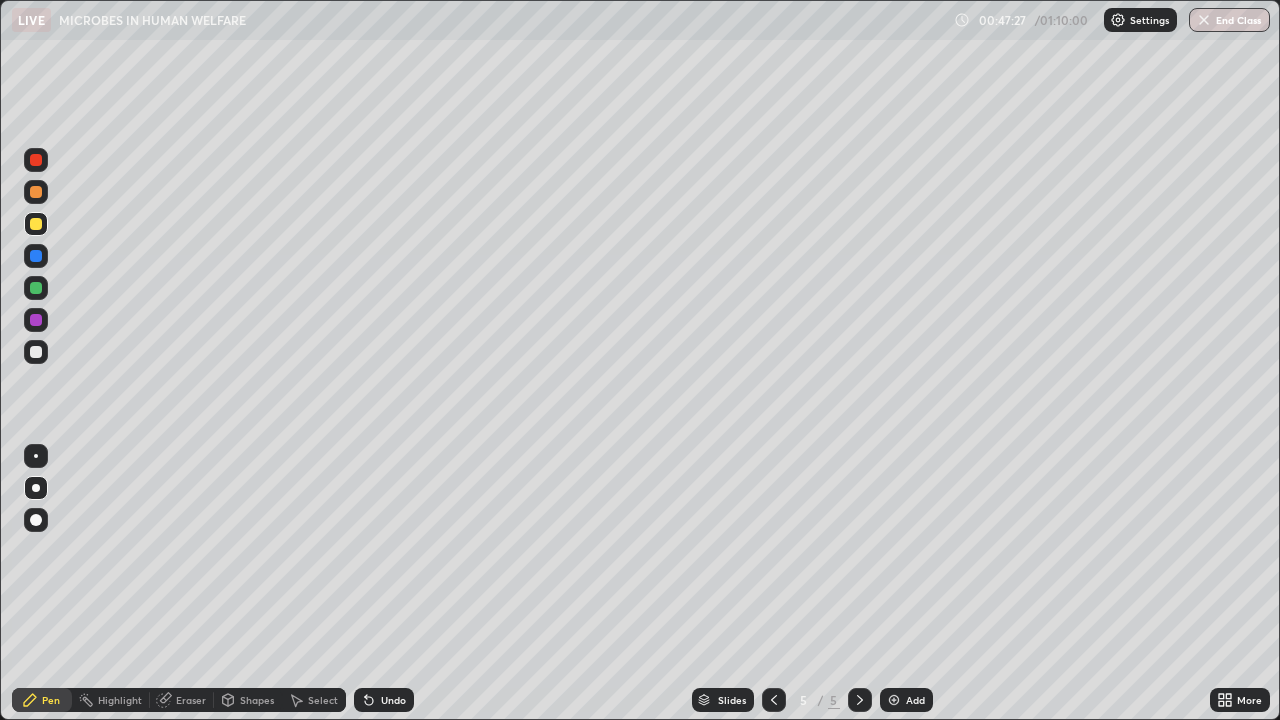 click at bounding box center (36, 288) 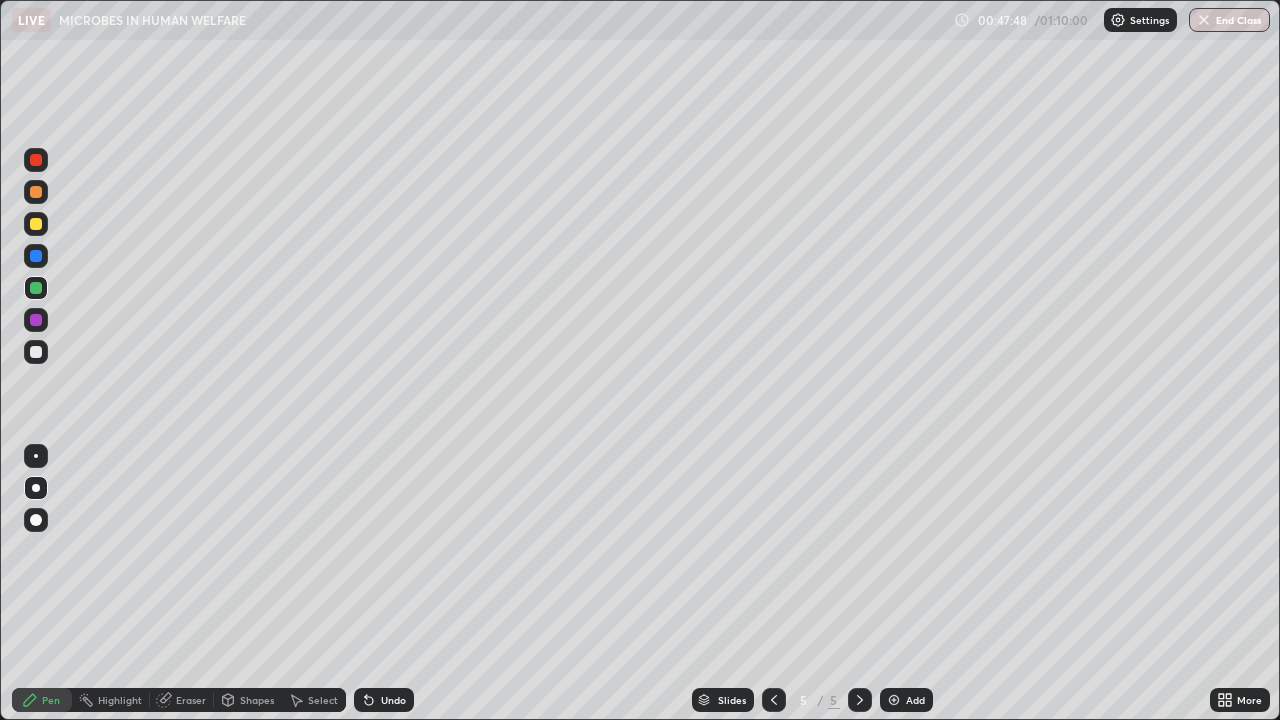 click at bounding box center (36, 160) 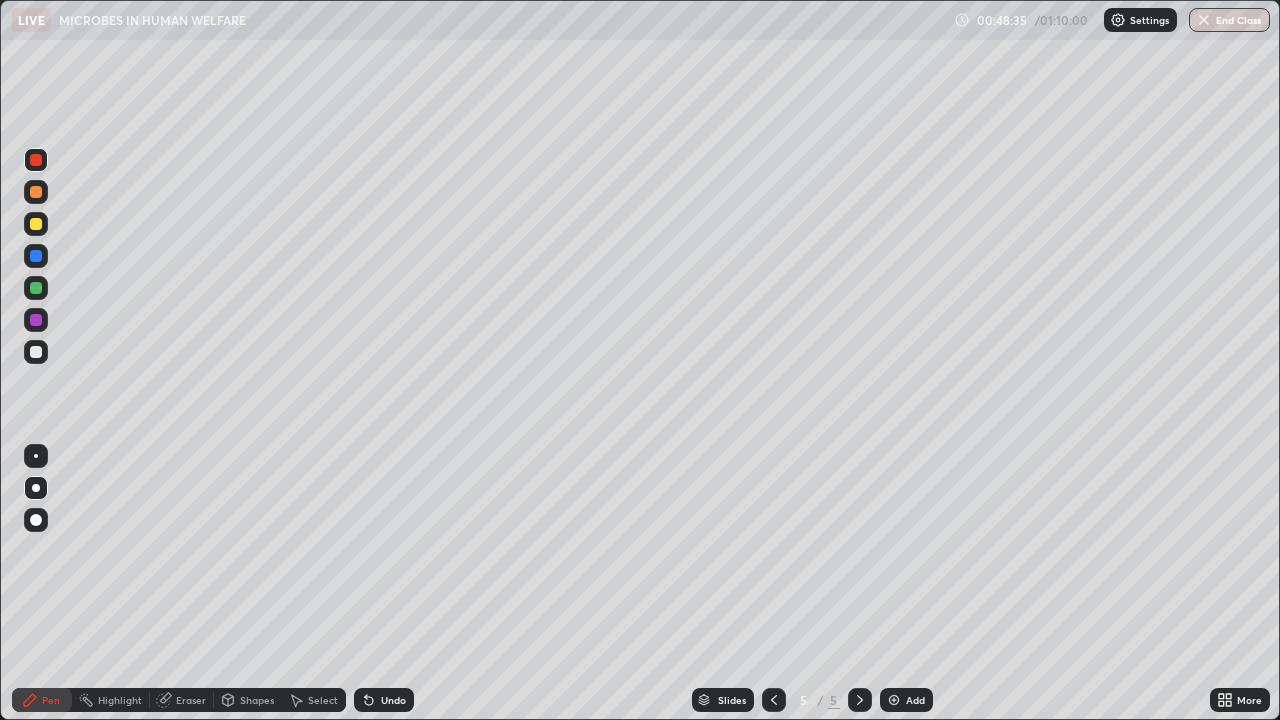 click at bounding box center [36, 352] 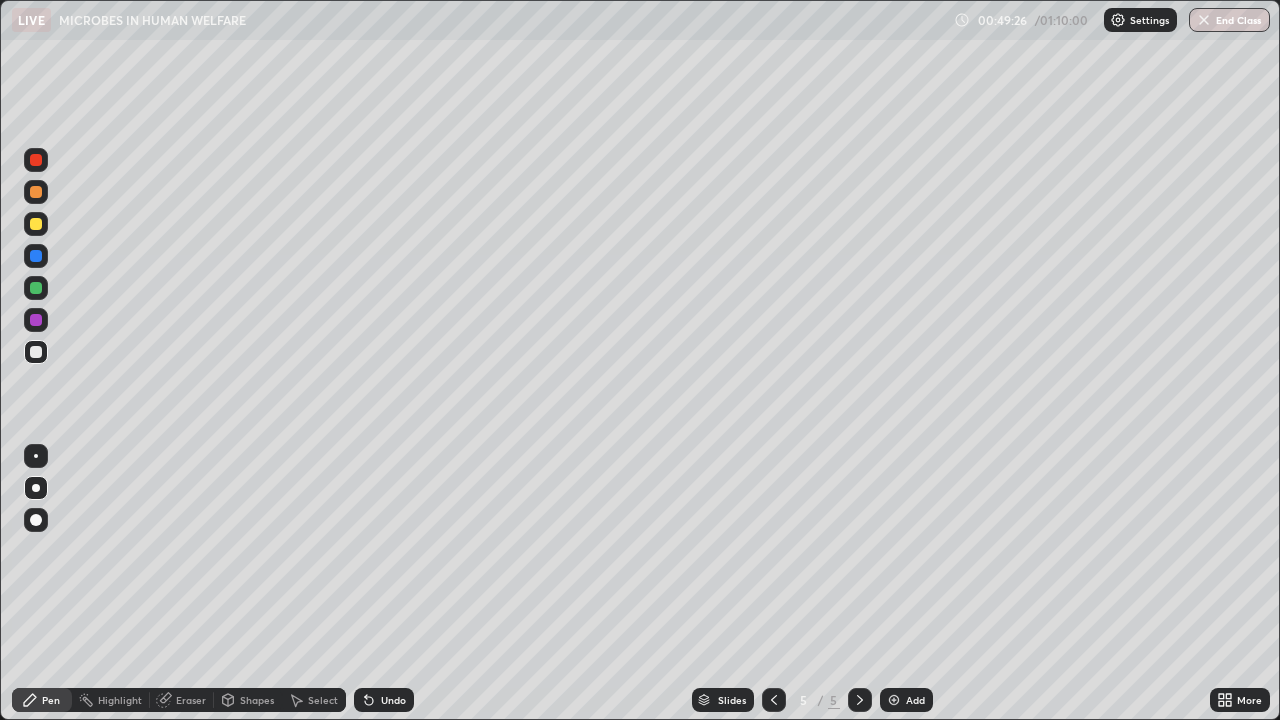 click on "Undo" at bounding box center (384, 700) 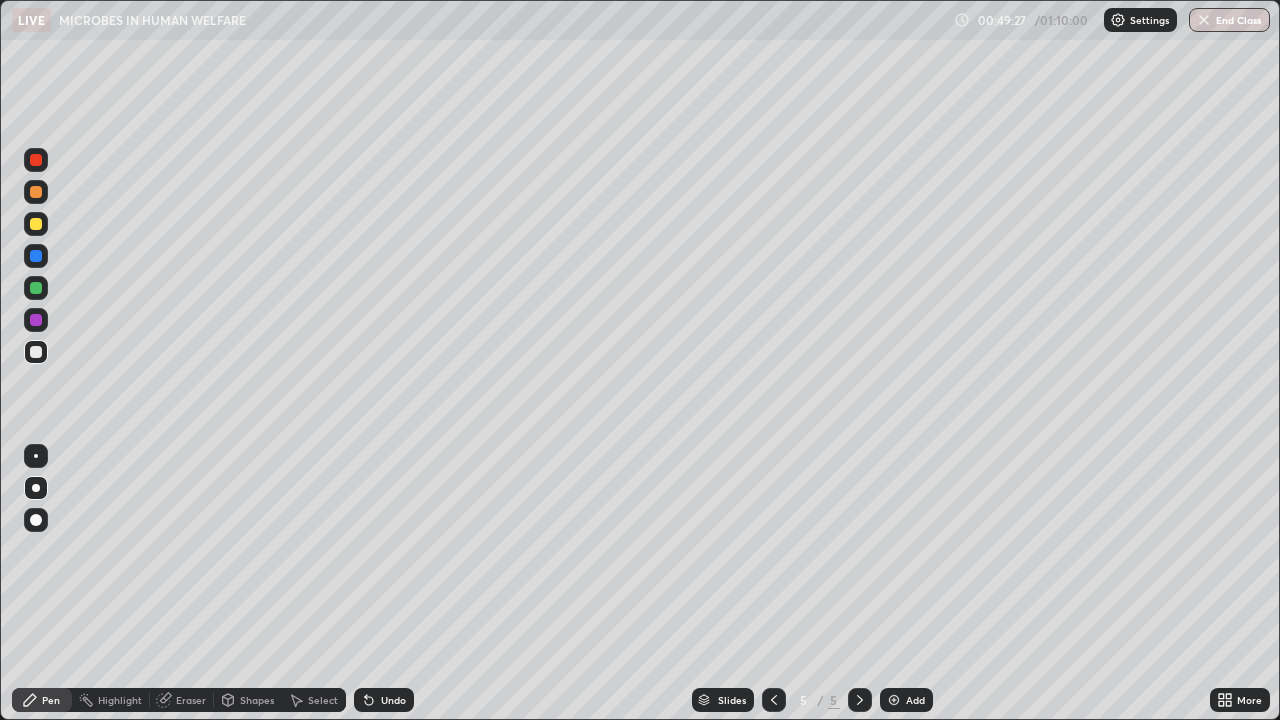 click on "Undo" at bounding box center [384, 700] 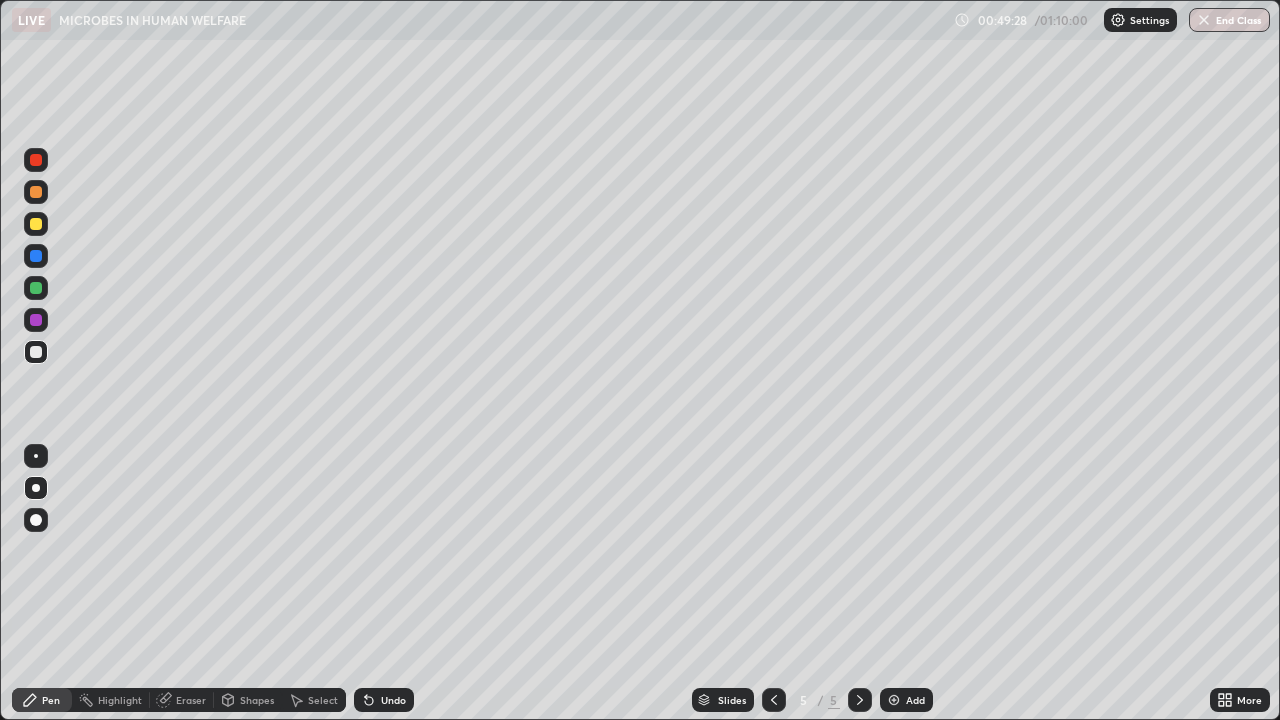 click 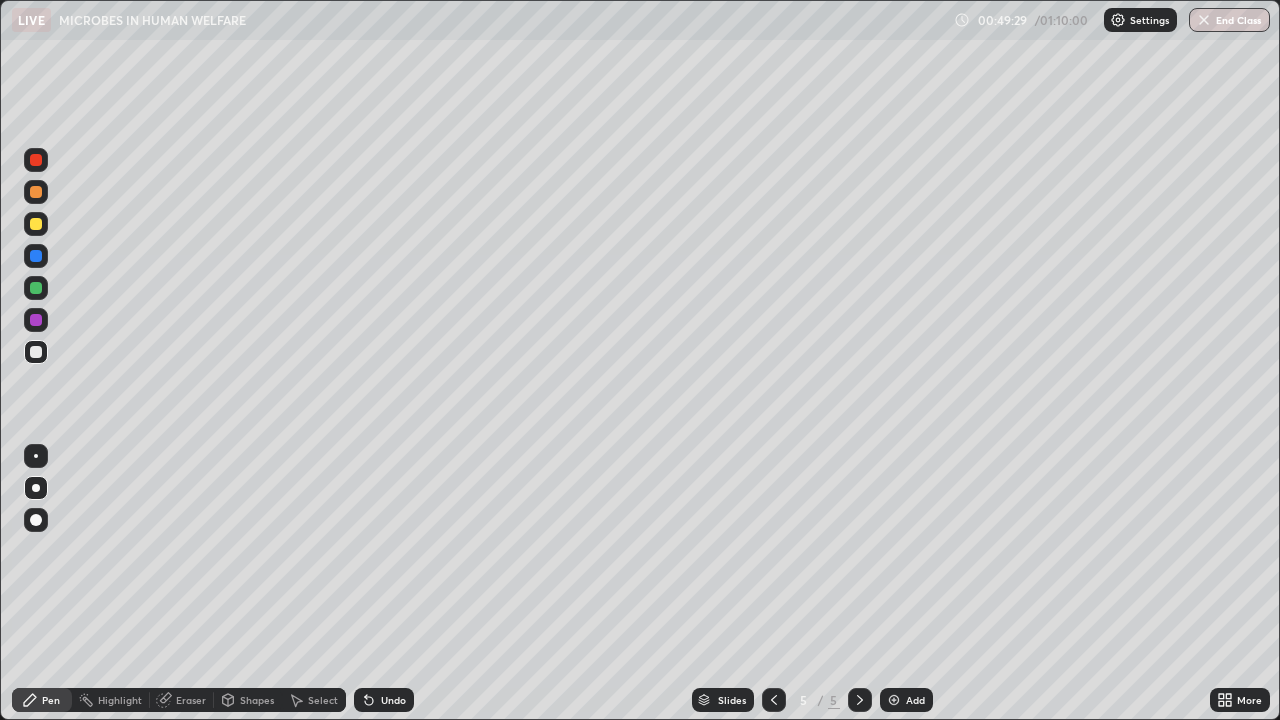 click on "Undo" at bounding box center [384, 700] 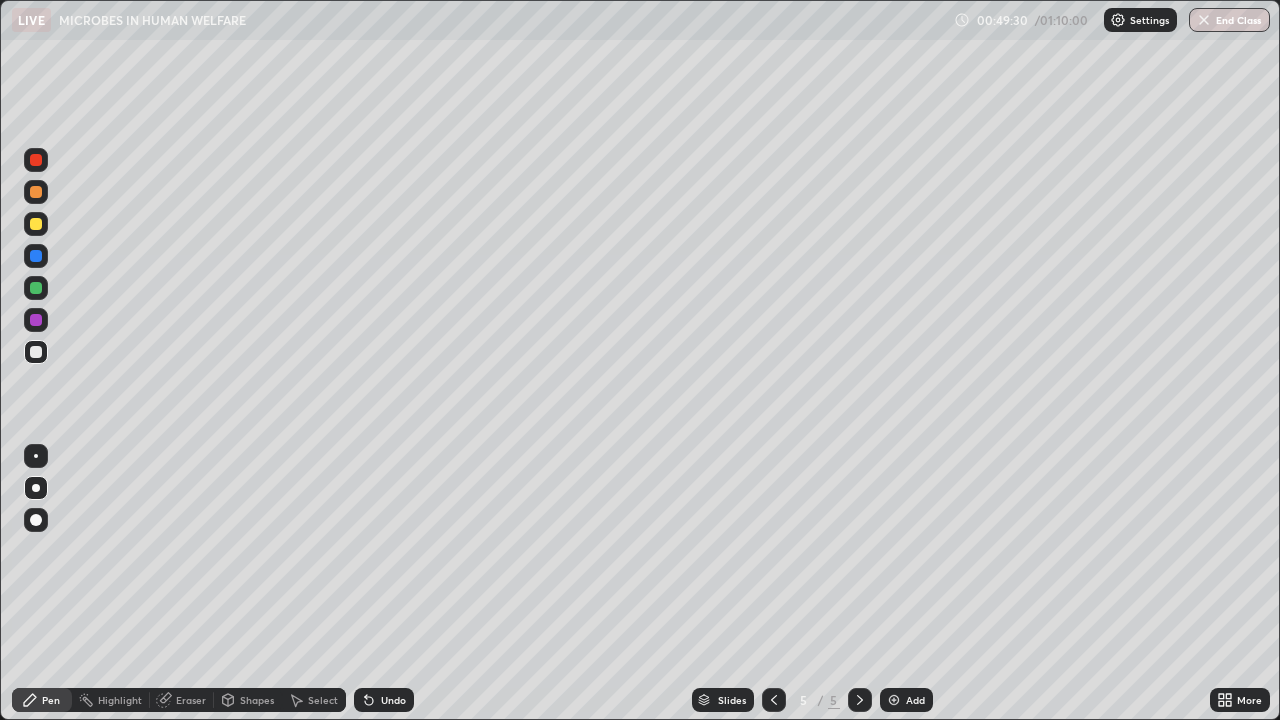 click 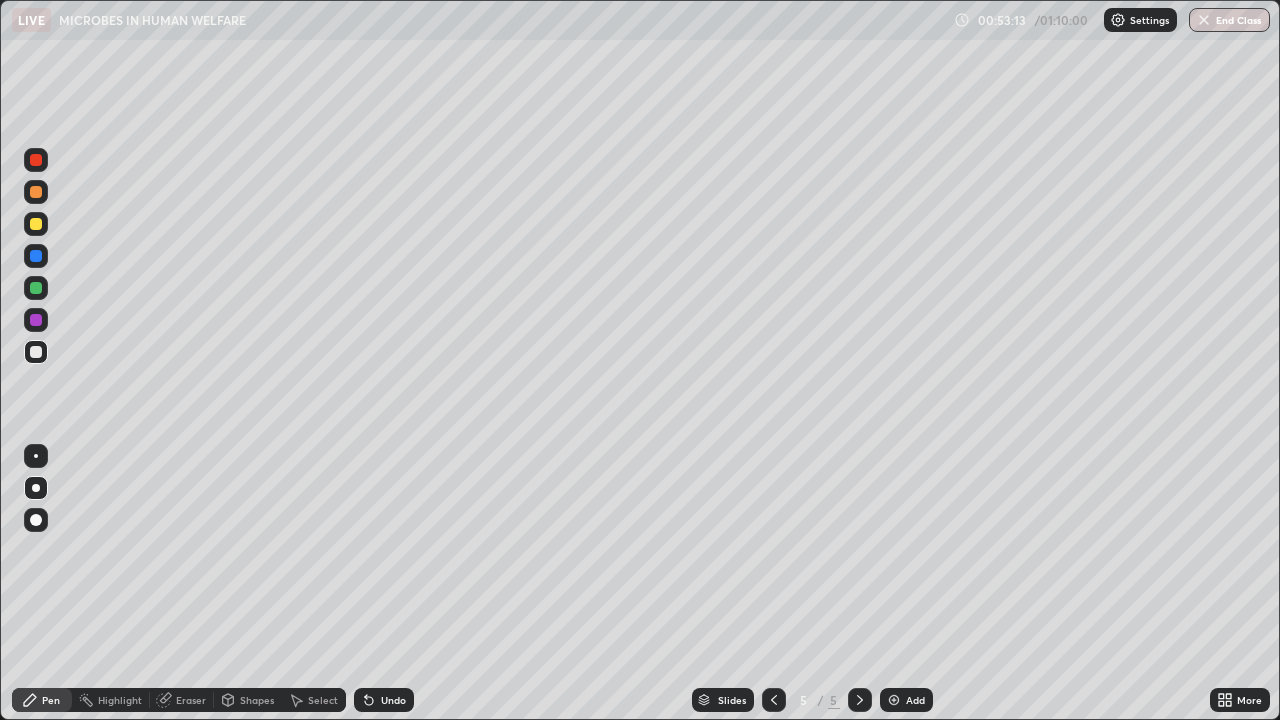 click at bounding box center [894, 700] 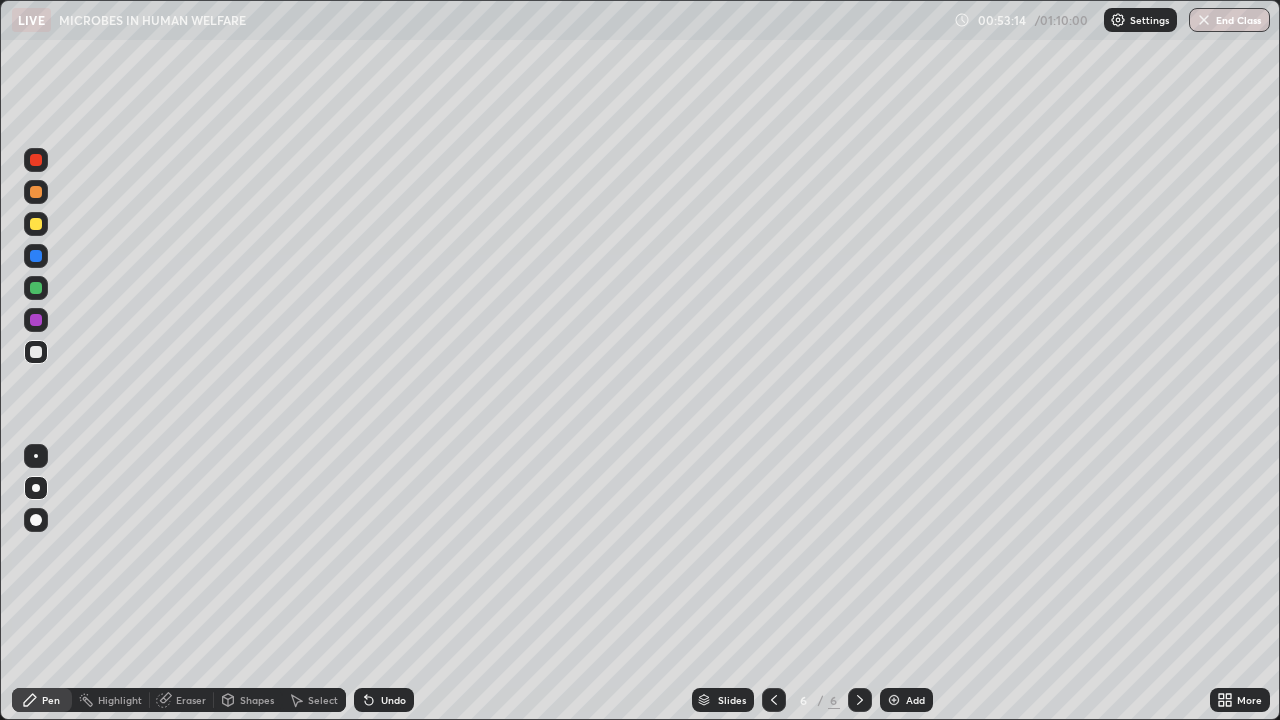 click at bounding box center [36, 256] 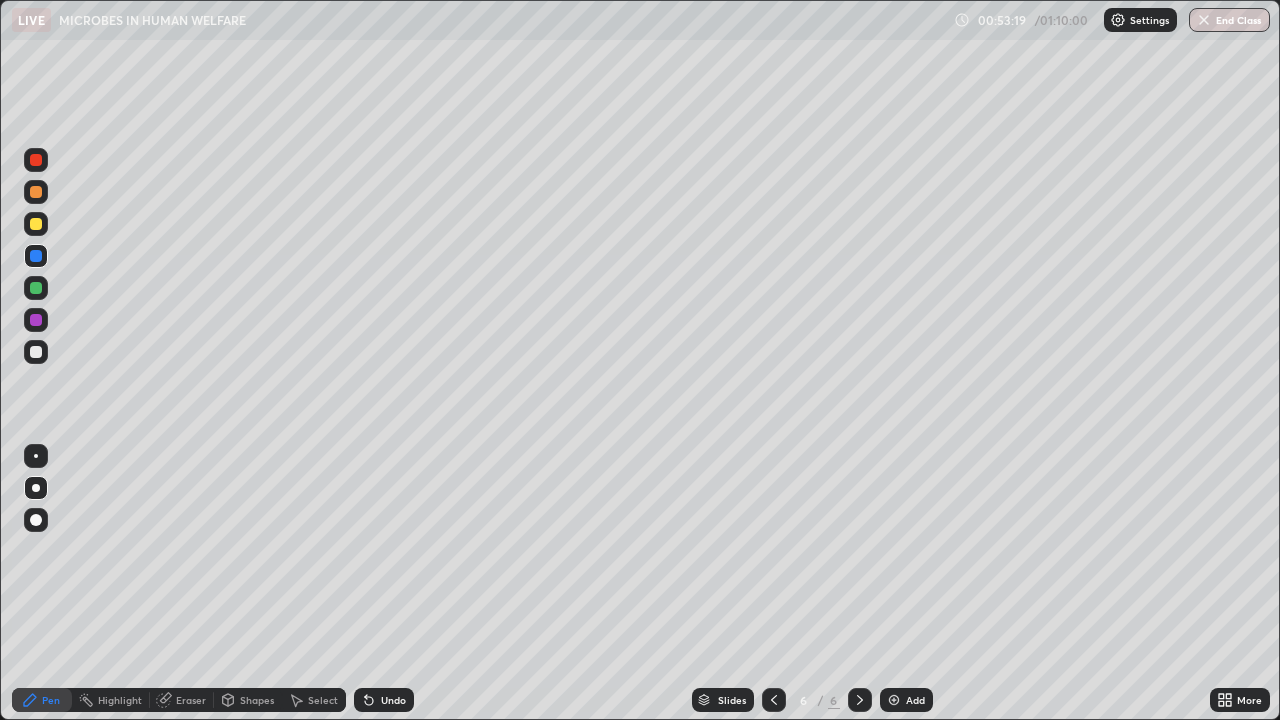 click at bounding box center [36, 352] 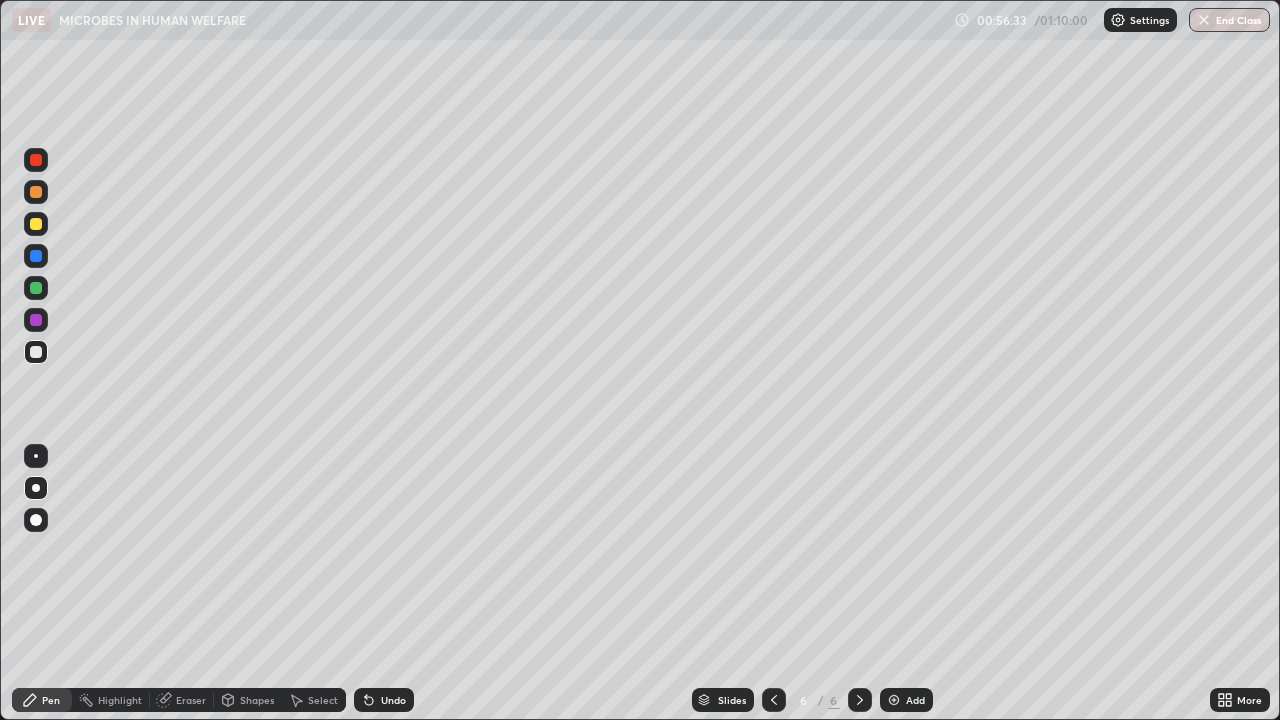 click at bounding box center (36, 352) 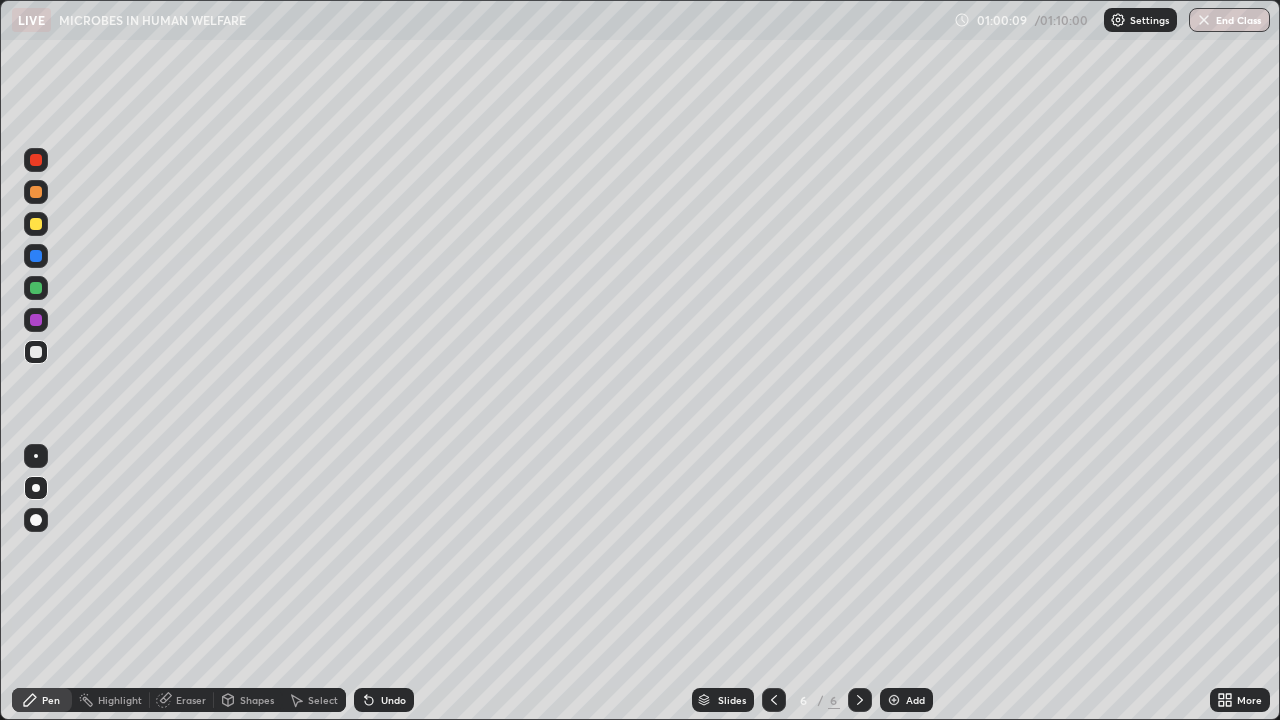click at bounding box center [1204, 20] 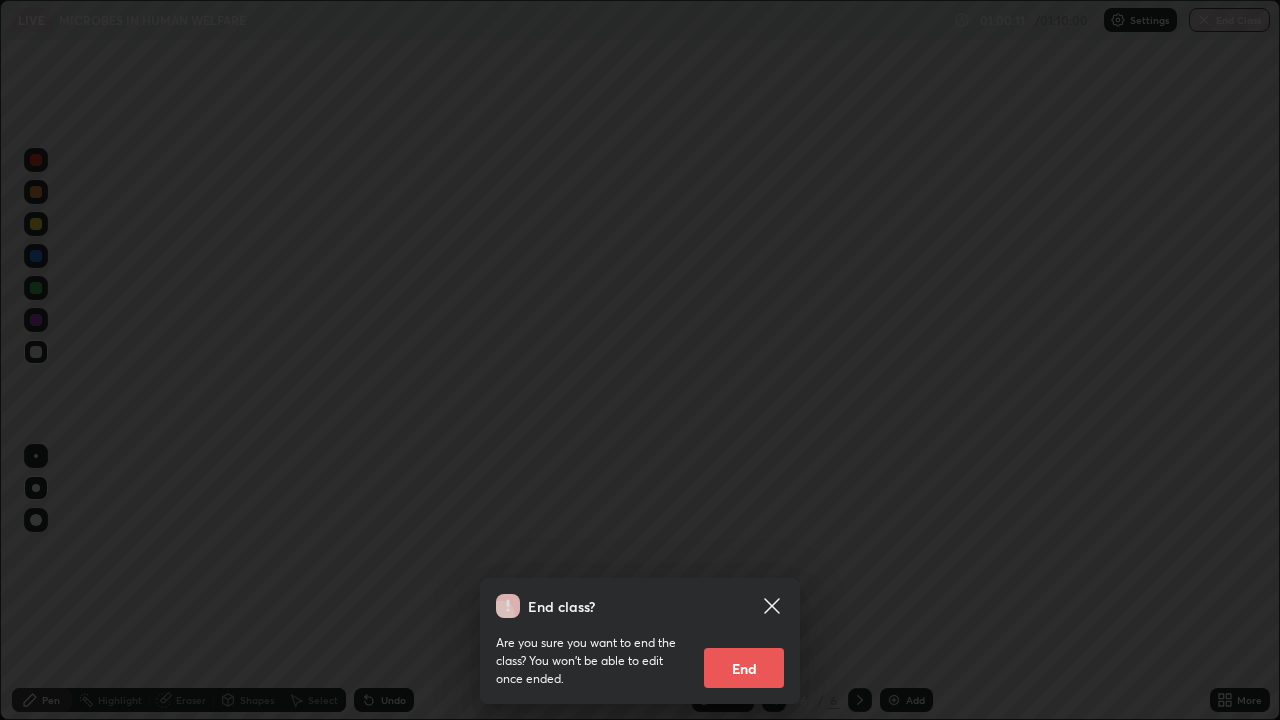 click on "End" at bounding box center [744, 668] 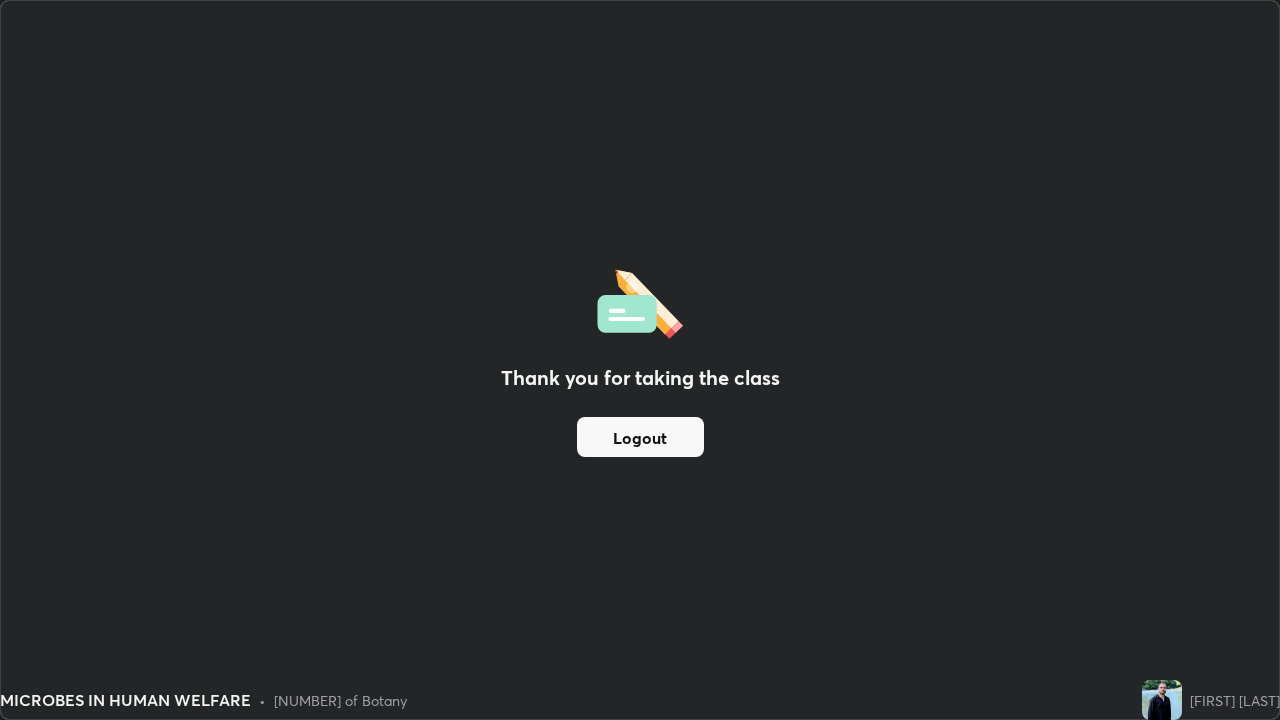 click on "Logout" at bounding box center (640, 437) 